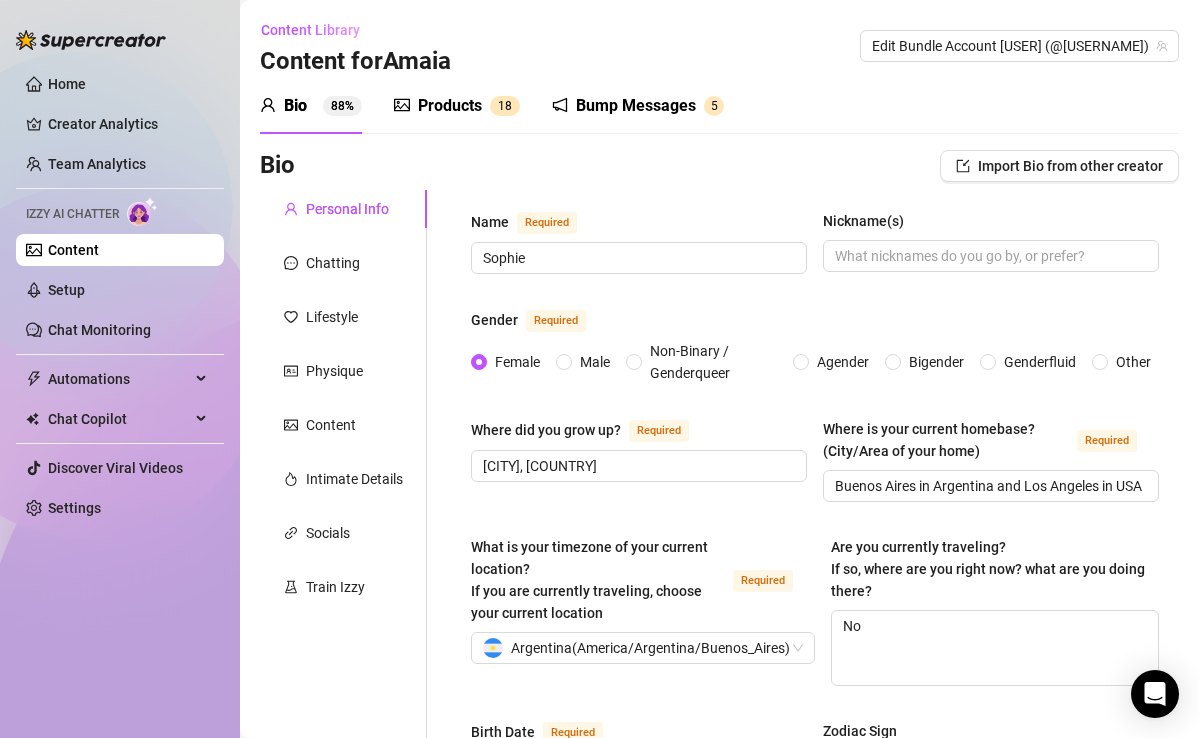 scroll, scrollTop: 0, scrollLeft: 0, axis: both 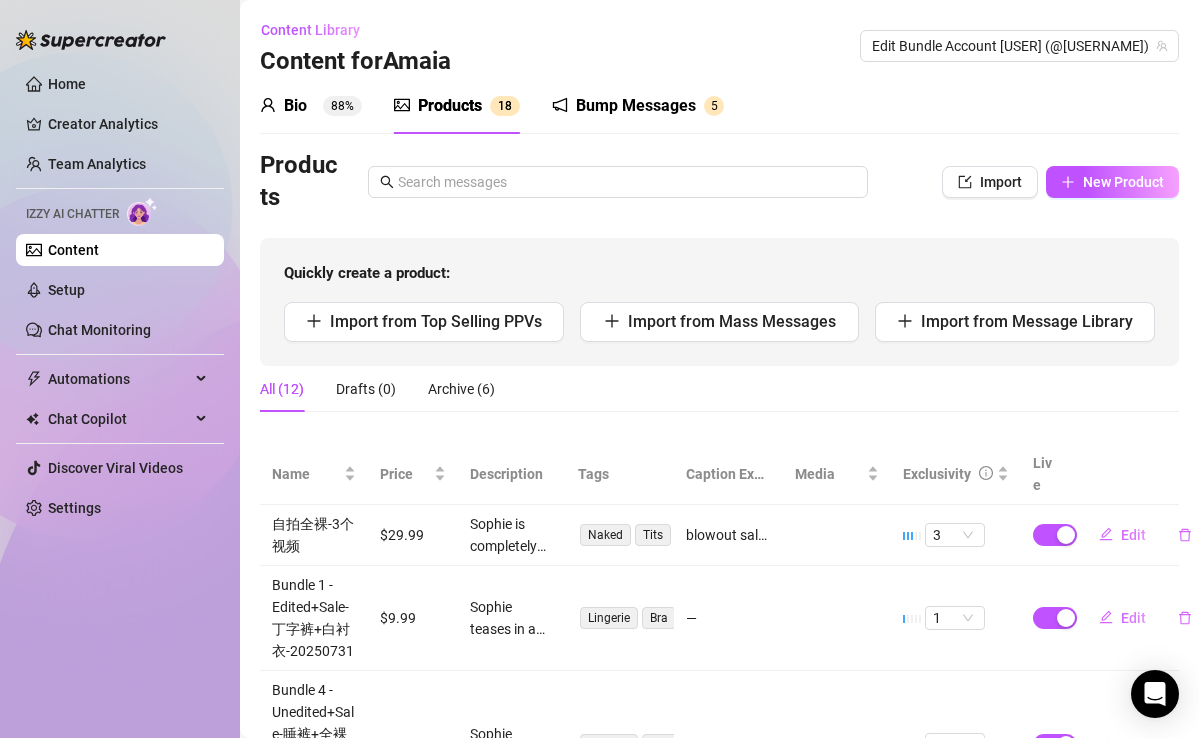 click on "Products" at bounding box center [450, 106] 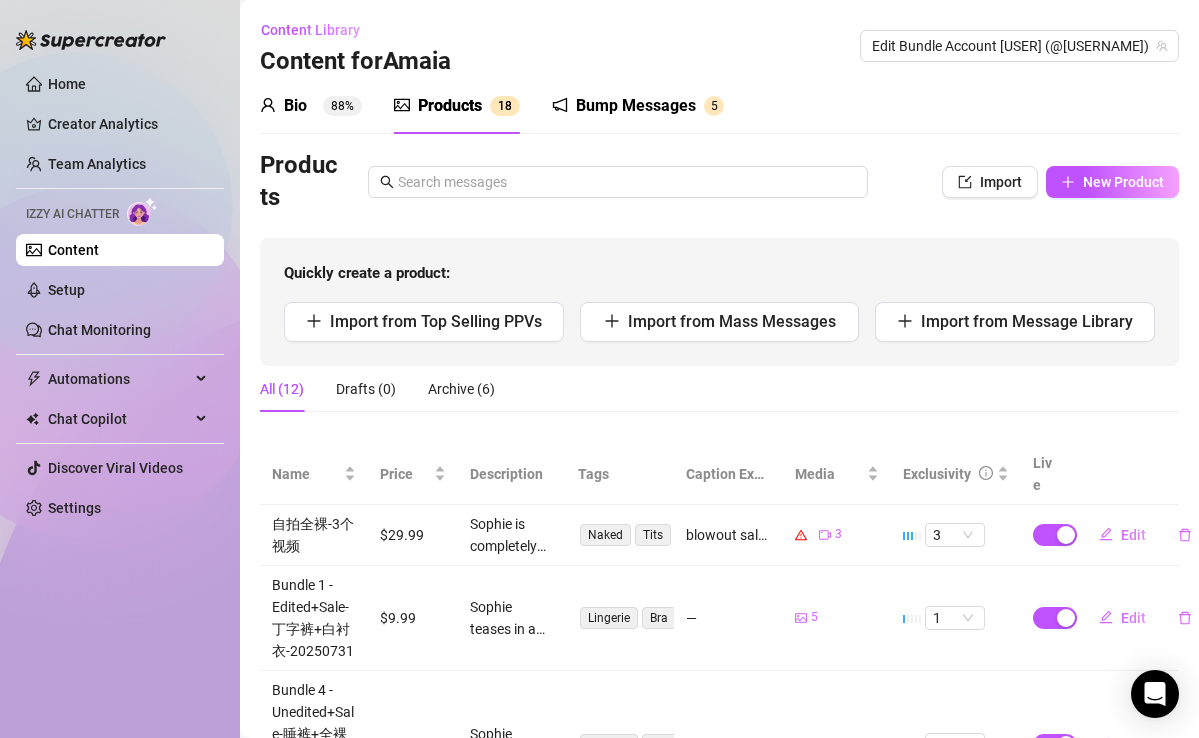scroll, scrollTop: 185, scrollLeft: 0, axis: vertical 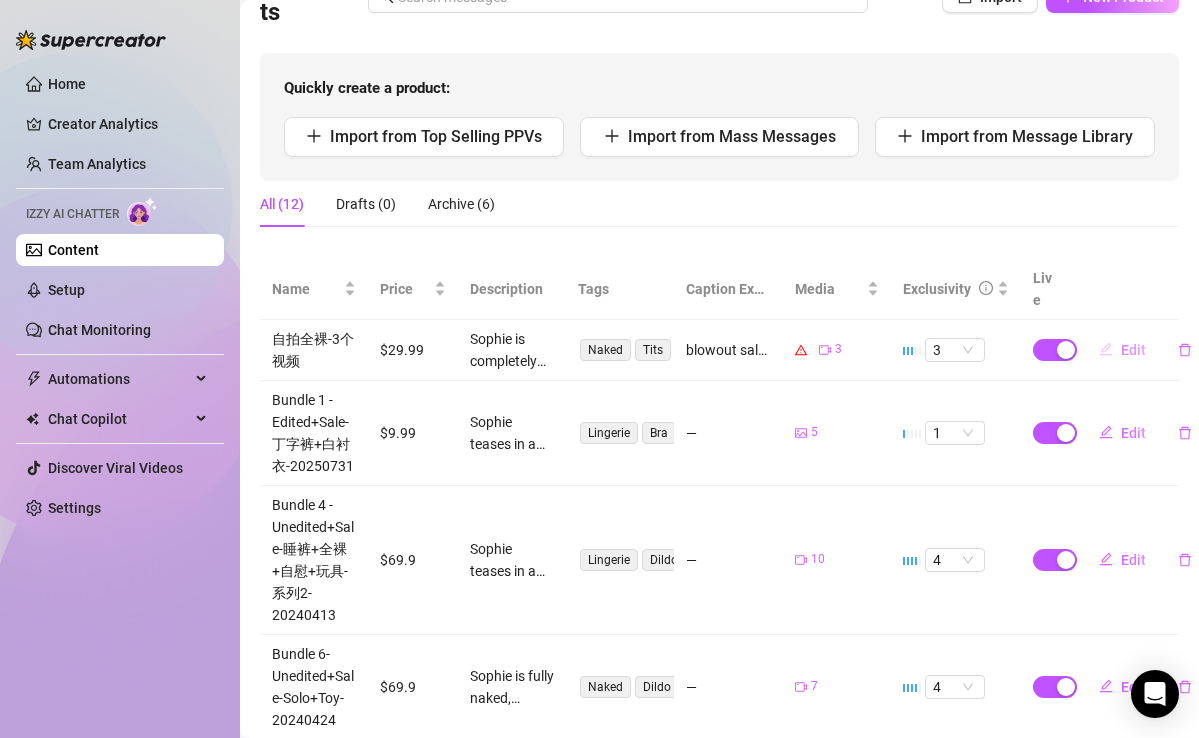 click on "Edit" at bounding box center [1133, 350] 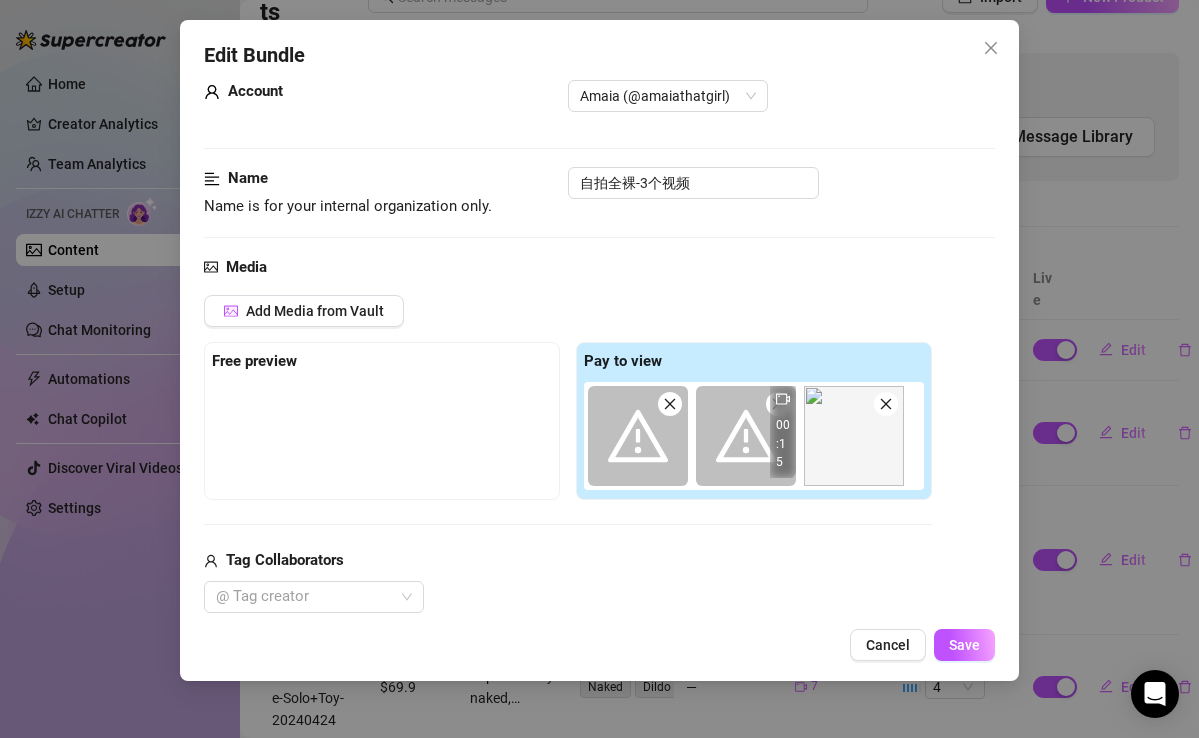 scroll, scrollTop: 52, scrollLeft: 0, axis: vertical 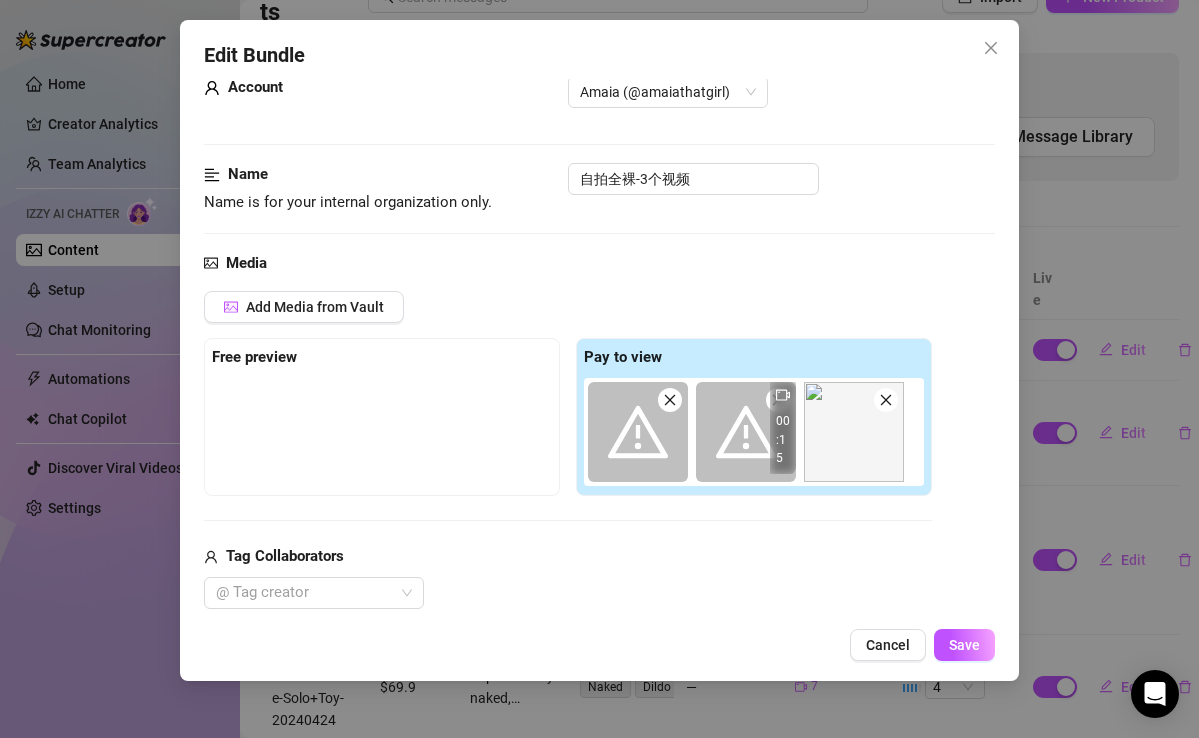 click 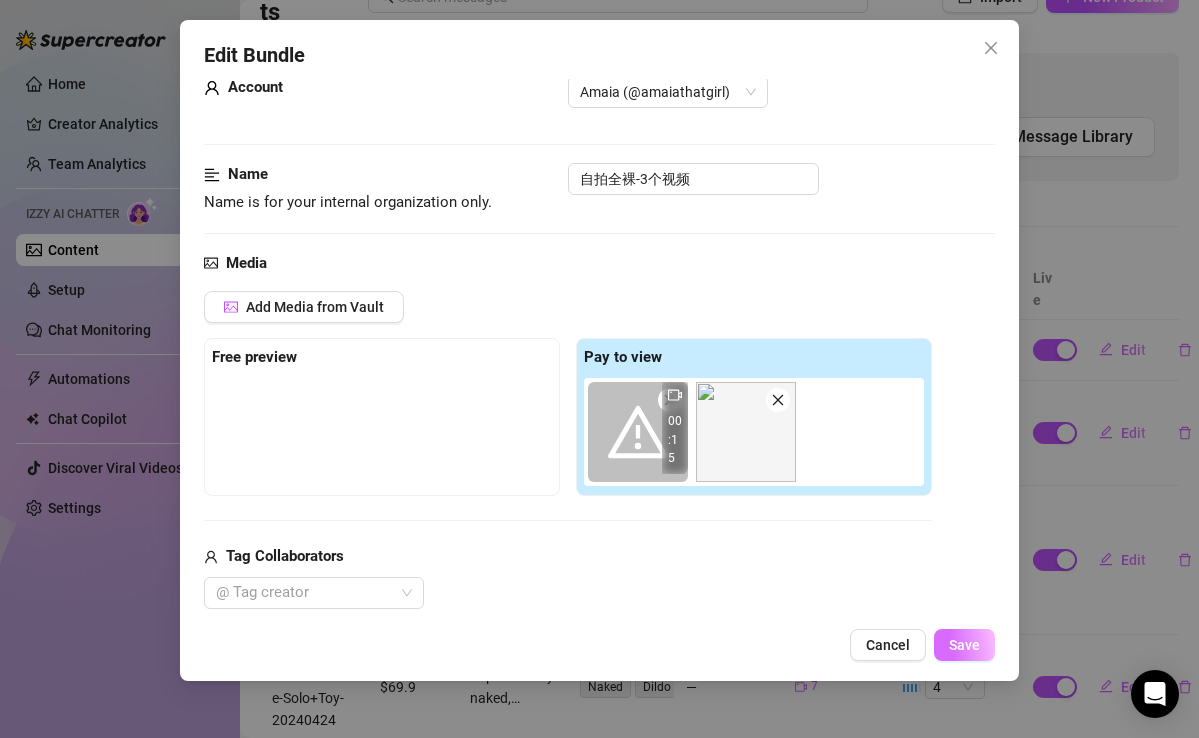 click on "Save" at bounding box center [964, 645] 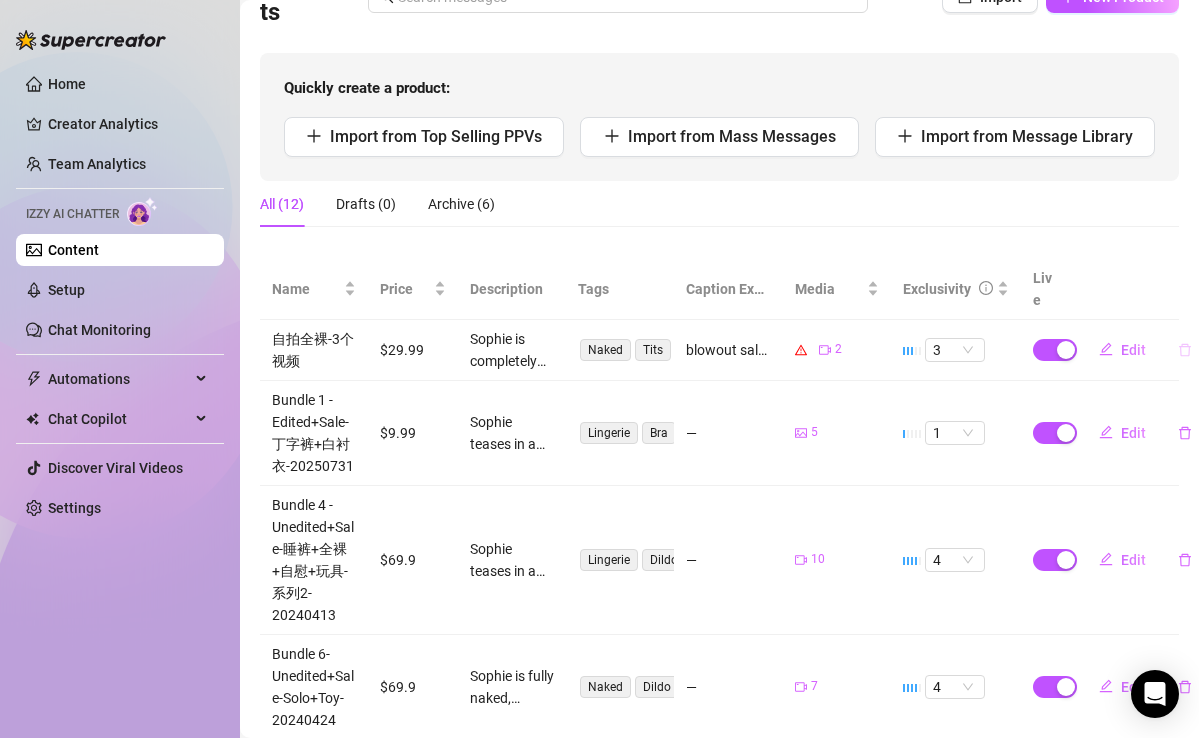 click 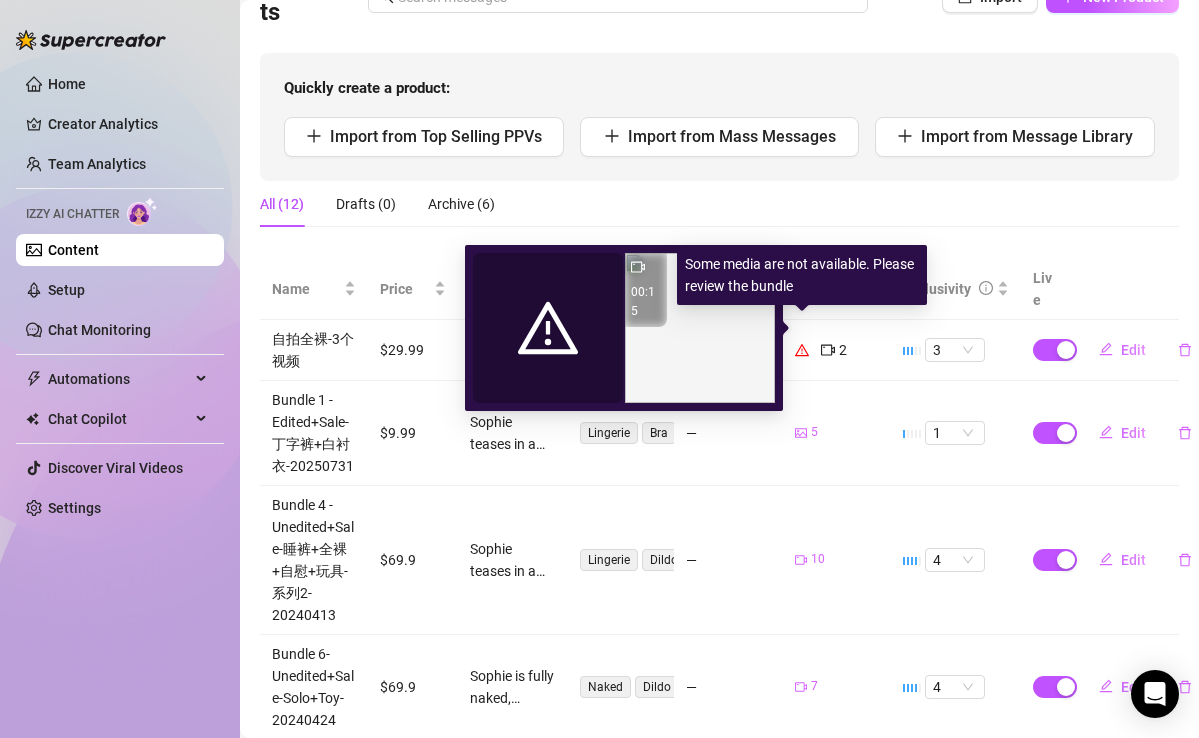 click 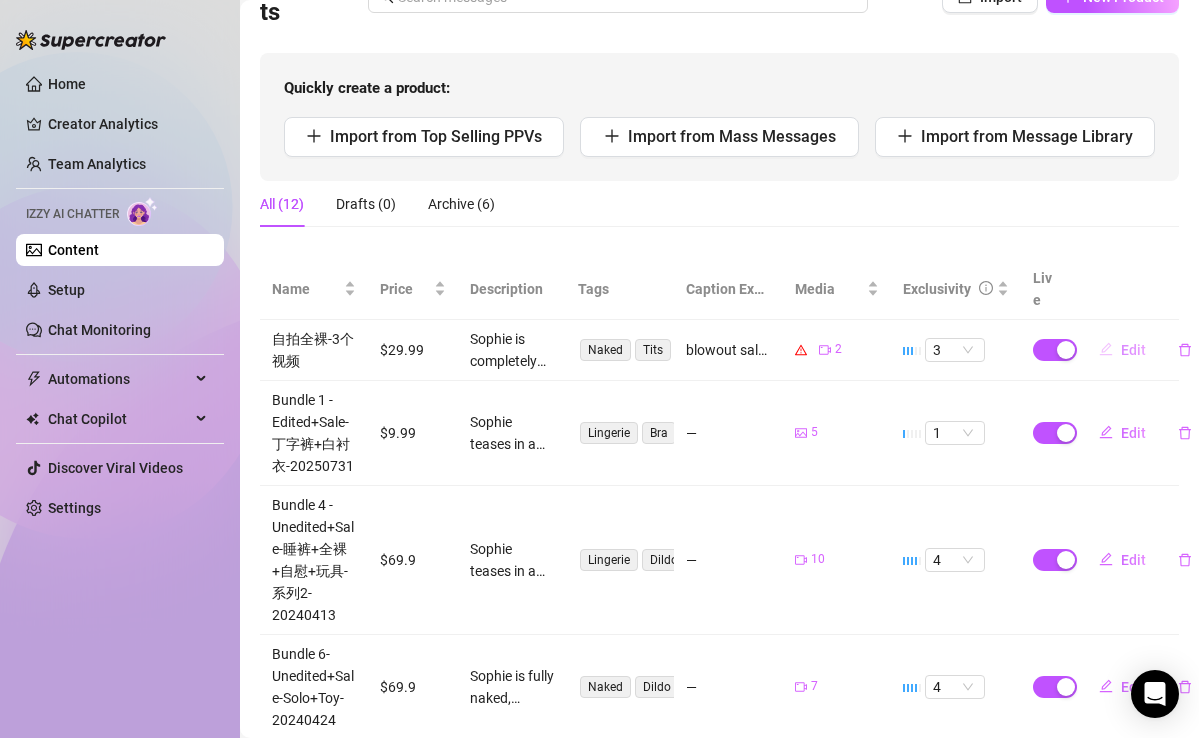 click on "Edit" at bounding box center [1122, 350] 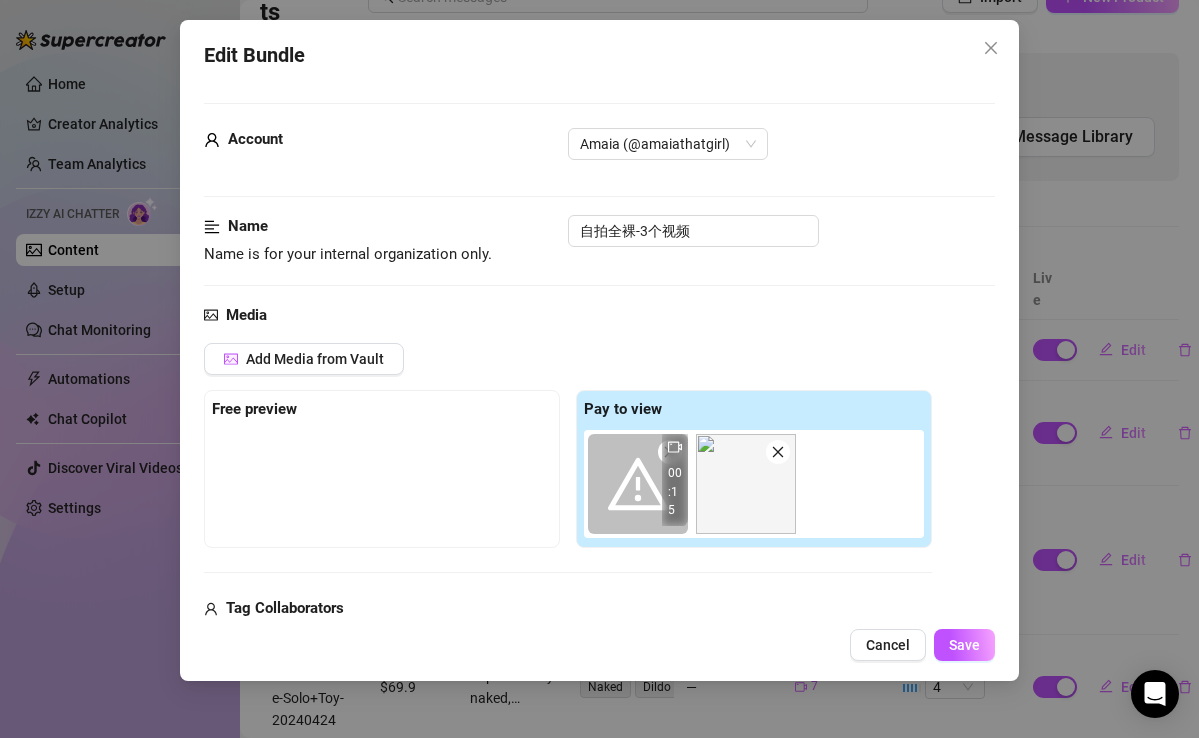 click 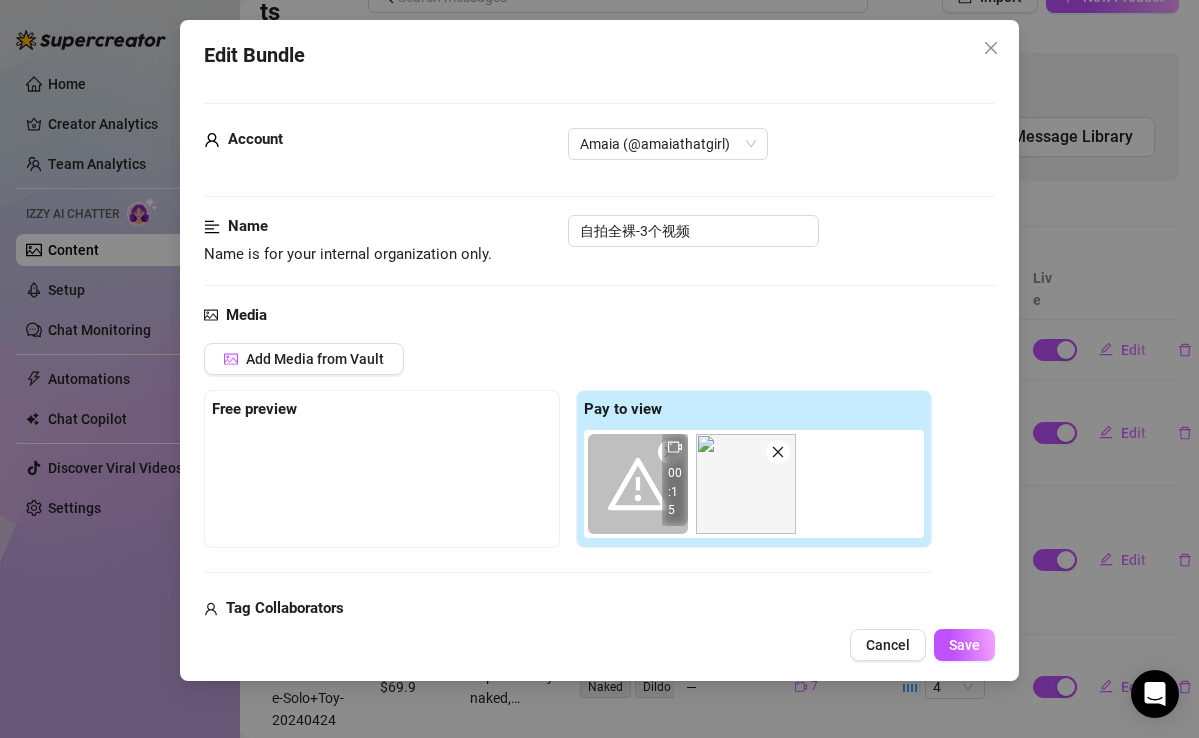 click 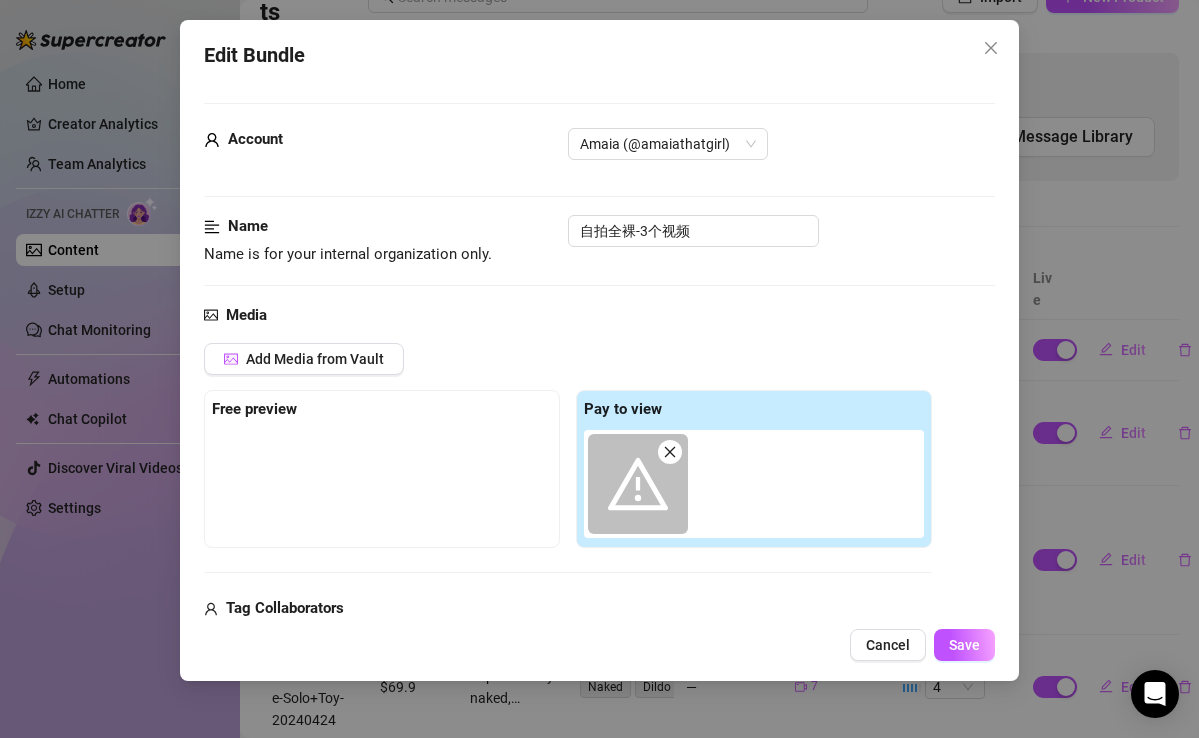 click 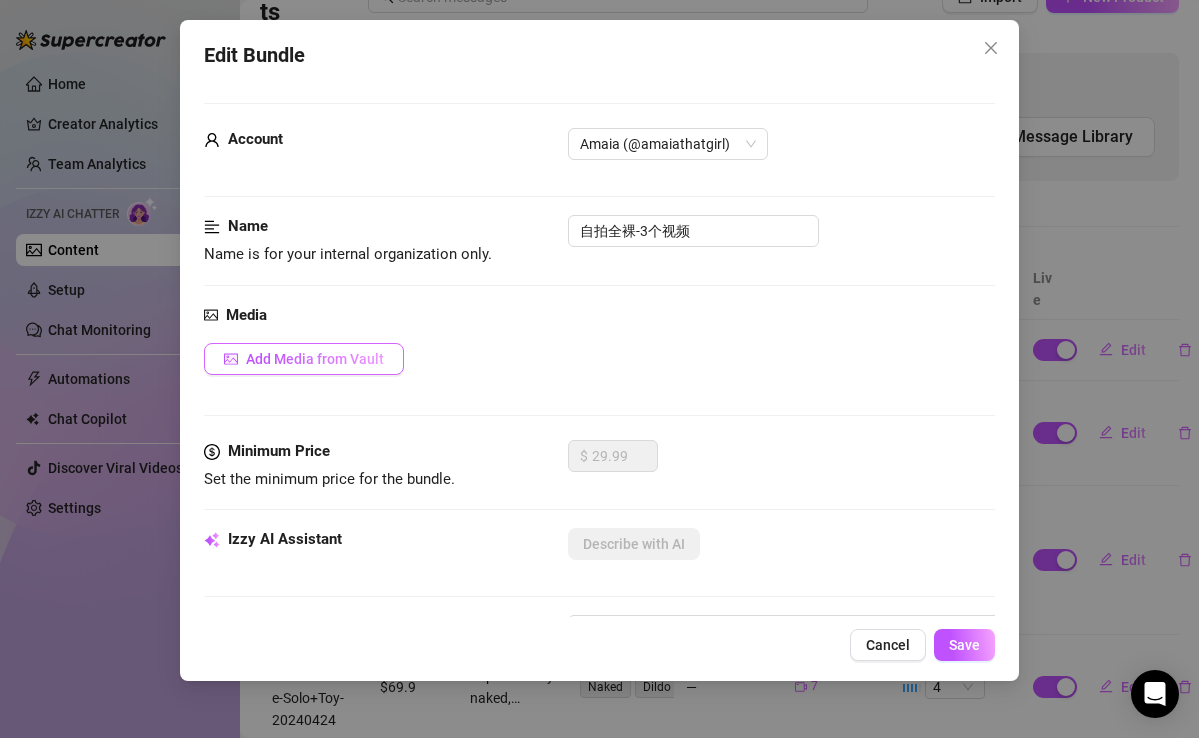 click on "Add Media from Vault" at bounding box center [315, 359] 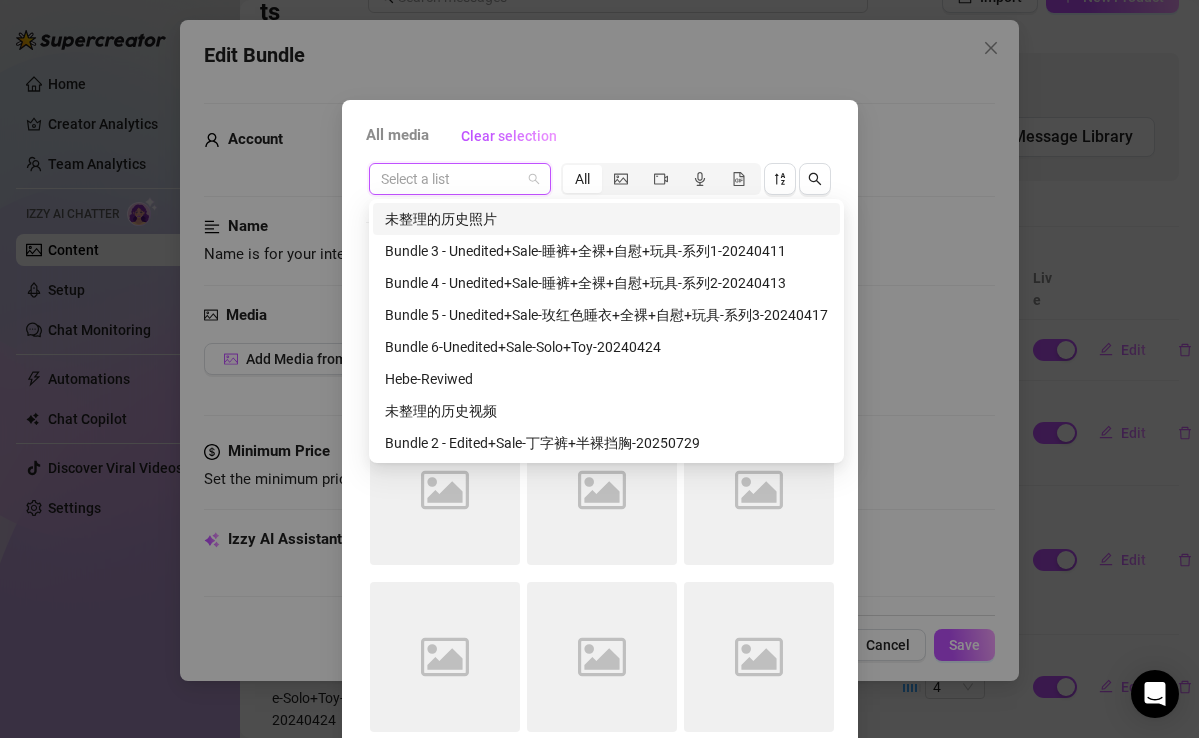 click at bounding box center (451, 179) 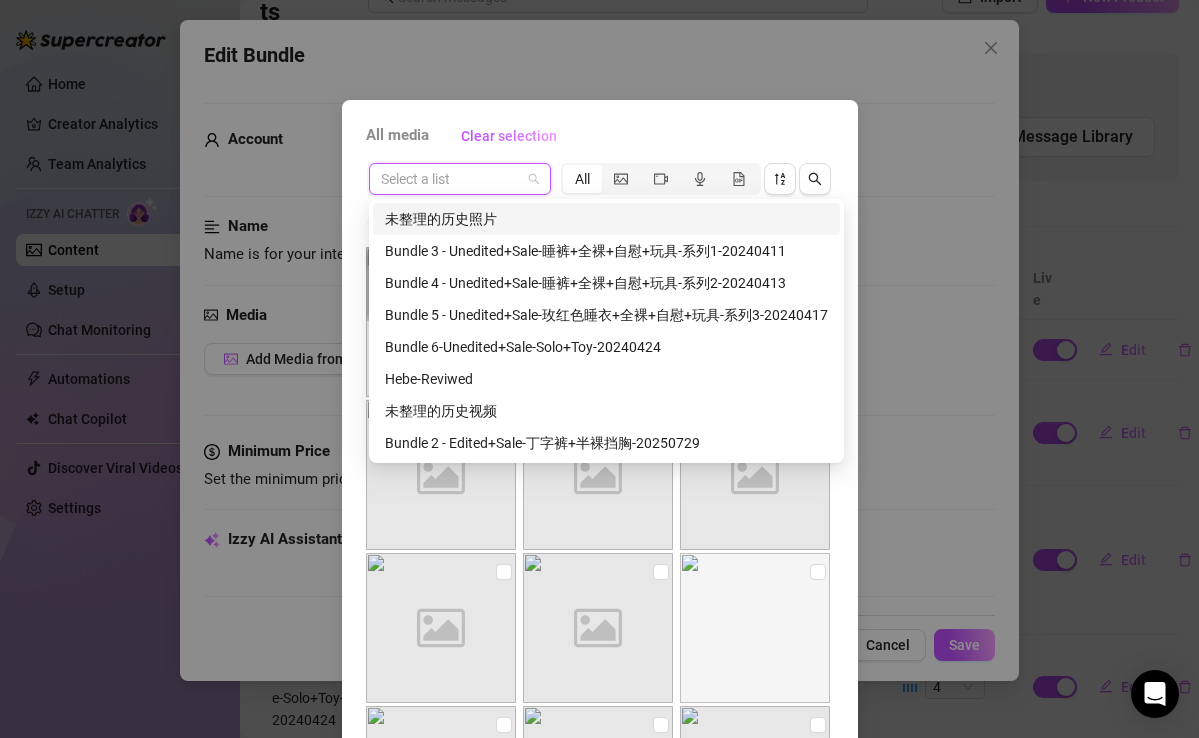 click on "未整理的历史照片" at bounding box center [606, 219] 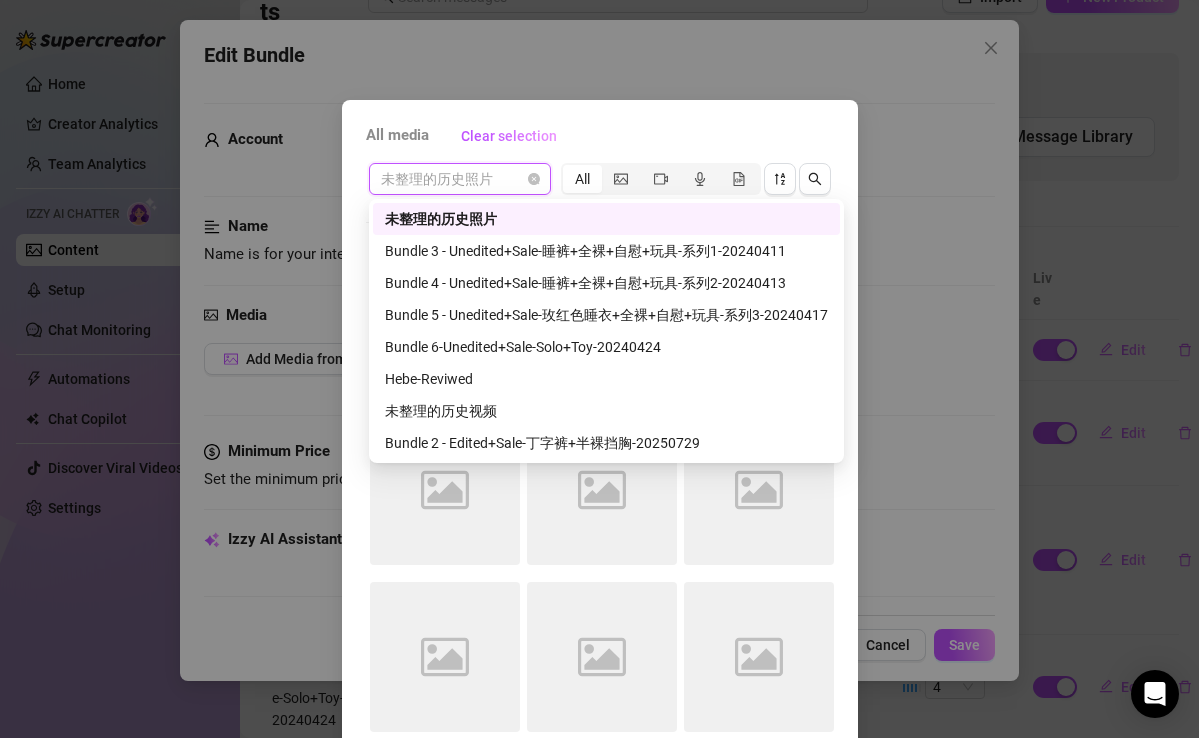 click on "未整理的历史照片" at bounding box center [460, 179] 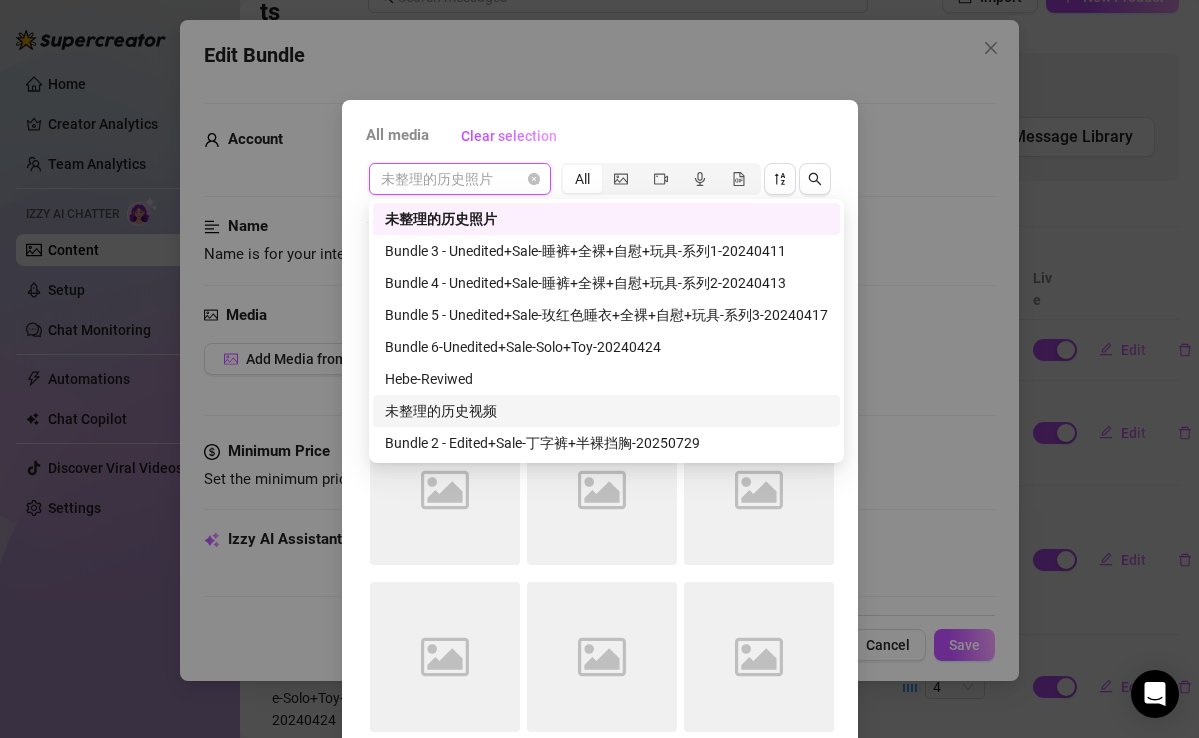 click on "未整理的历史视频" at bounding box center (606, 411) 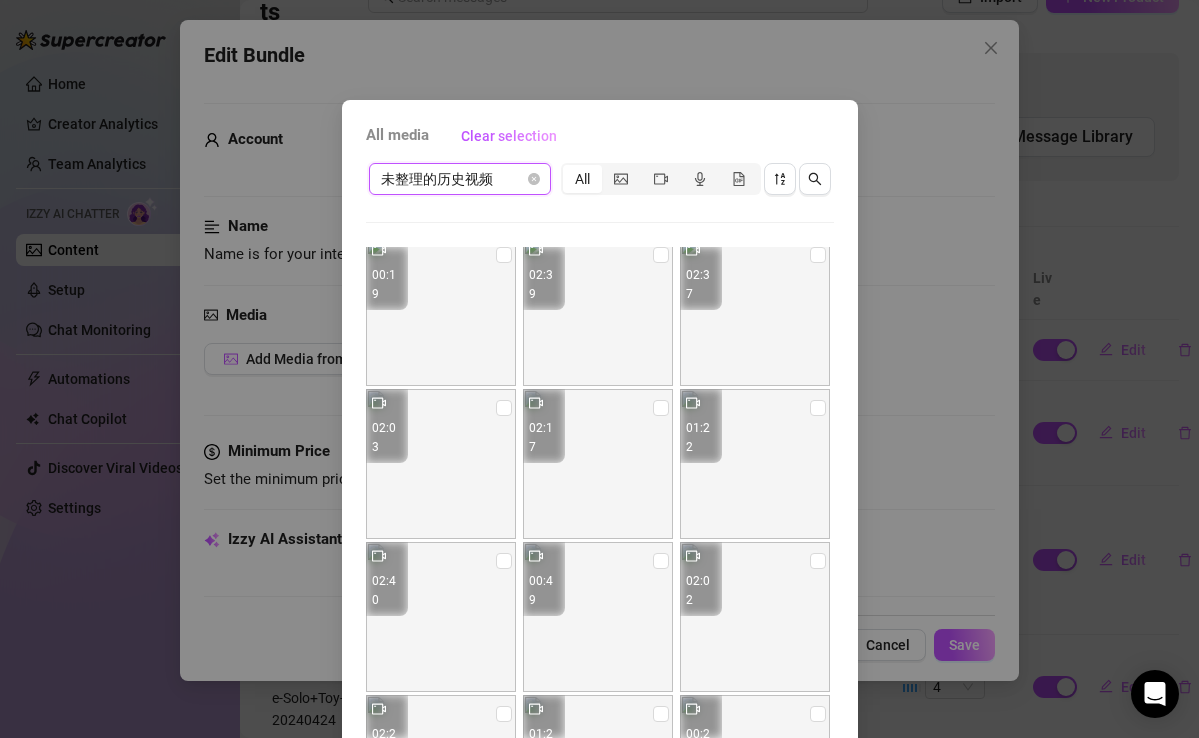 scroll, scrollTop: 937, scrollLeft: 0, axis: vertical 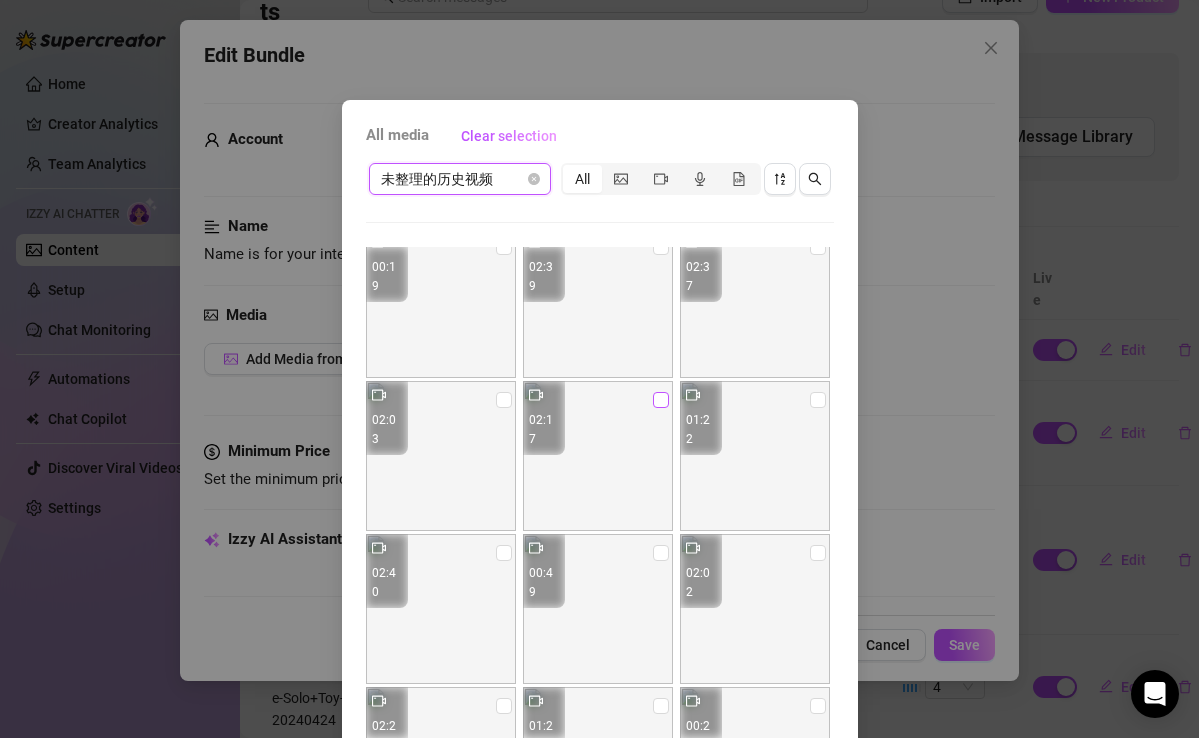 click at bounding box center (661, 400) 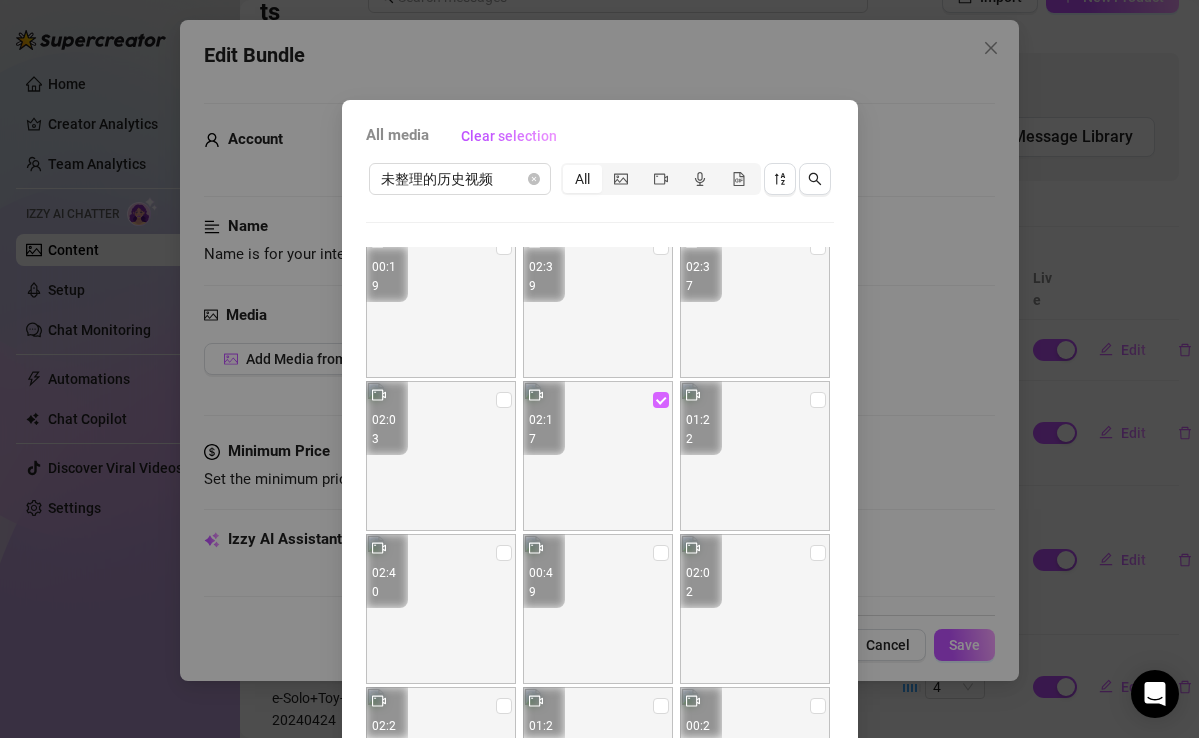 click at bounding box center (661, 400) 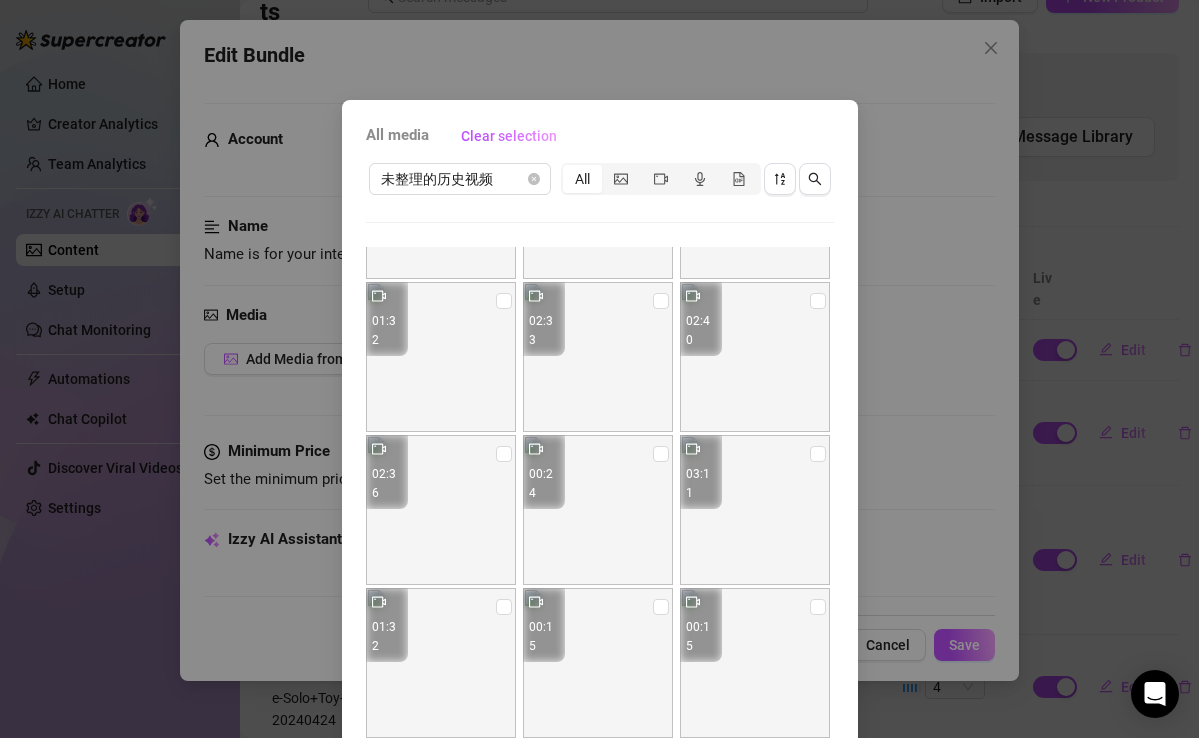 scroll, scrollTop: 1978, scrollLeft: 0, axis: vertical 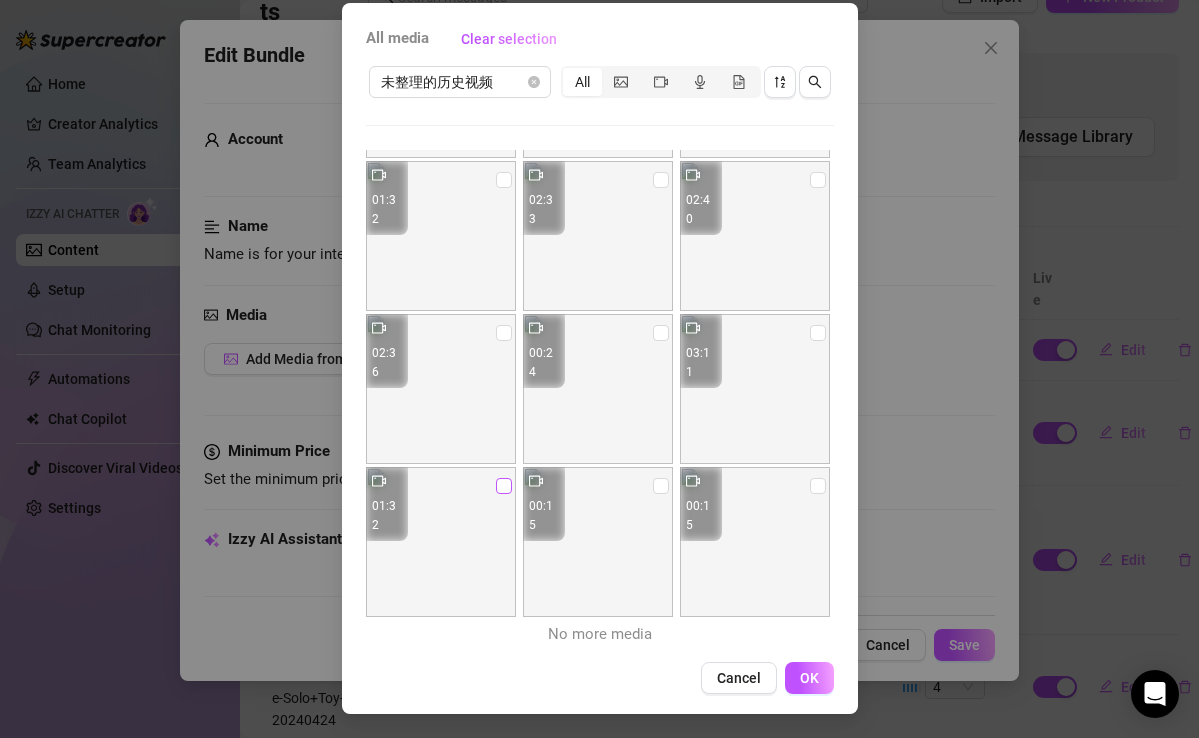 click at bounding box center (504, 486) 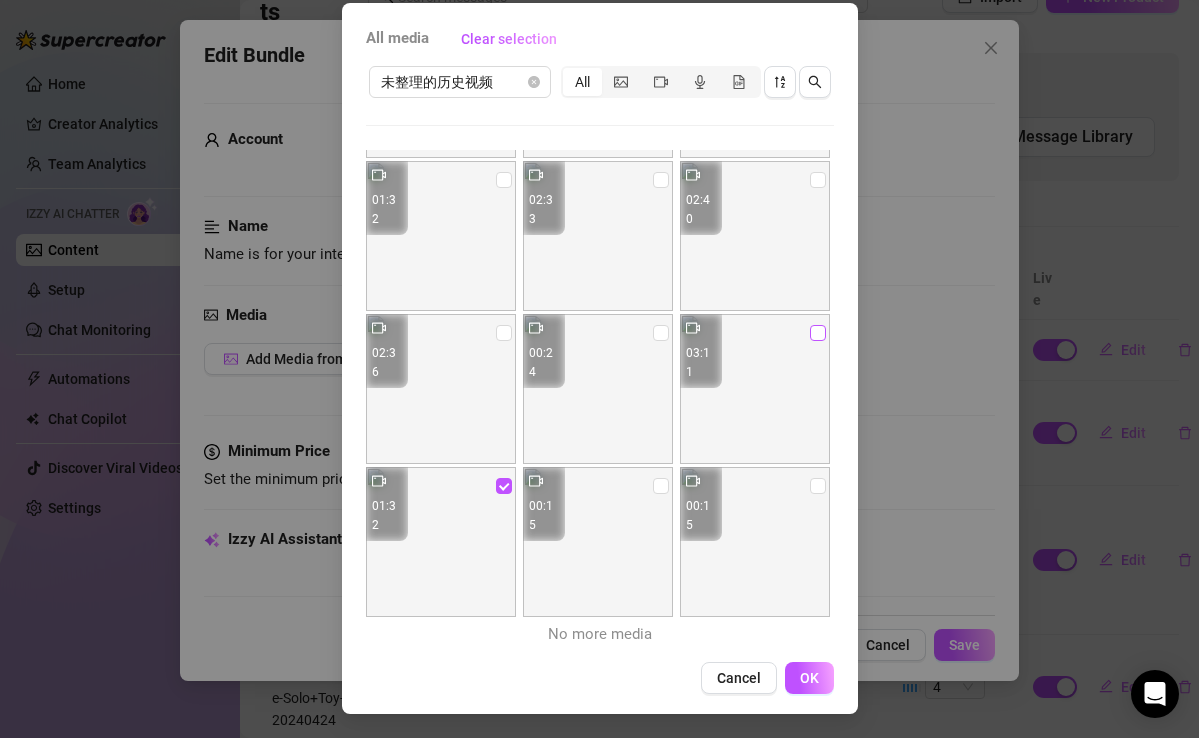 click at bounding box center (818, 333) 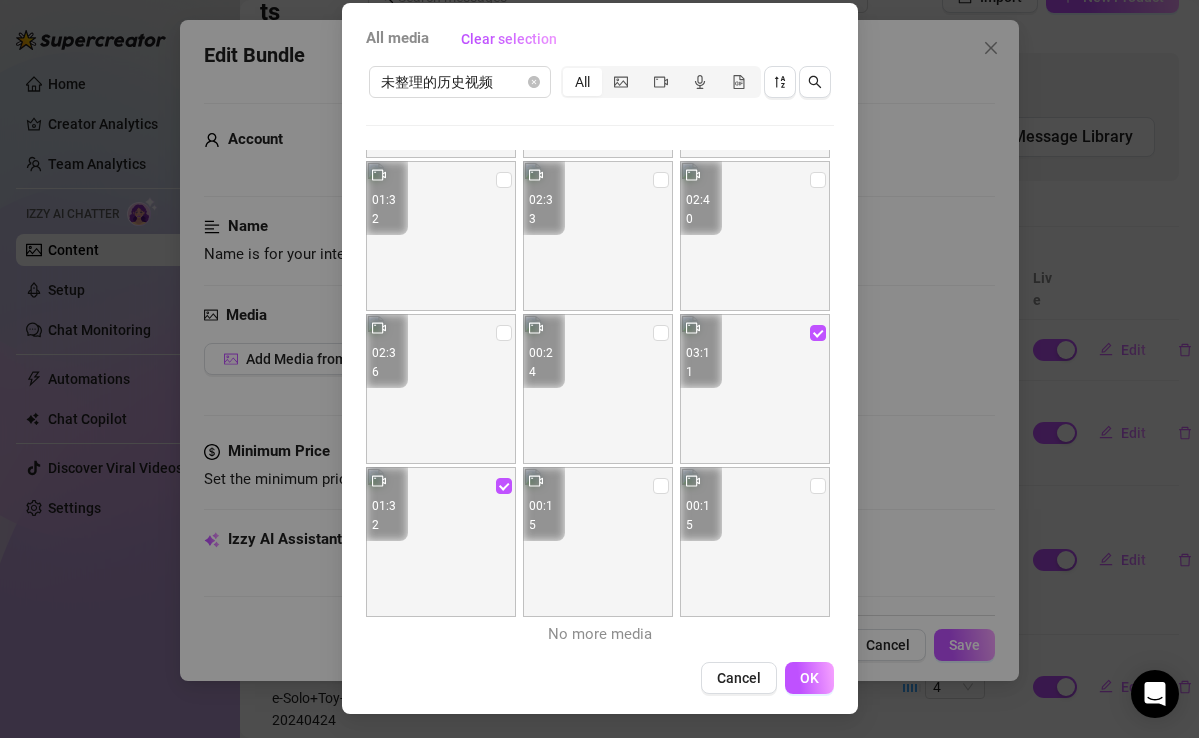 click at bounding box center [661, 333] 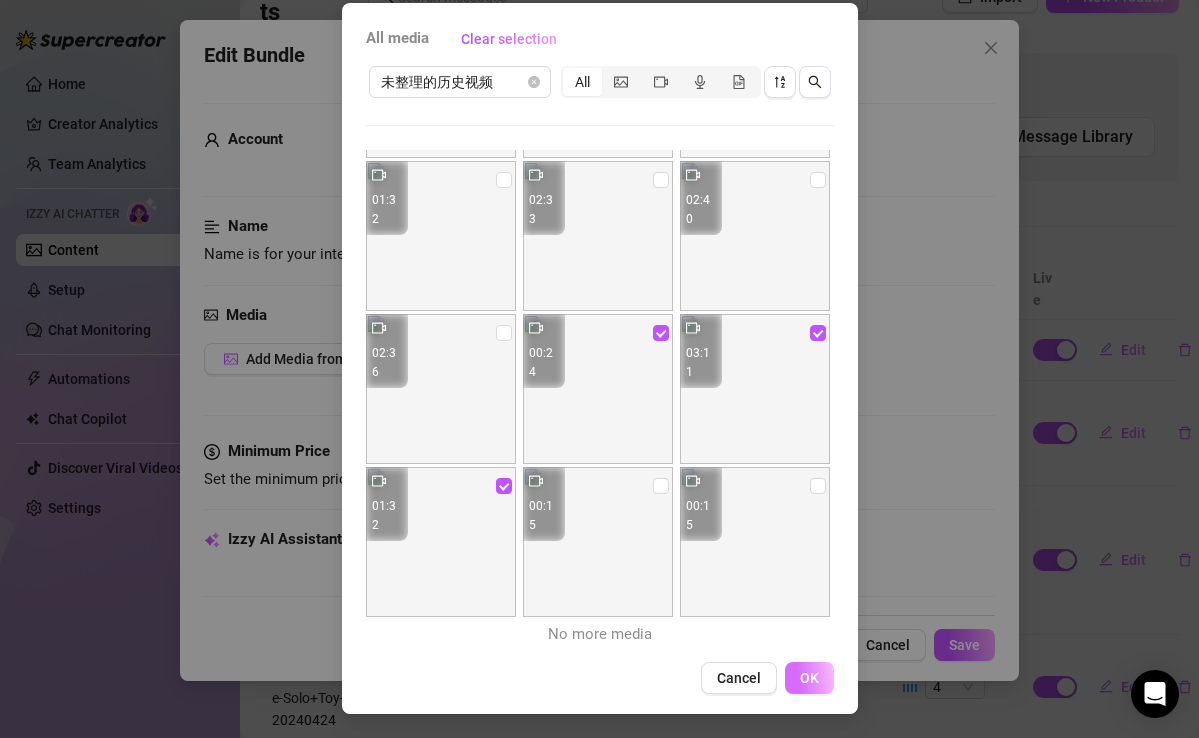 click on "OK" at bounding box center [809, 678] 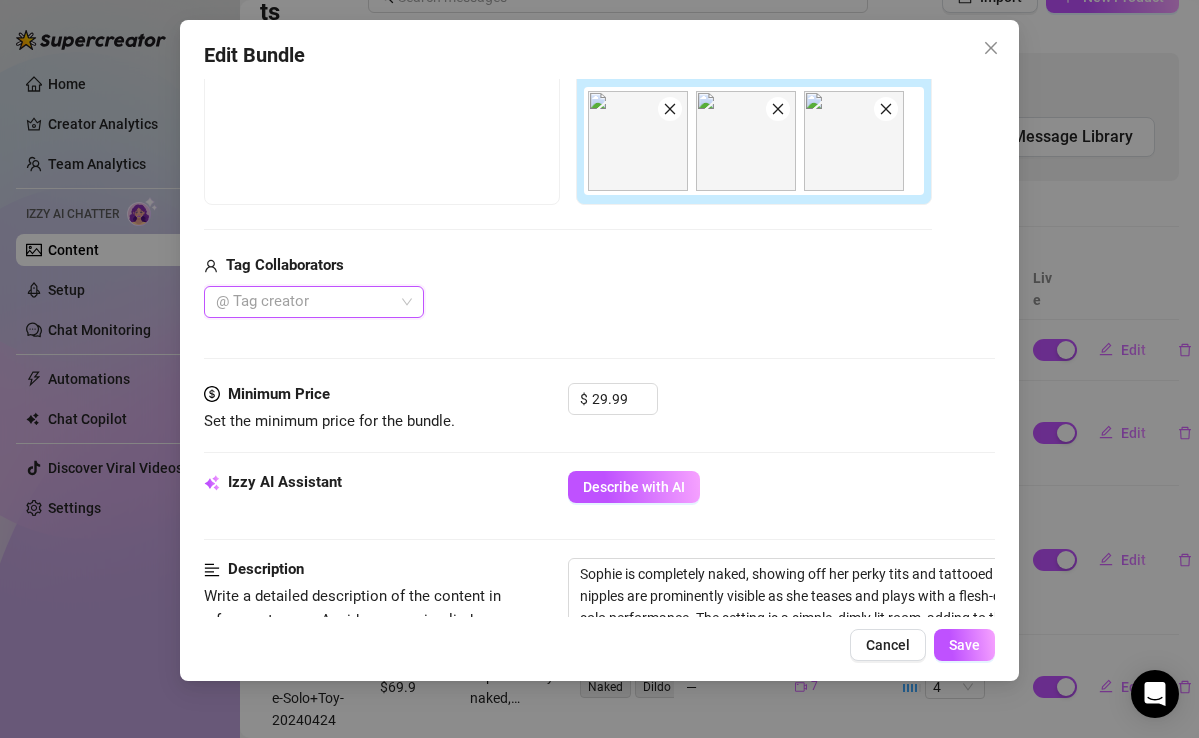 scroll, scrollTop: 338, scrollLeft: 0, axis: vertical 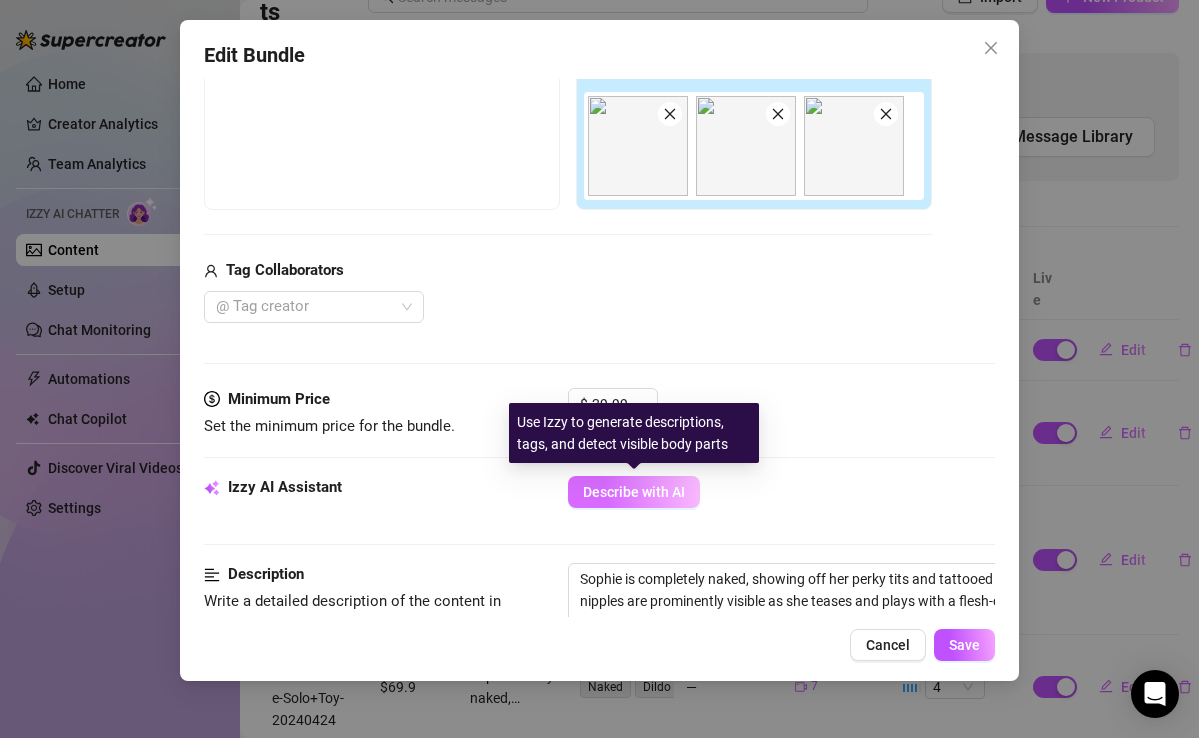 click on "Describe with AI" at bounding box center [634, 492] 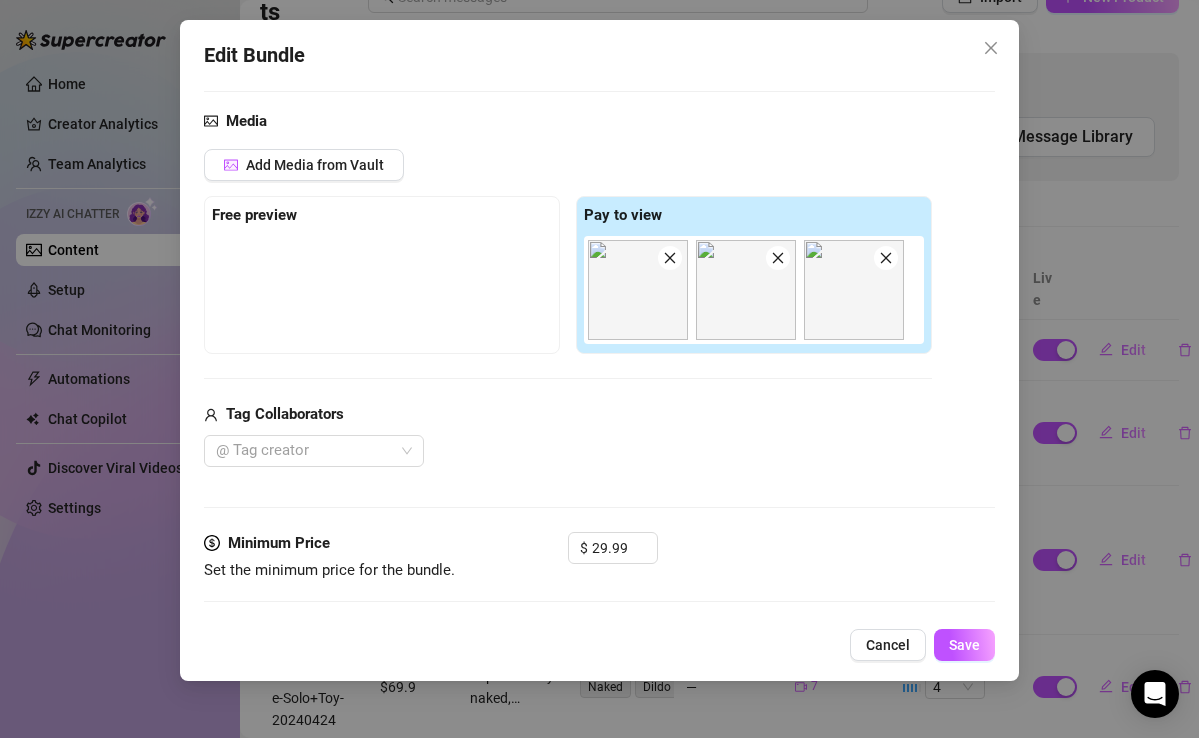 scroll, scrollTop: 77, scrollLeft: 0, axis: vertical 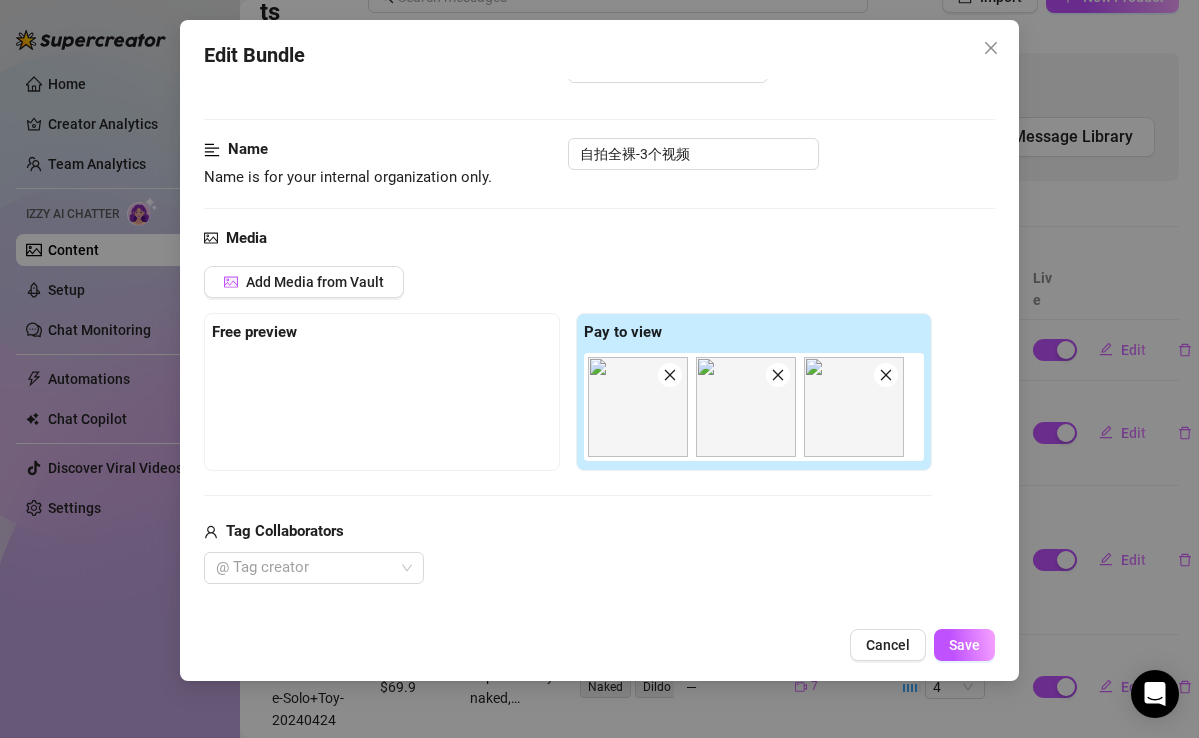 click 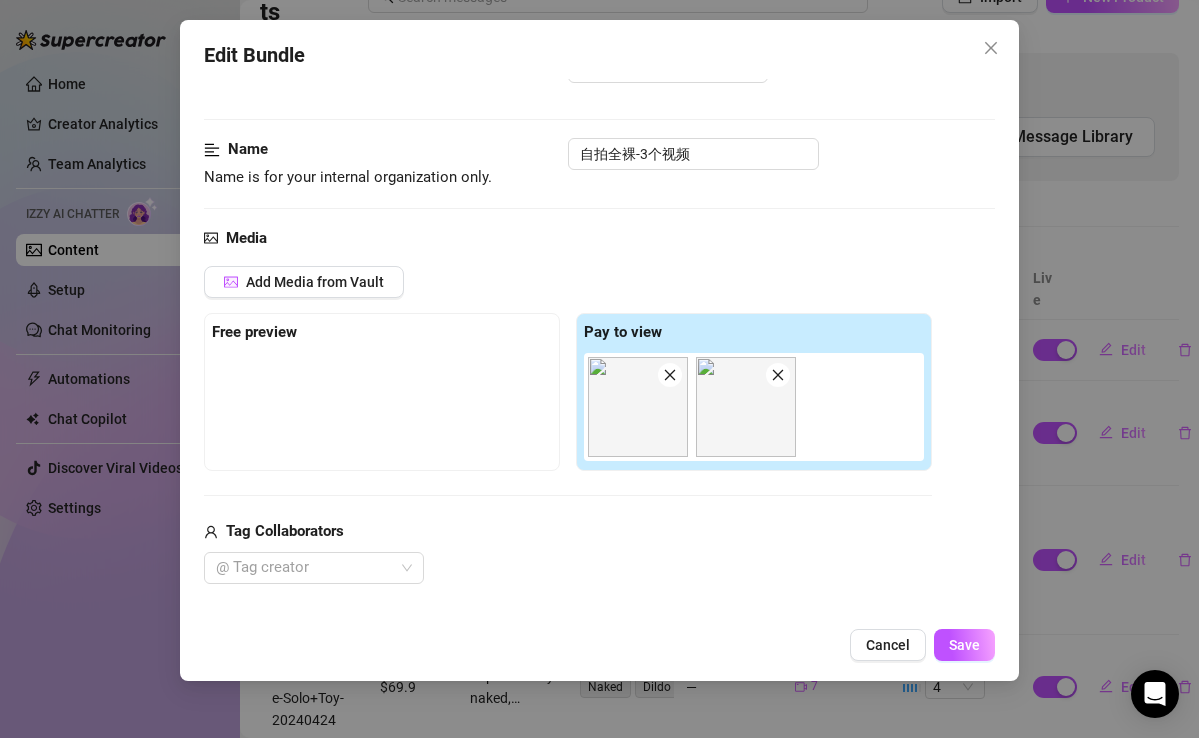 click 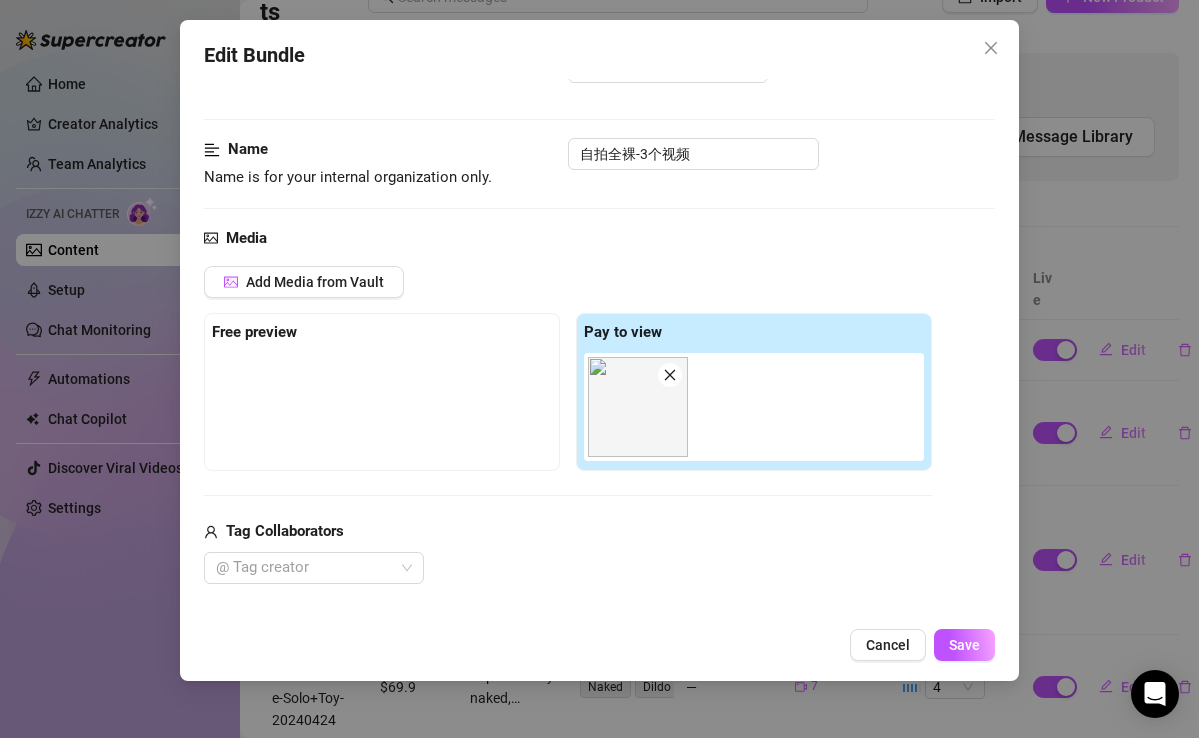 click at bounding box center [638, 407] 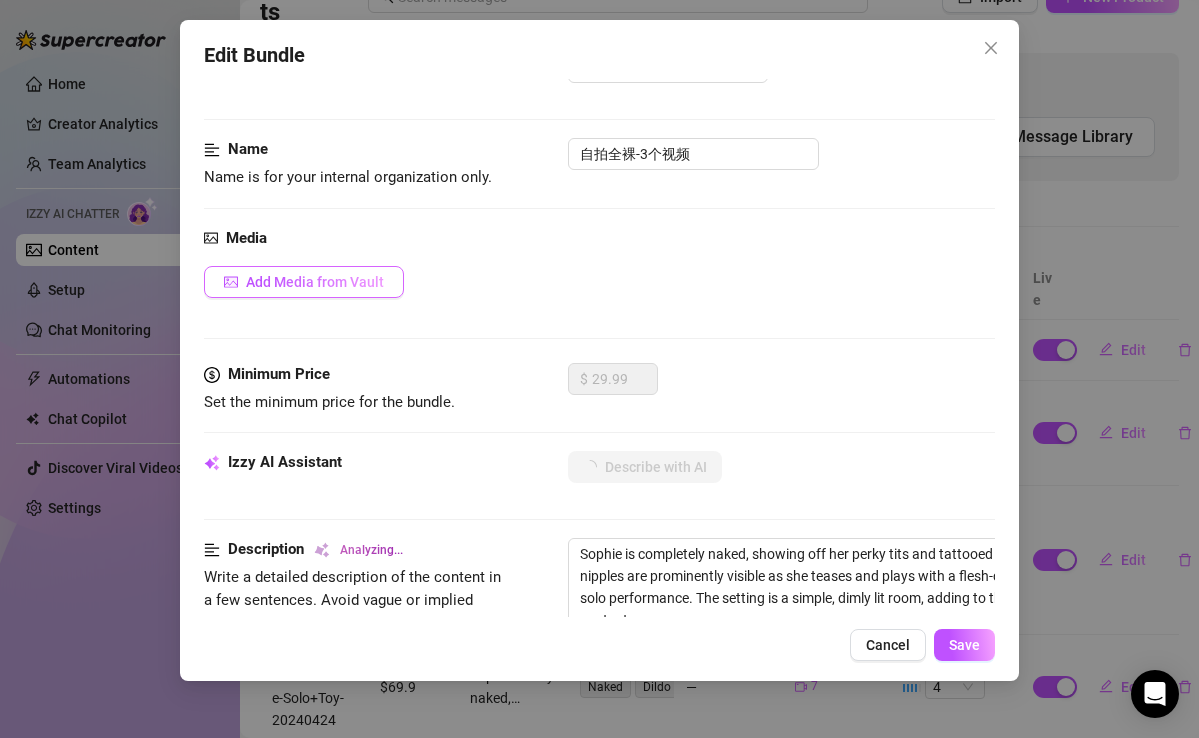 click on "Add Media from Vault" at bounding box center [315, 282] 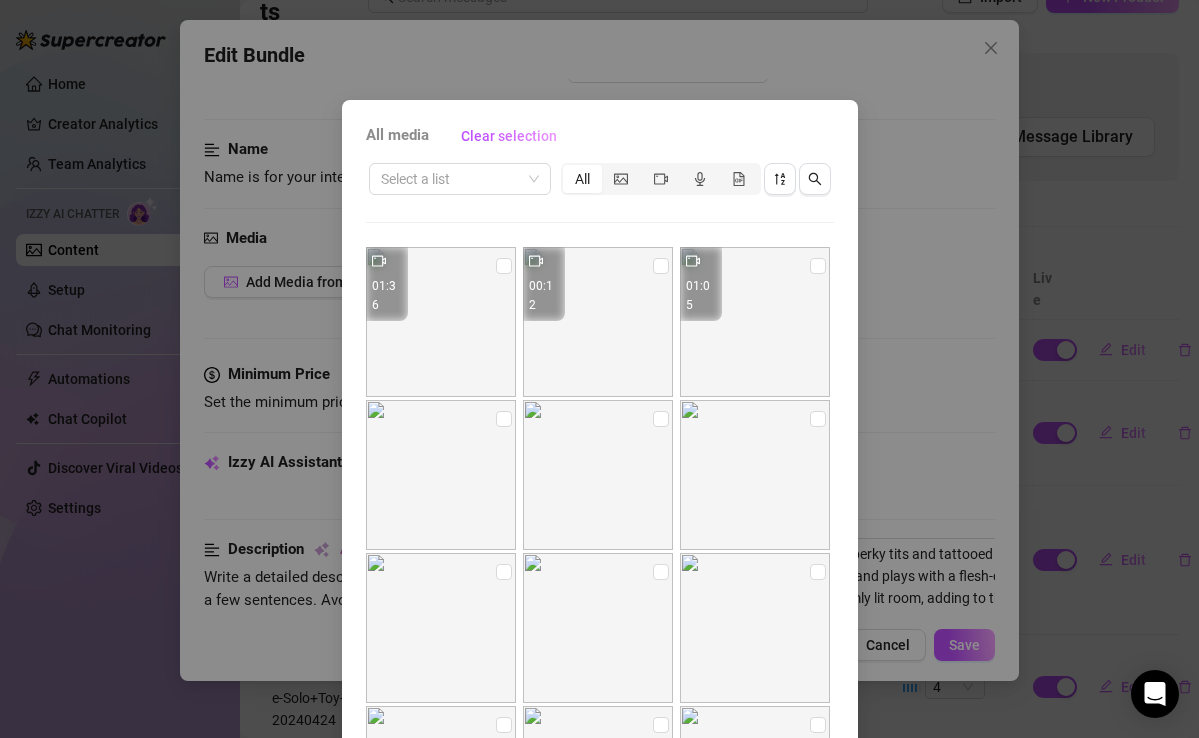 scroll, scrollTop: 97, scrollLeft: 0, axis: vertical 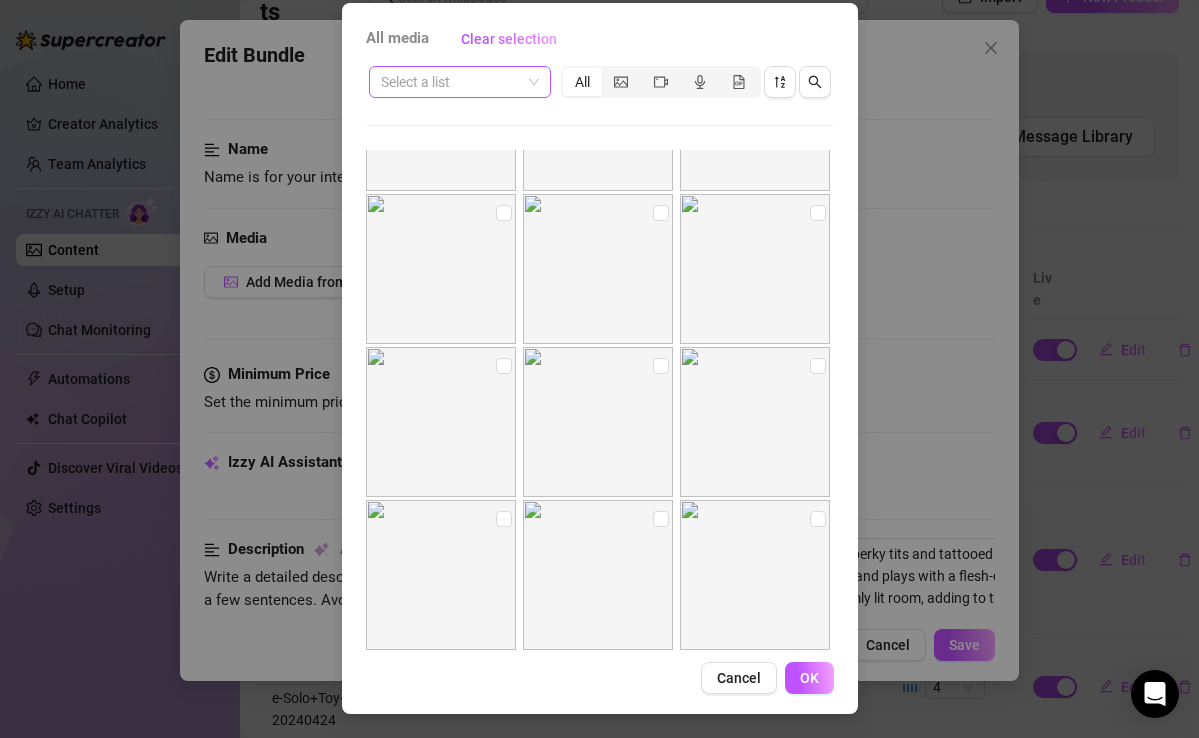 click at bounding box center (451, 82) 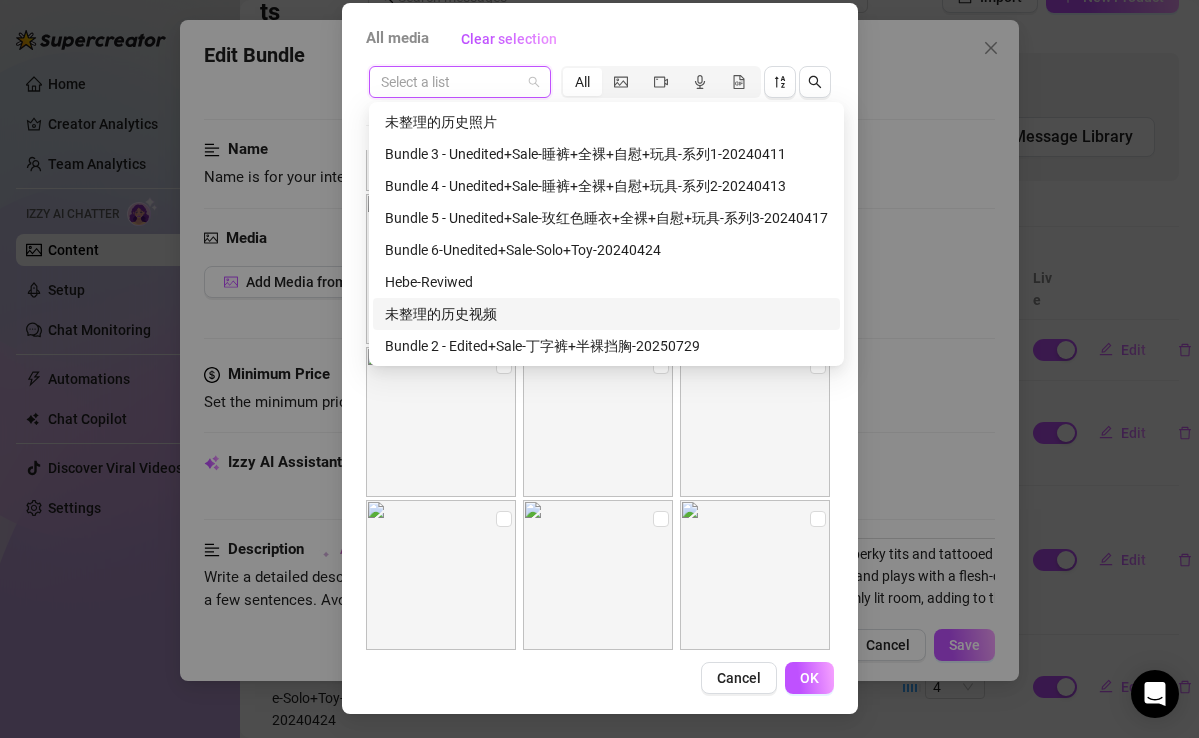 click on "未整理的历史视频" at bounding box center (606, 314) 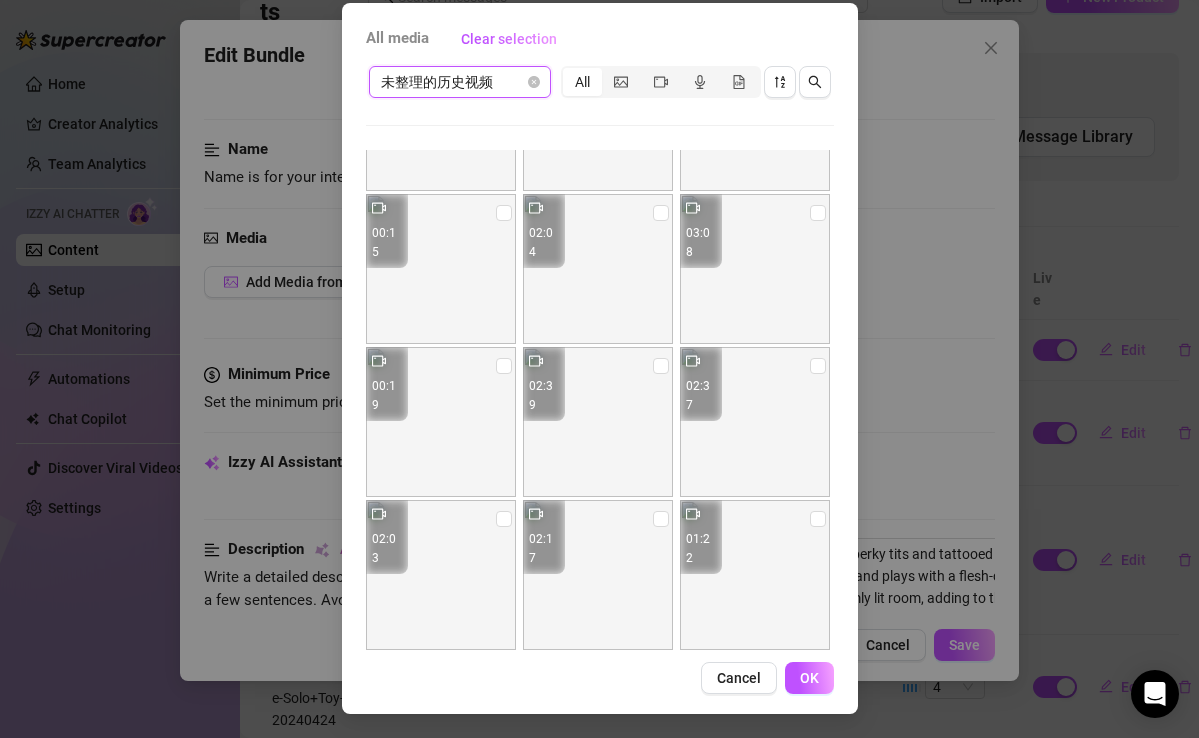 type on "Sophie" 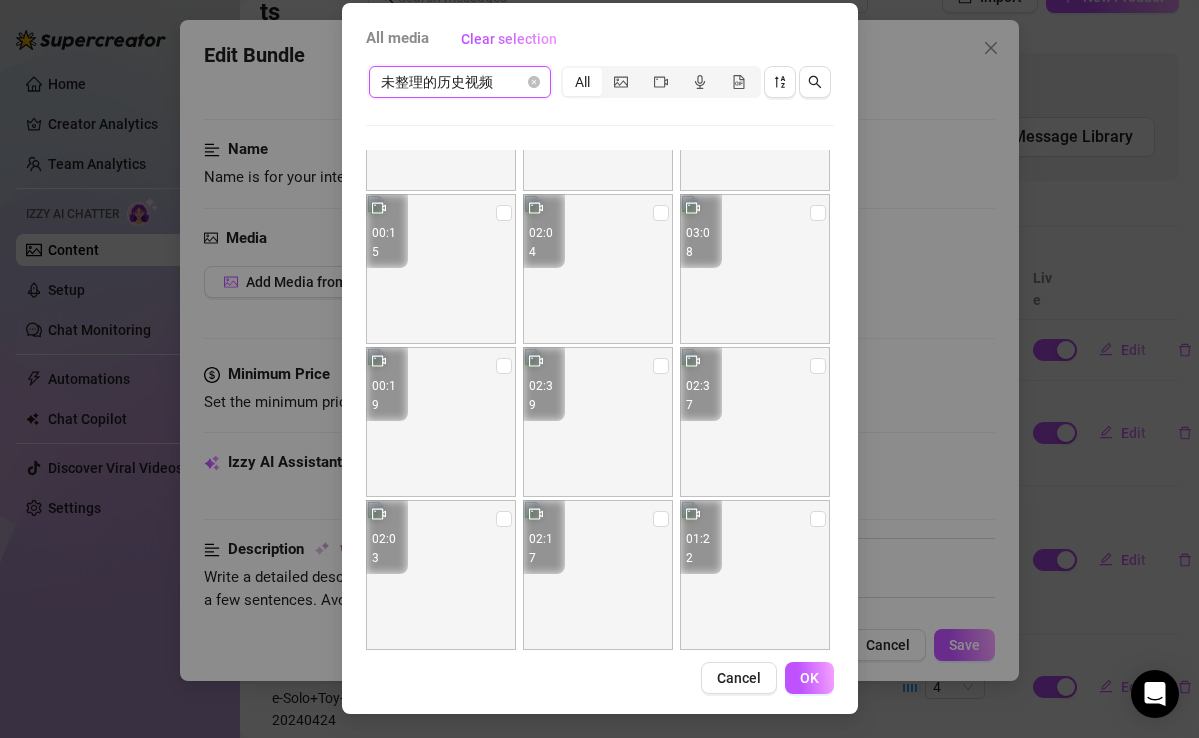 type on "Sophie is" 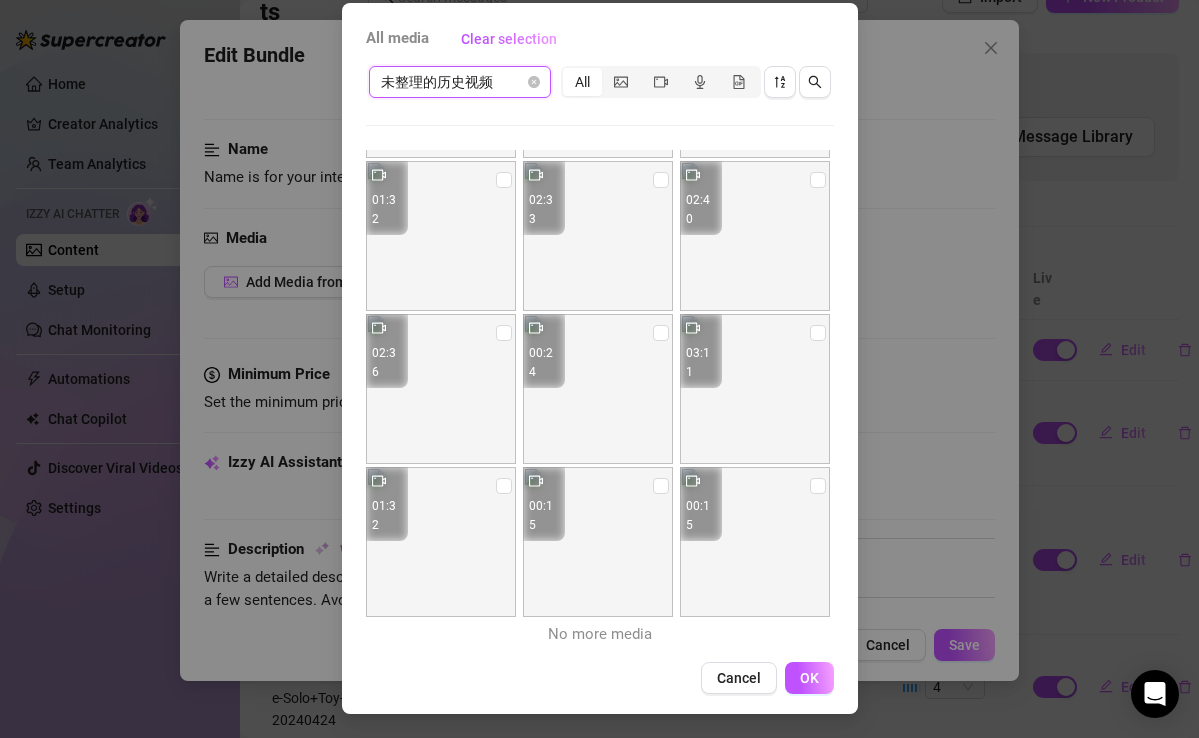 type on "[NAME] is fully" 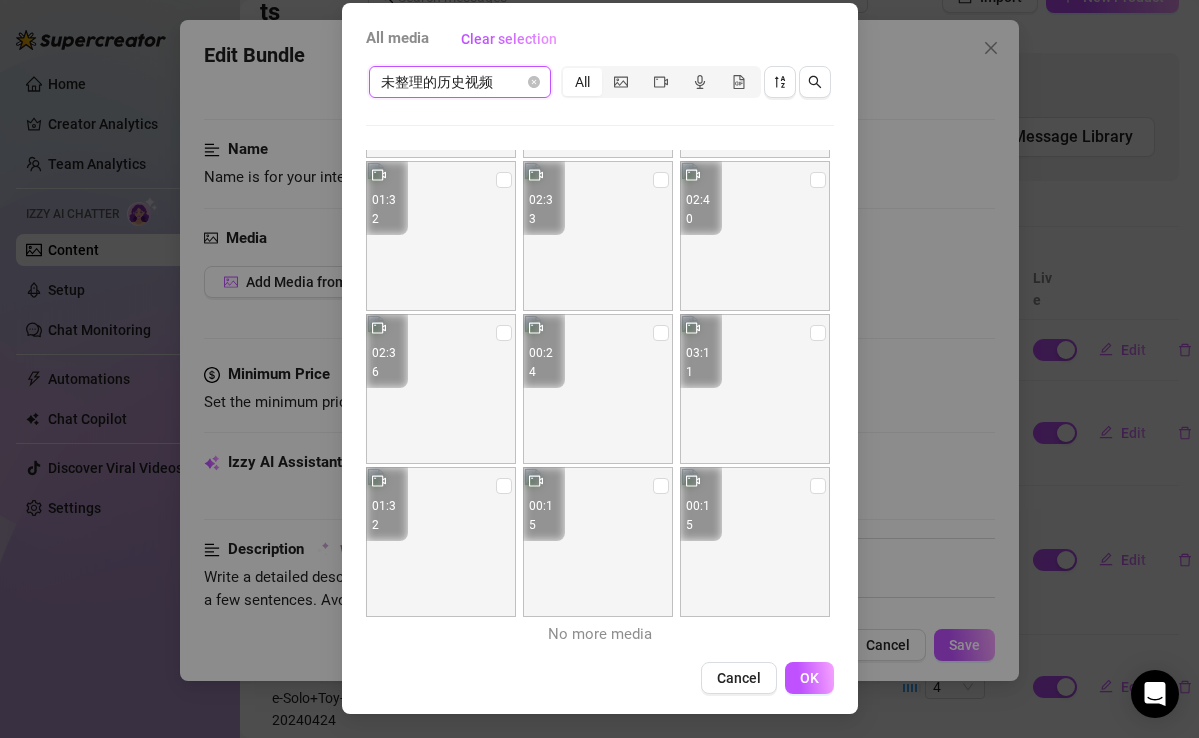 type on "Sophie is fully naked, showcasing" 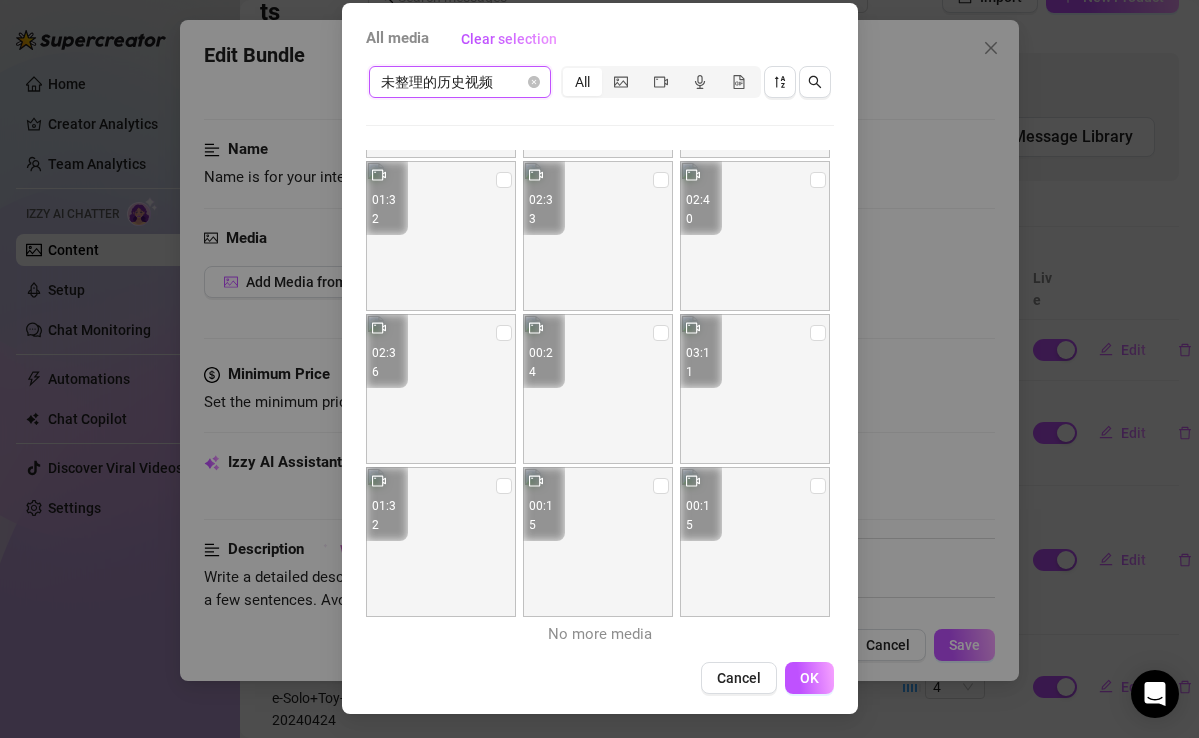 type on "Sophie is fully naked, showcasing her busty" 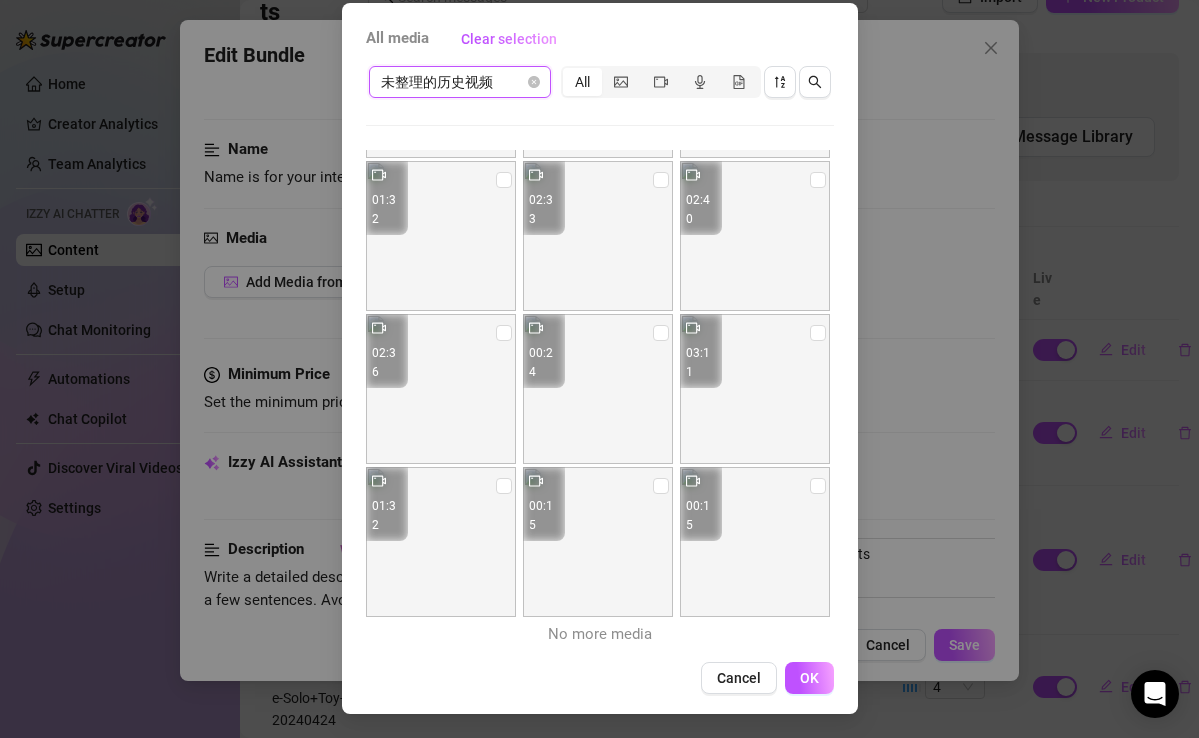 type on "Sophie is fully naked, showcasing her busty tits and" 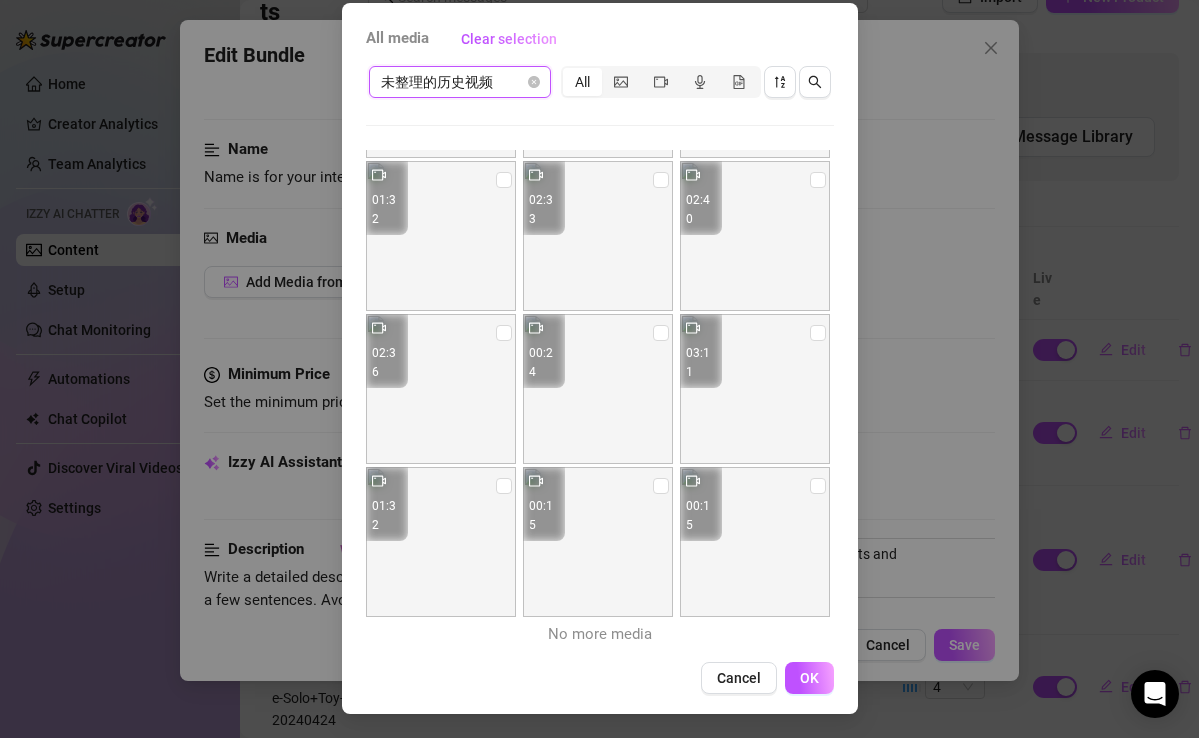 type on "Sophie is fully naked, showcasing her busty tits and spread" 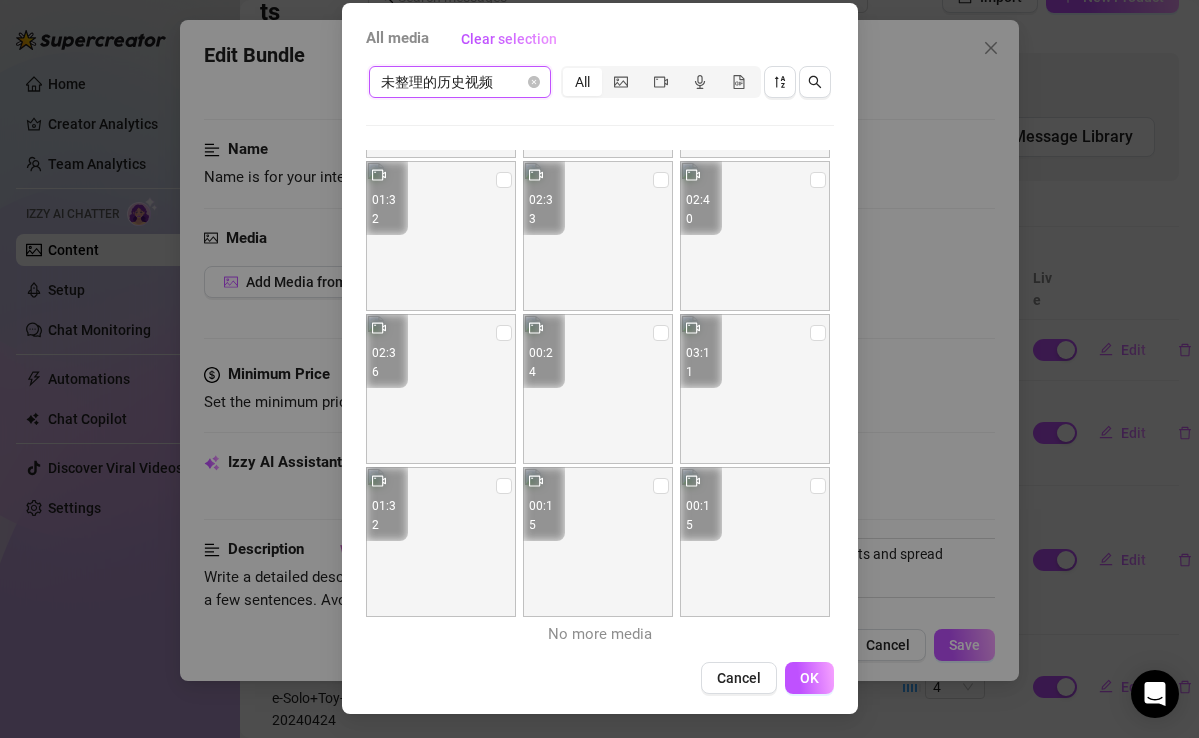 type on "[PERSON] is fully naked, showcasing her busty tits and spread pussy" 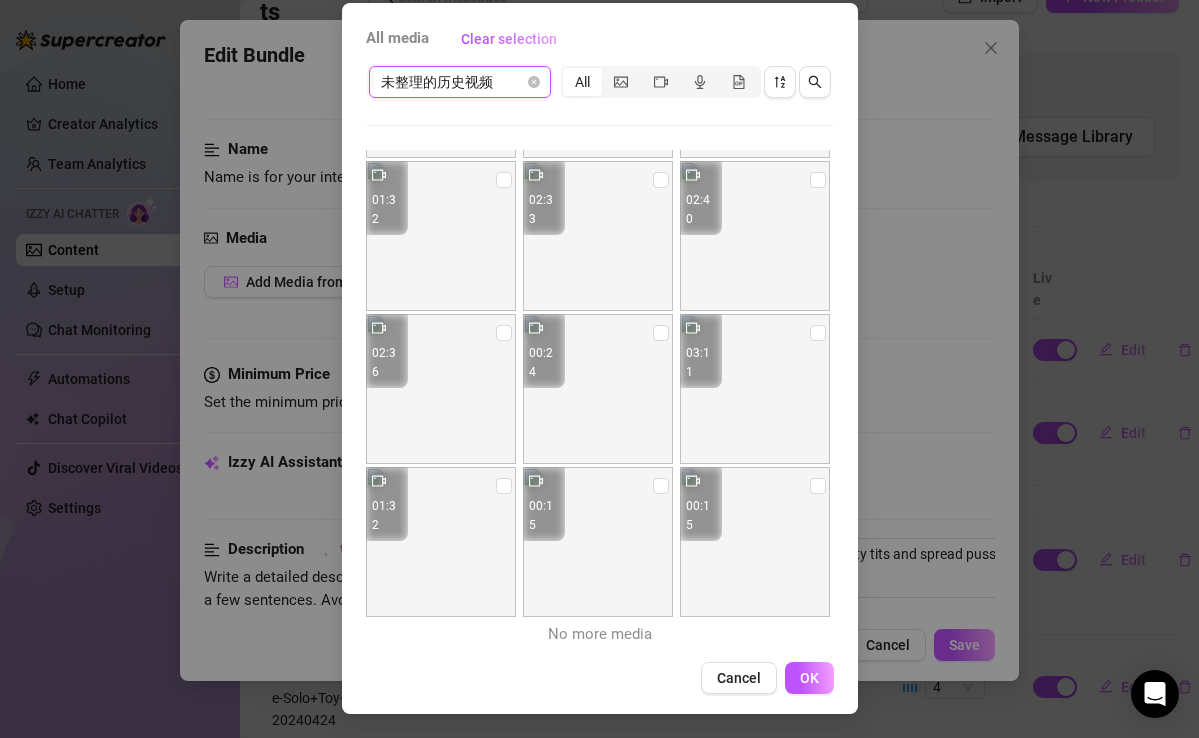 type on "Sophie is fully naked, showcasing her busty tits and spread pussy while" 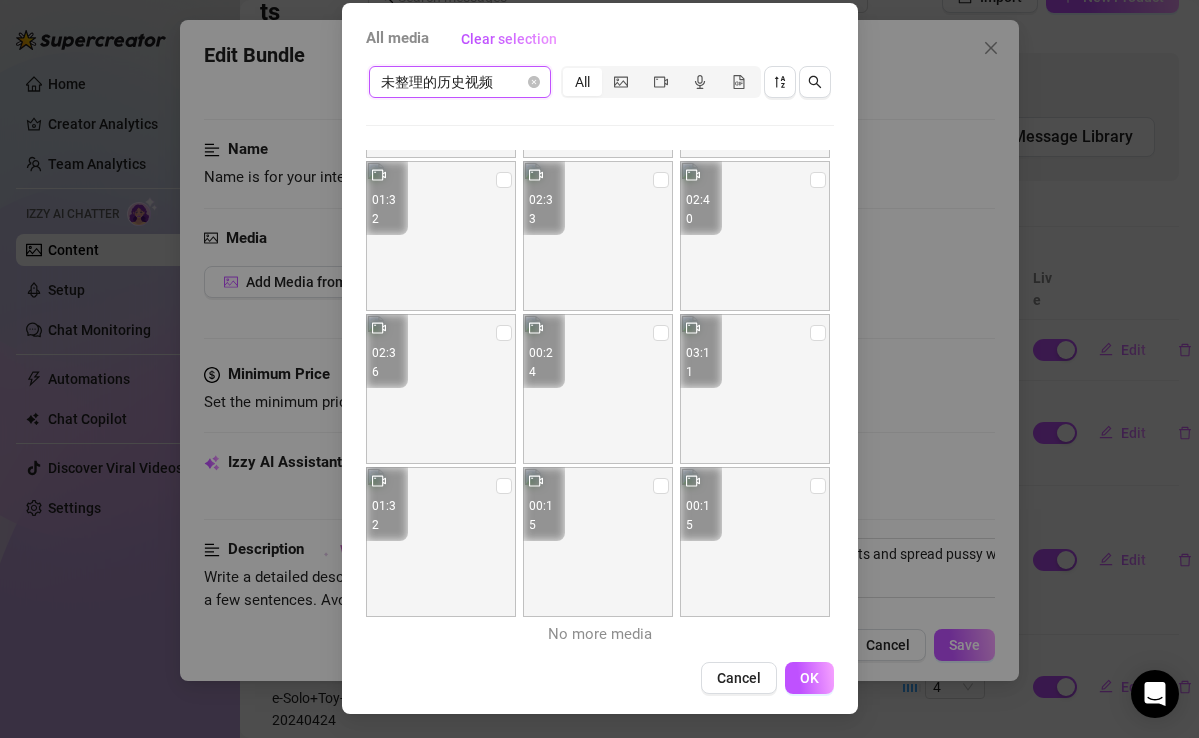 type on "[NAME] is fully naked, showcasing her busty tits and spread pussy while using" 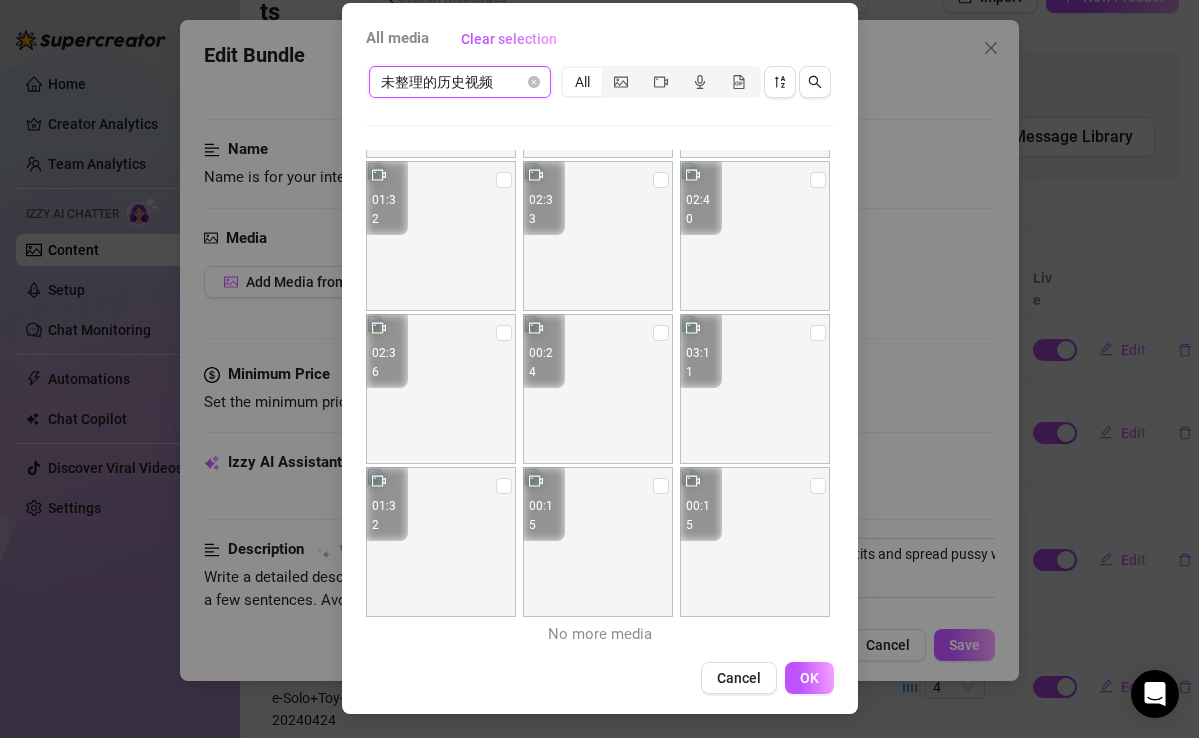 type on "Sophie is fully naked, showcasing her busty tits and spread pussy while using a" 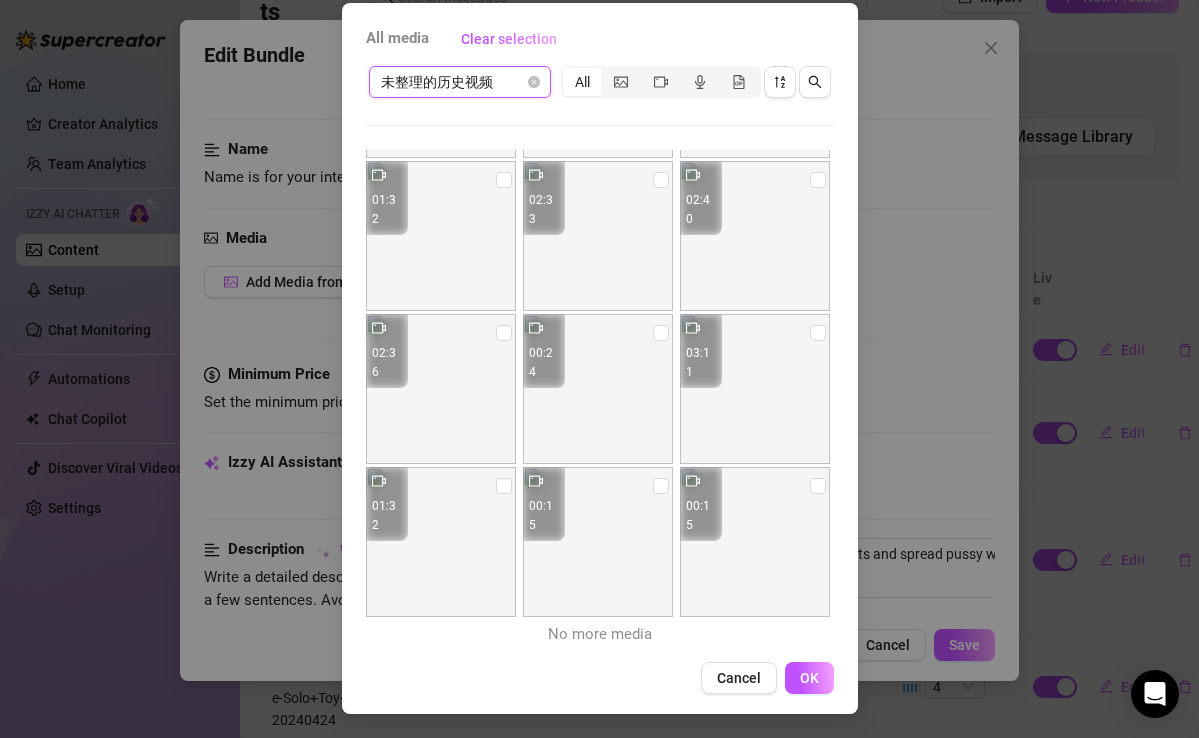 type on "Sophie is fully naked, showcasing her busty tits and spread pussy while using a flesh-colored" 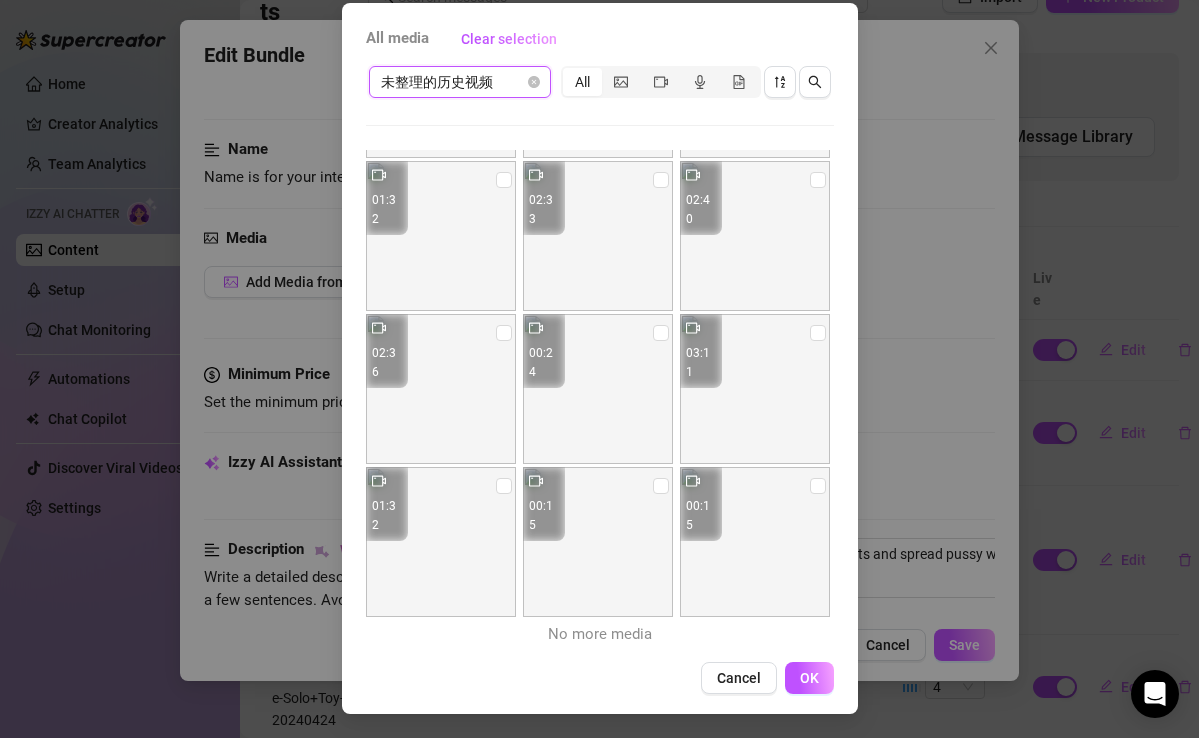 type on "Sophie is fully naked, showcasing her busty tits and spread pussy while using a flesh-colored dildo." 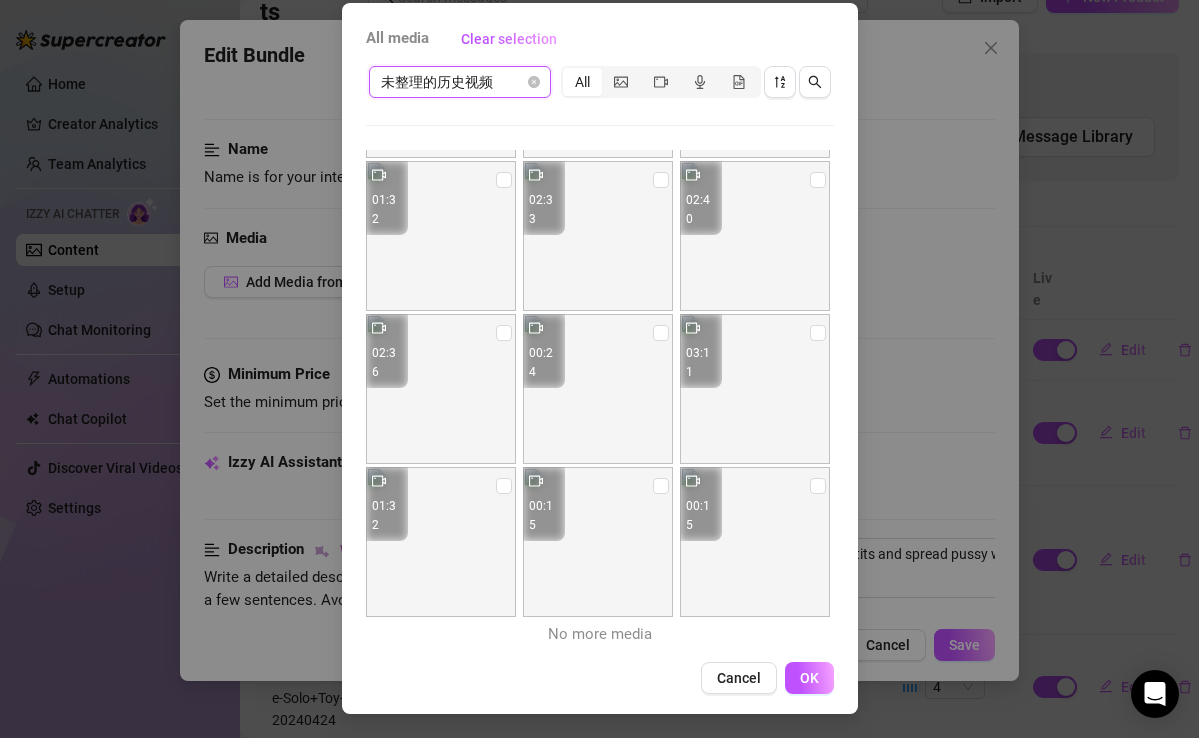 type on "[NAME] is fully naked, showcasing her busty tits and spread pussy while using a flesh-colored dildo. Her ass" 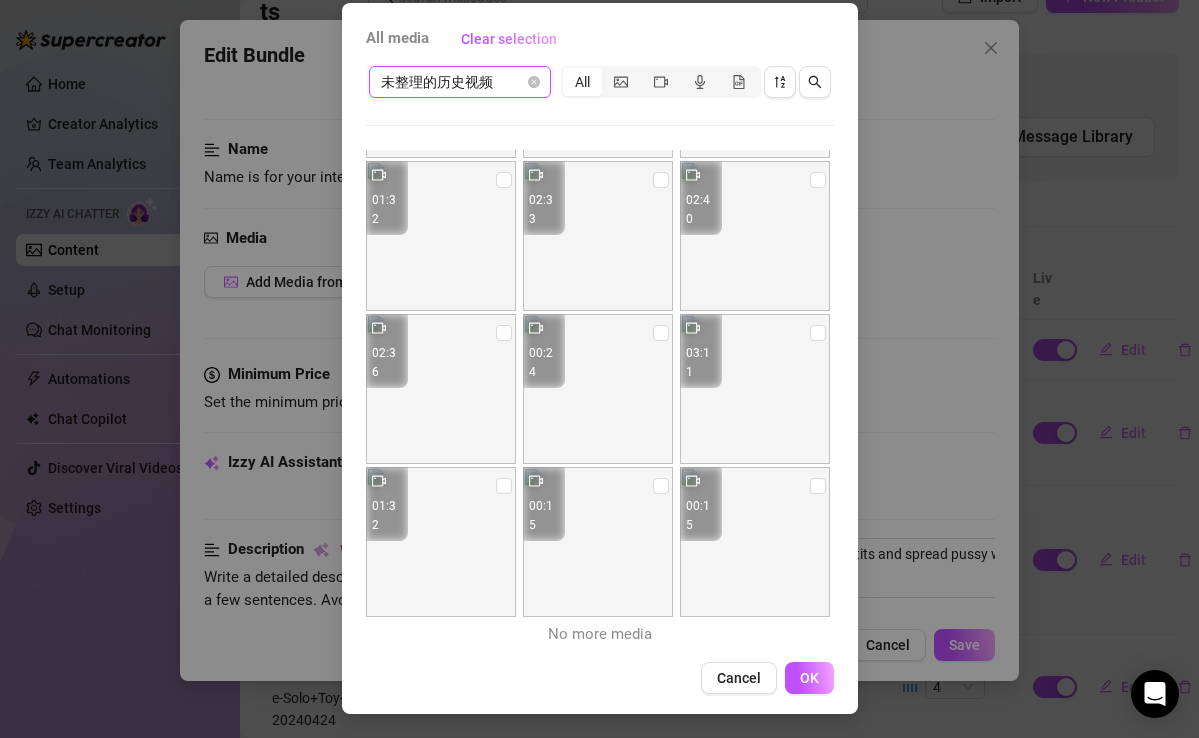 type on "Sophie is fully naked, showcasing her busty tits and spread pussy while using a flesh-colored dildo. Her ass and" 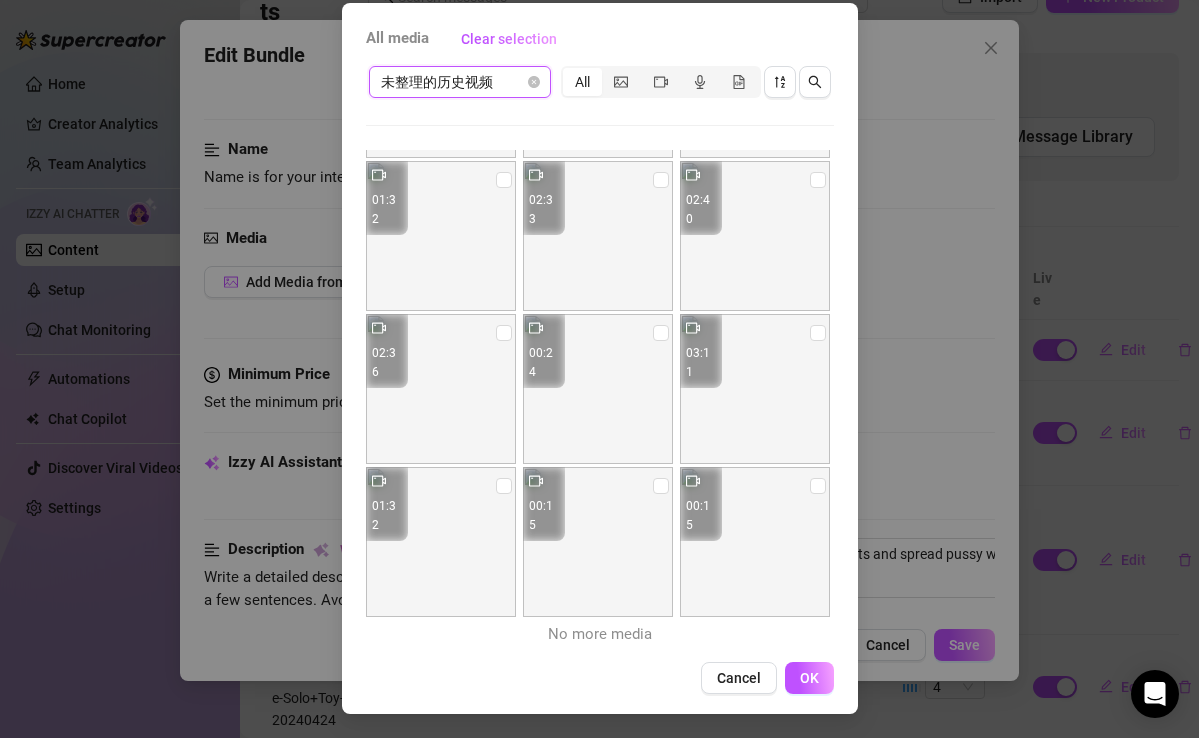 type on "Sophie is fully naked, showcasing her busty tits and spread pussy while using a flesh-colored dildo. Her ass and butthole" 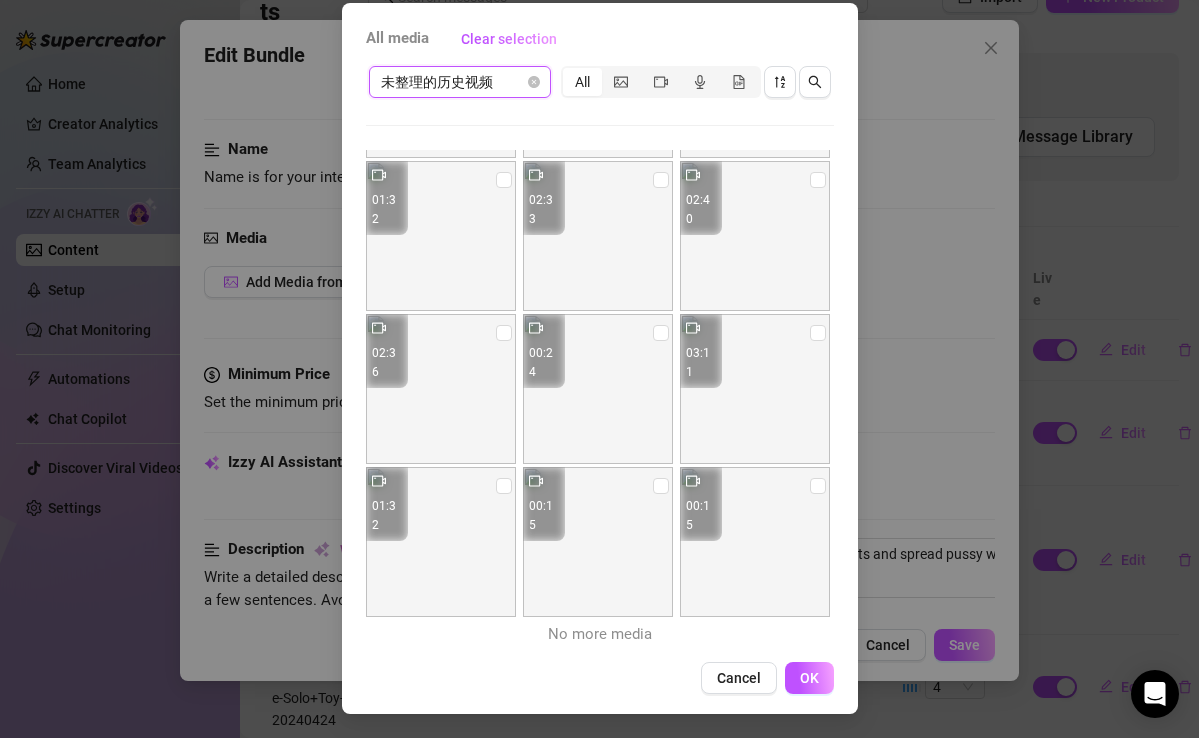 type on "Sophie is fully naked, showcasing her busty tits and spread pussy while using a flesh-colored dildo. Her ass and butthole are" 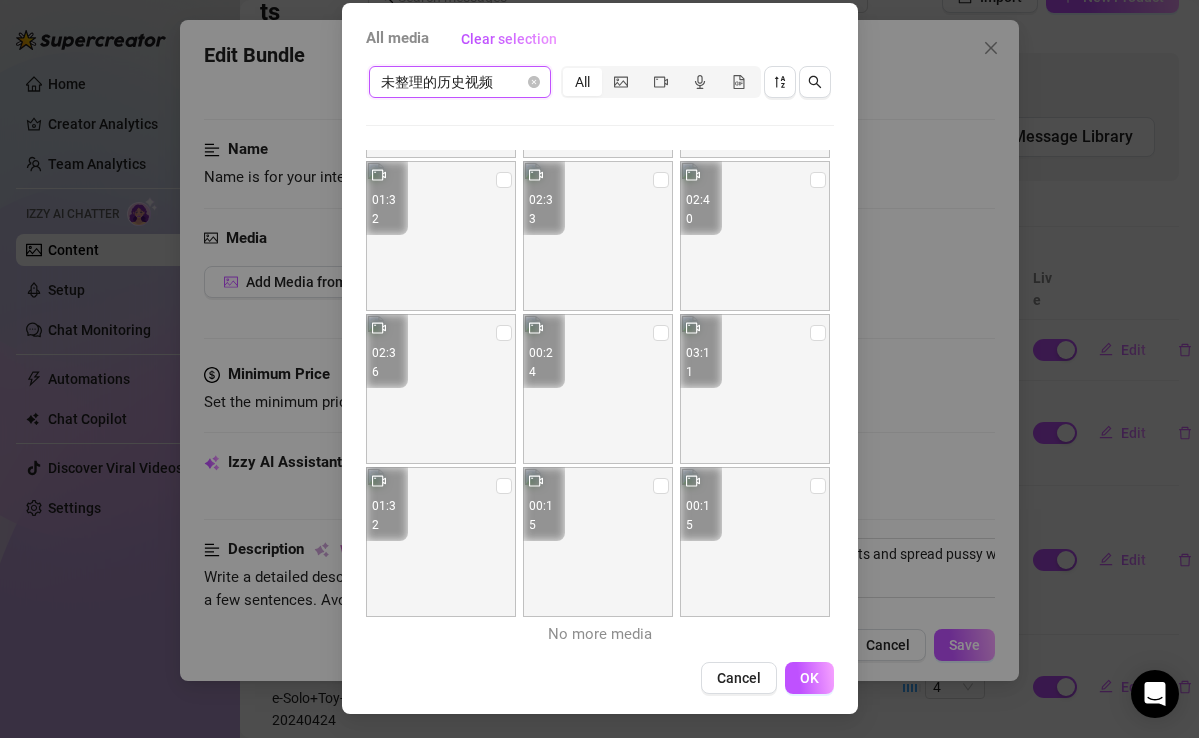 type on "[NAME] is fully naked, showcasing her busty tits and spread pussy while using a flesh-colored dildo. Her ass and butthole are prominently displayed" 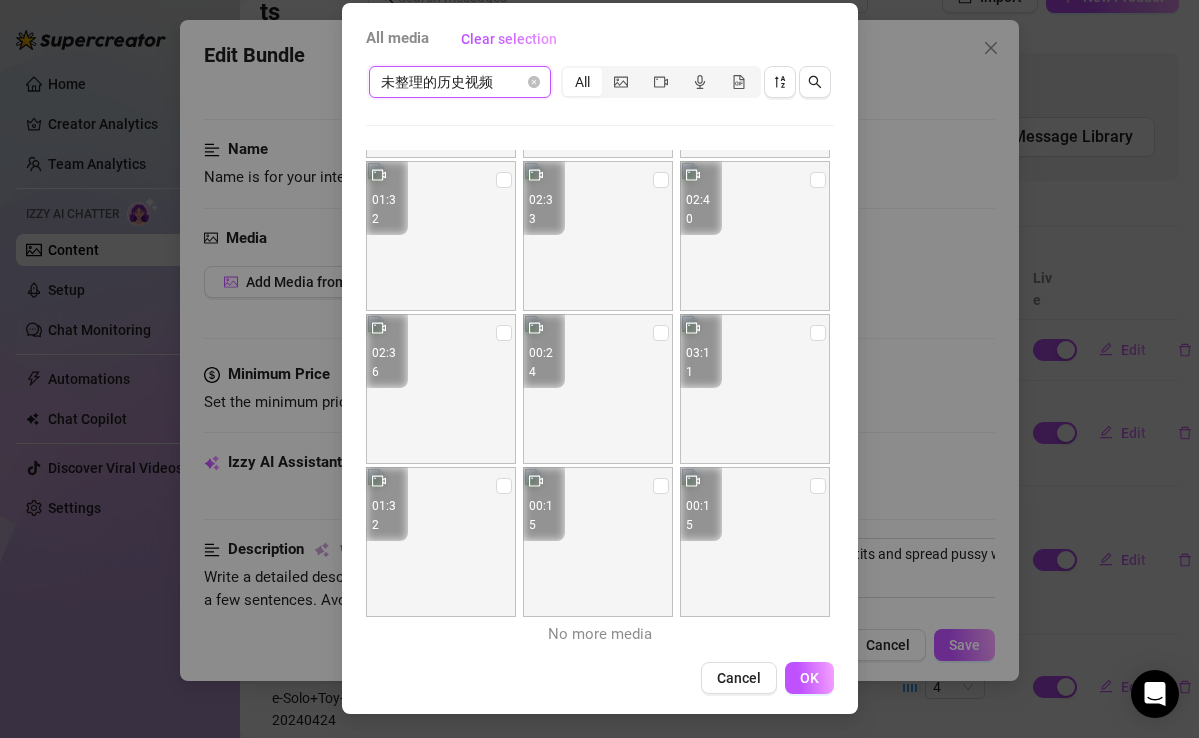 type on "Sophie is fully naked, showcasing her busty tits and spread pussy while using a flesh-colored dildo. Her ass and butthole are prominently displayed as" 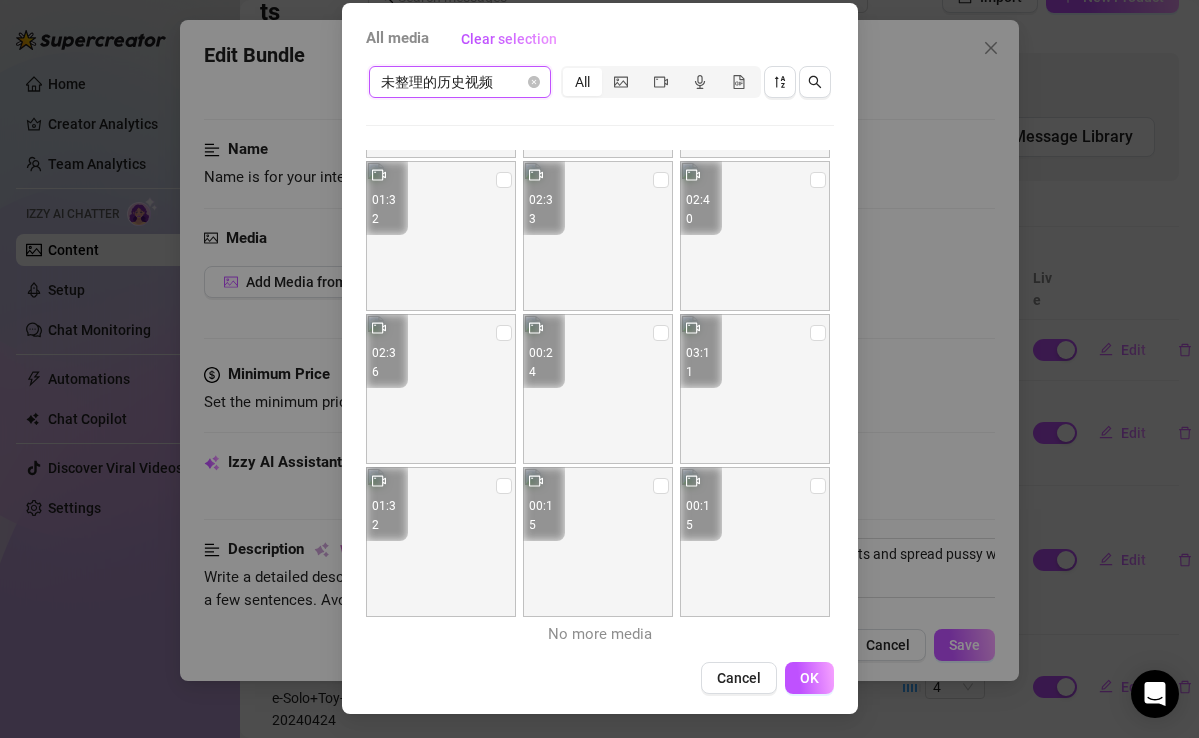 type on "[NAME] is fully naked, showcasing her busty tits and spread pussy while using a flesh-colored dildo. Her ass and butthole are prominently displayed as she" 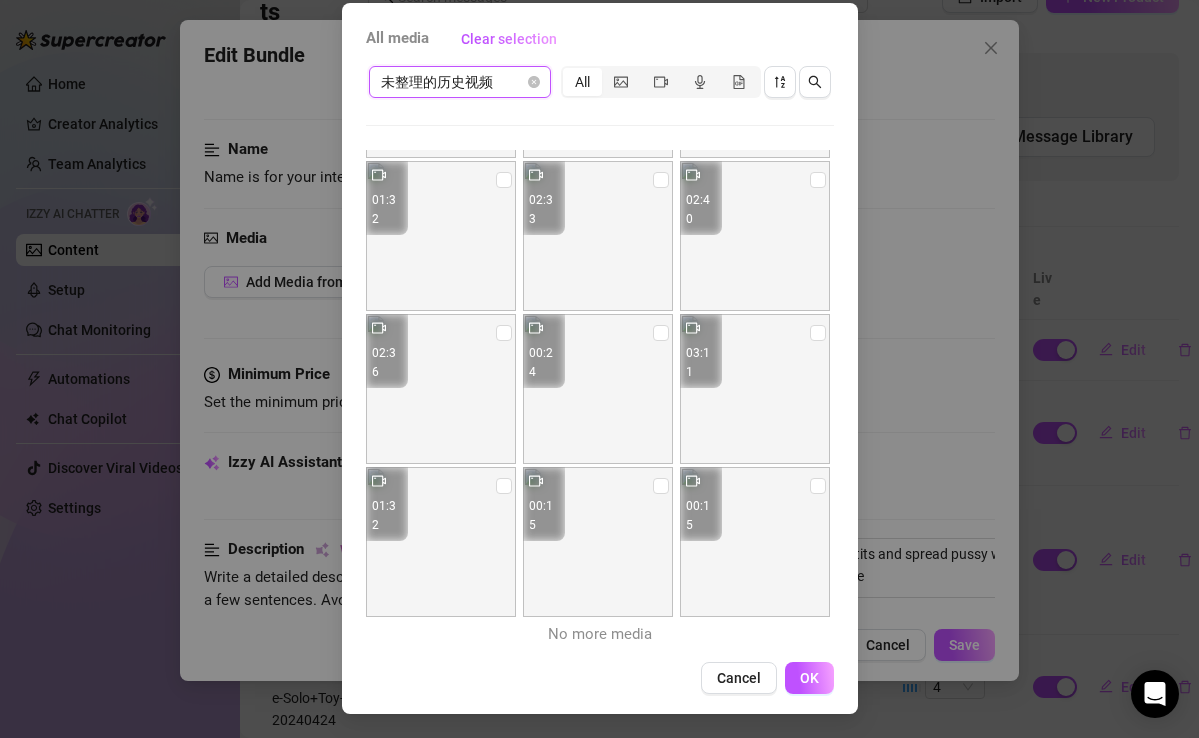 type on "[NAME] is fully naked, showcasing her busty tits and spread pussy while using a flesh-colored dildo. Her ass and butthole are prominently displayed as she bends" 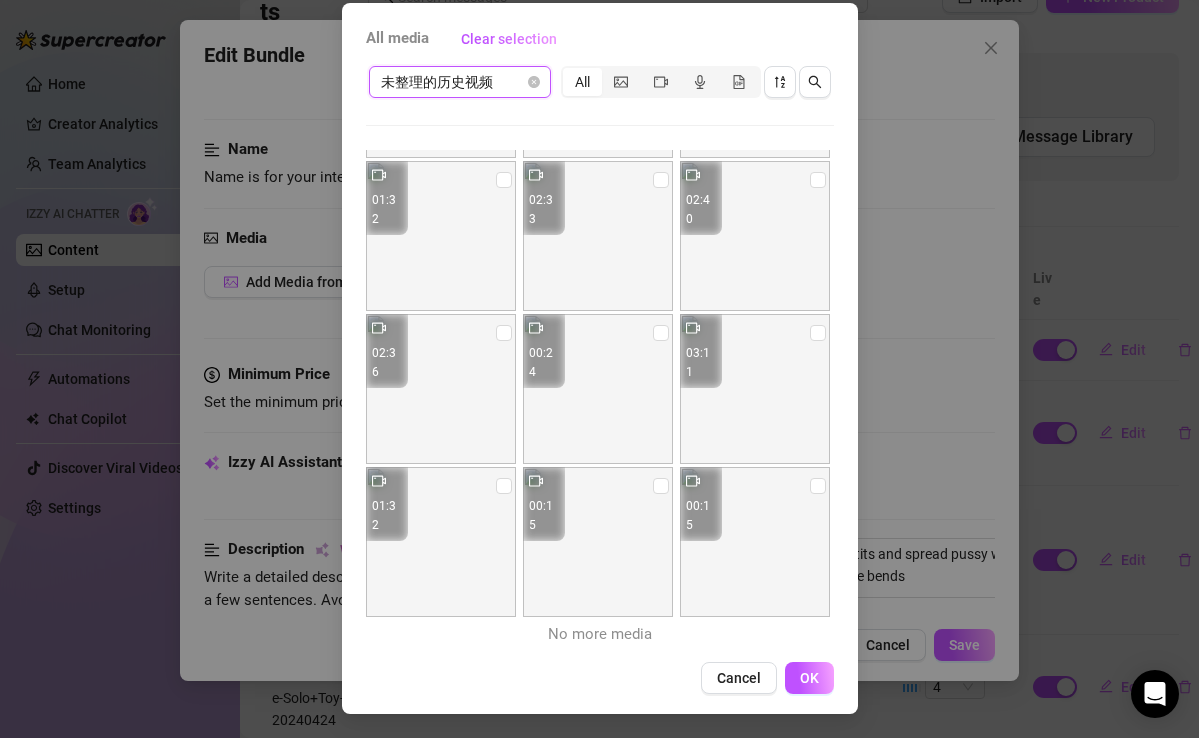 type on "Sophie is fully naked, showcasing her busty tits and spread pussy while using a flesh-colored dildo. Her ass and butthole are prominently displayed as she bends over," 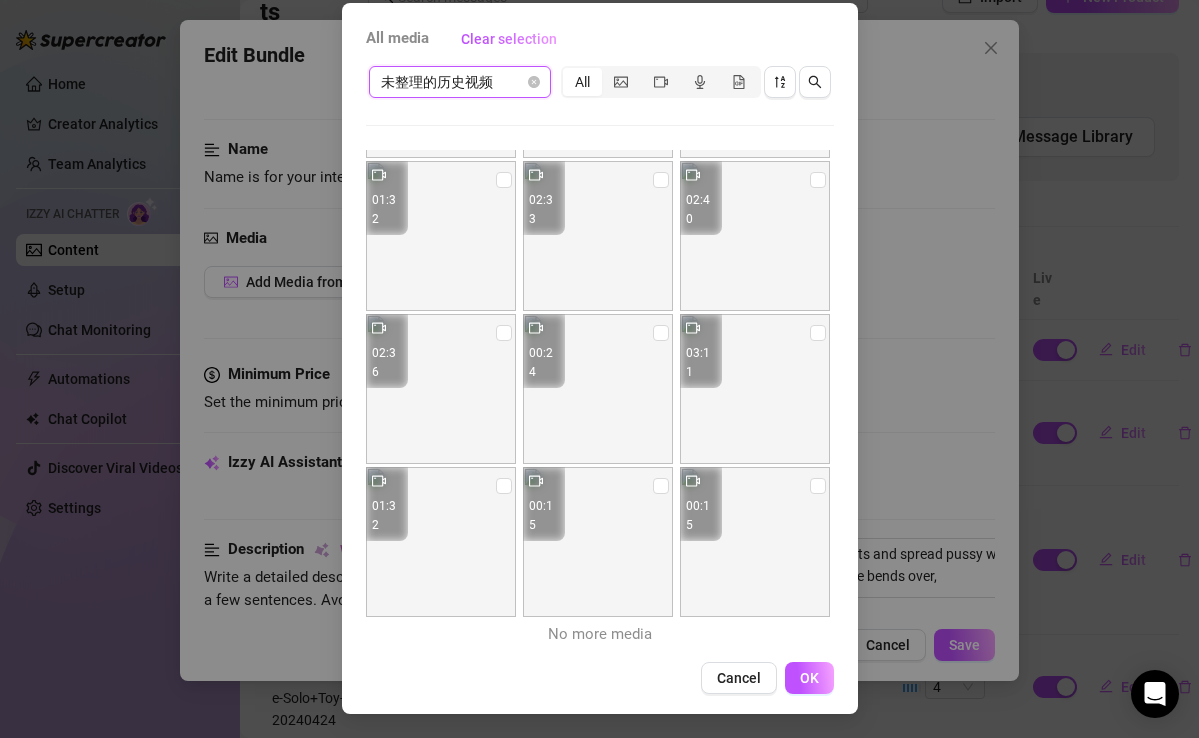 type on "[NAME] is fully naked, showcasing her busty tits and spread pussy while using a flesh-colored dildo. Her ass and butthole are prominently displayed as she bends over, giving" 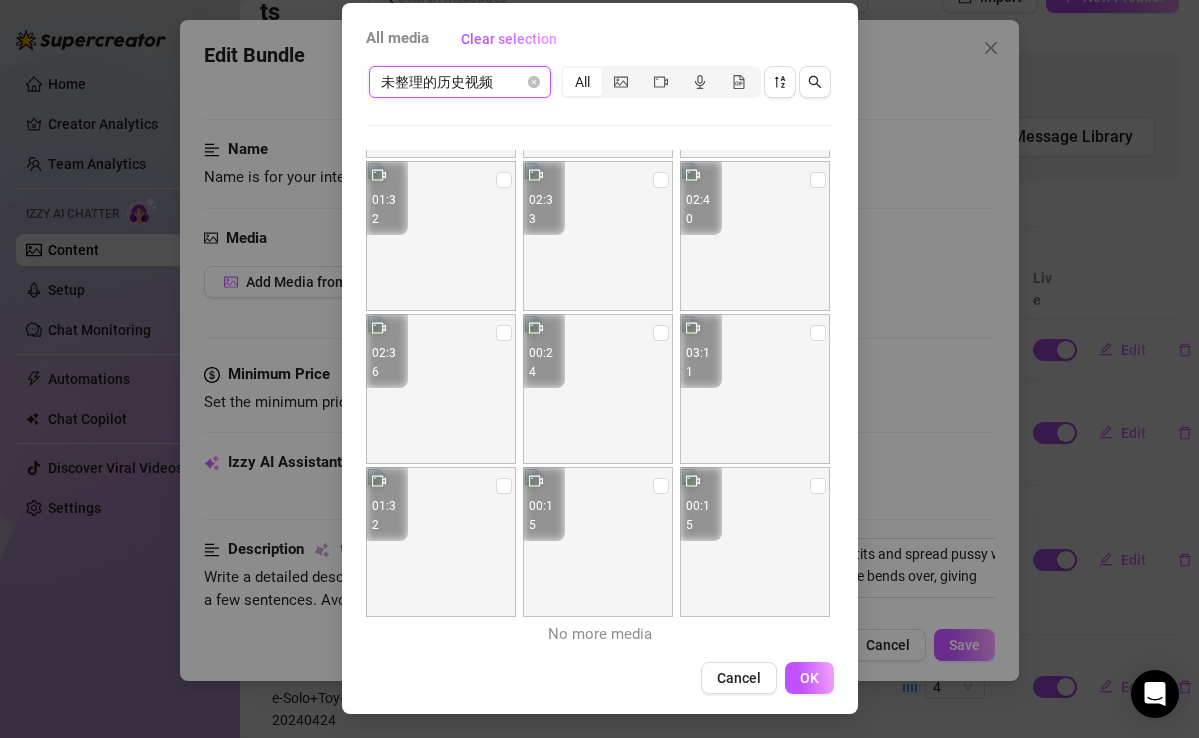 type on "[NAME] is fully naked, showcasing her busty tits and spread pussy while using a flesh-colored dildo. Her ass and butthole are prominently displayed as she bends over, giving a" 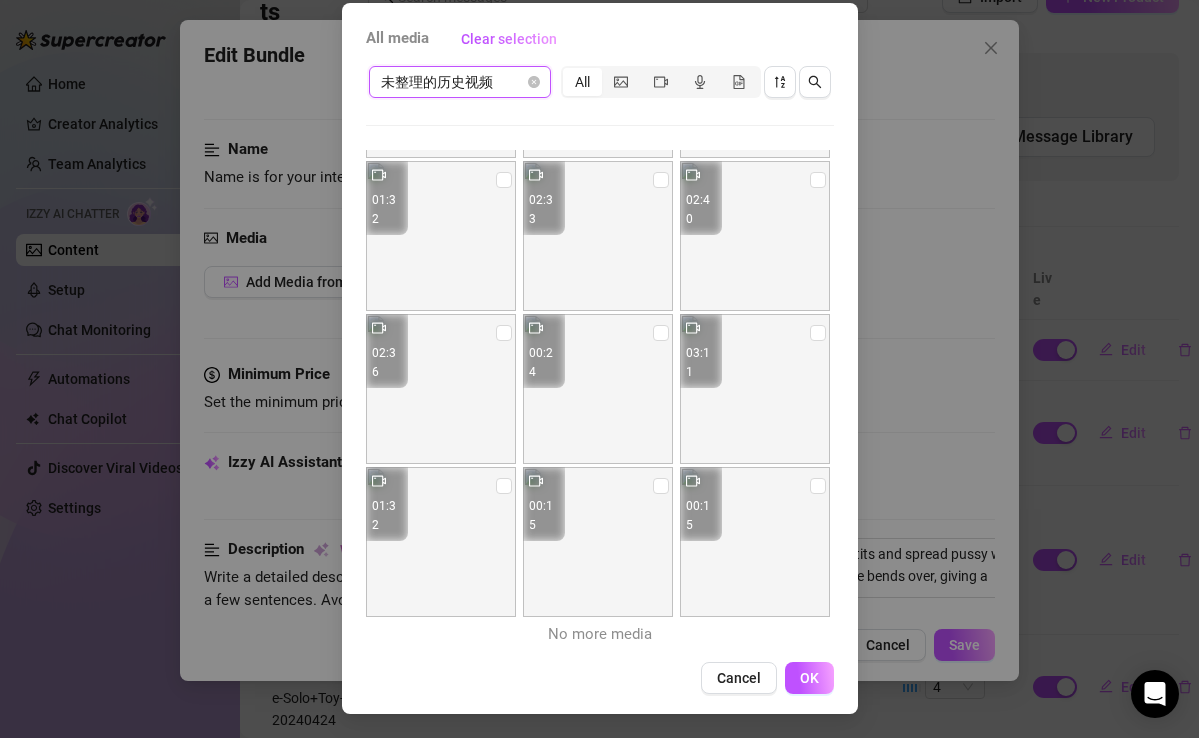 type on "Sophie is fully naked, showcasing her busty tits and spread pussy while using a flesh-colored dildo. Her ass and butthole are prominently displayed as she bends over, giving a clear" 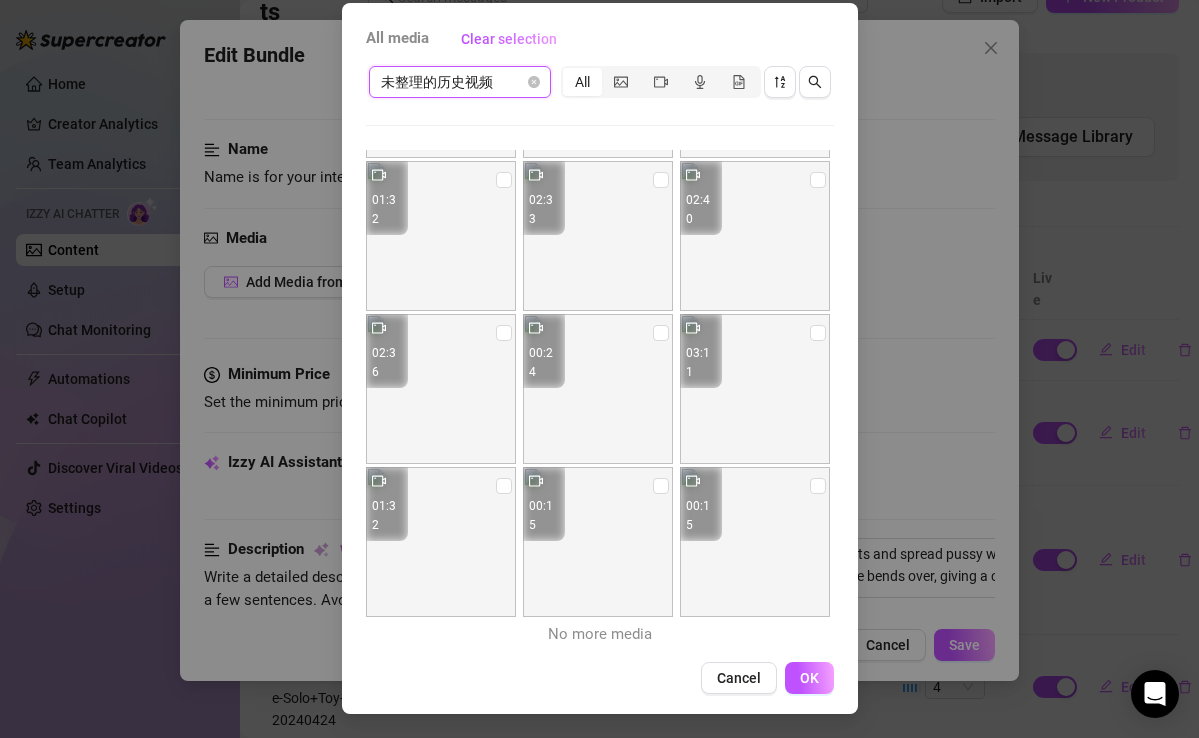 type on "[NAME] is fully naked, showcasing her busty tits and spread pussy while using a flesh-colored dildo. Her ass and butthole are prominently displayed as she bends over, giving a clear view" 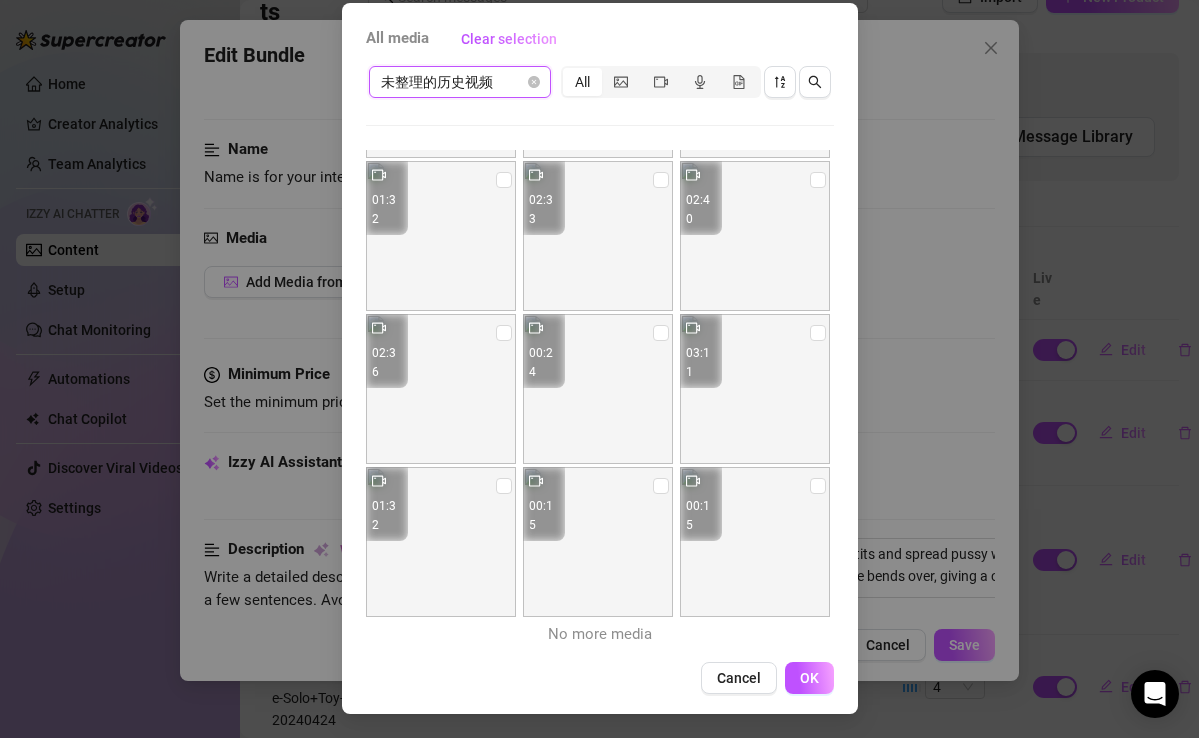 type on "Sophie is fully naked, showcasing her busty tits and spread pussy while using a flesh-colored dildo. Her ass and butthole are prominently displayed as she bends over, giving a clear view of" 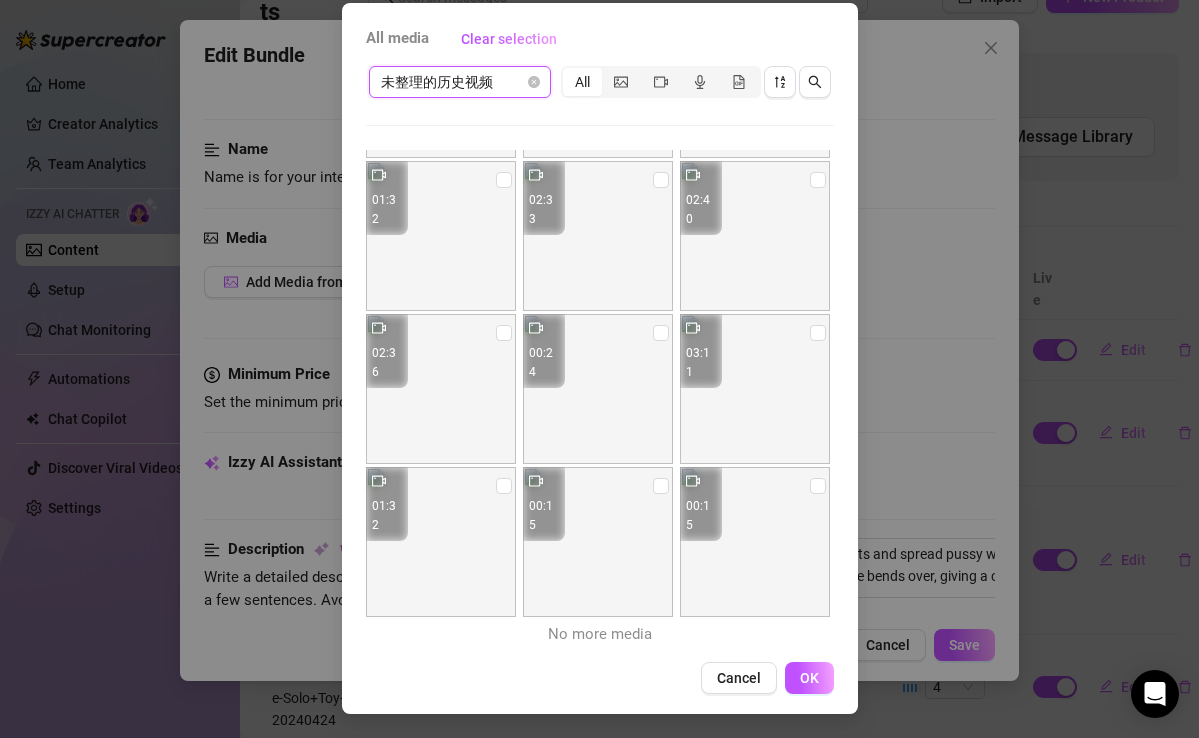 type on "[NAME] is fully naked, showcasing her busty tits and spread pussy while using a flesh-colored dildo. Her ass and butthole are prominently displayed as she bends over, giving a clear view of her" 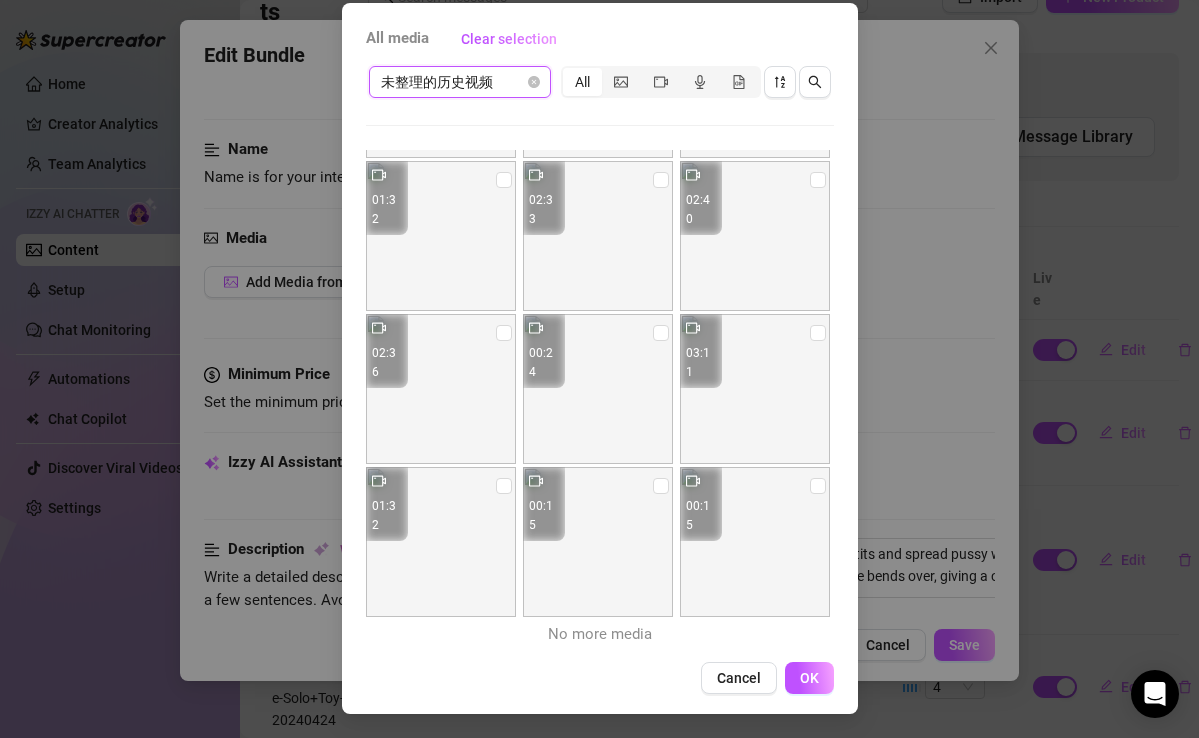 type on "Sophie is fully naked, showcasing her busty tits and spread pussy while using a flesh-colored dildo. Her ass and butthole are prominently displayed as she bends over, giving a clear view of her rear." 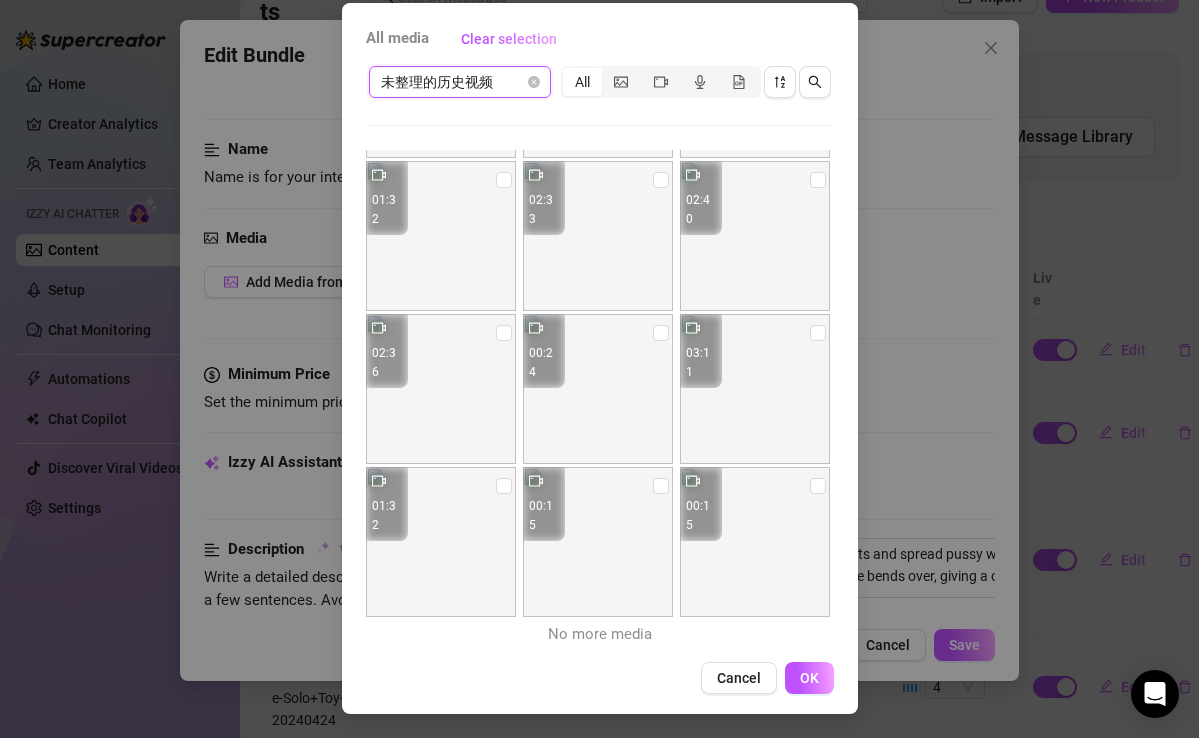 type on "Sophie is fully naked, showcasing her busty tits and spread pussy while using a flesh-colored dildo. Her ass and butthole are prominently displayed as she bends over, giving a clear view of her rear. The" 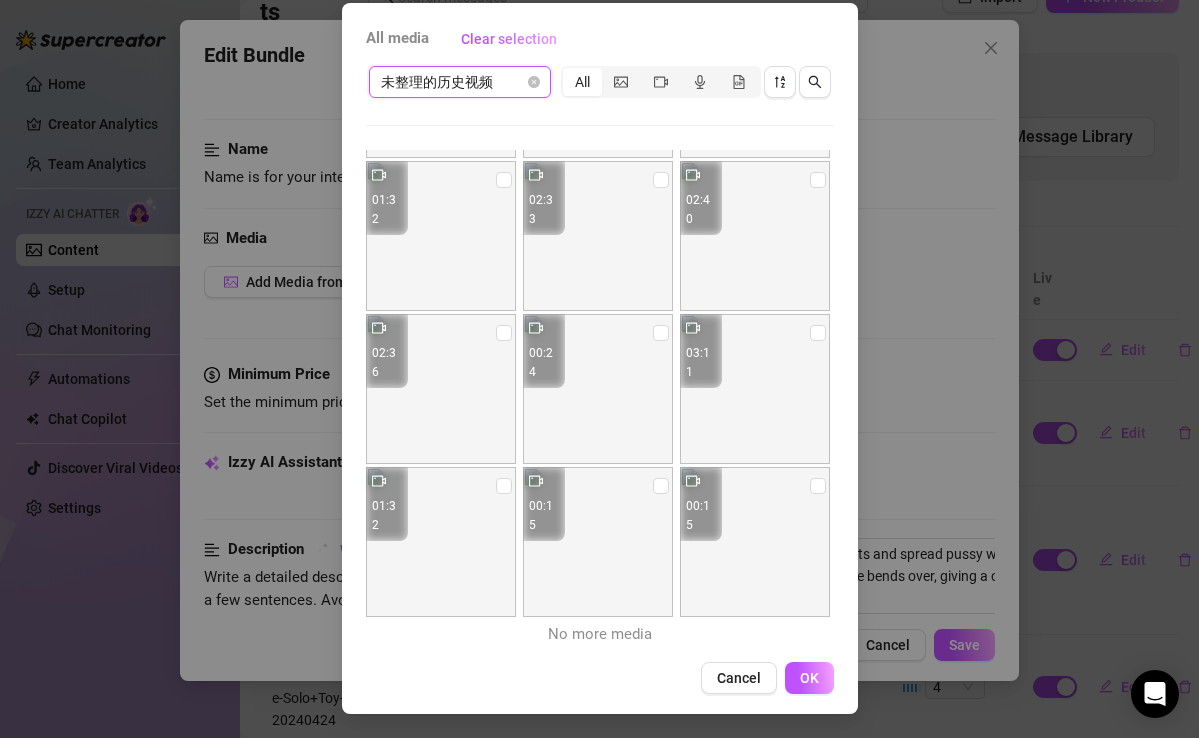 type on "Sophie is fully naked, showcasing her busty tits and spread pussy while using a flesh-colored dildo. Her ass and butthole are prominently displayed as she bends over, giving a clear view of her rear. The intimate bedroom setting" 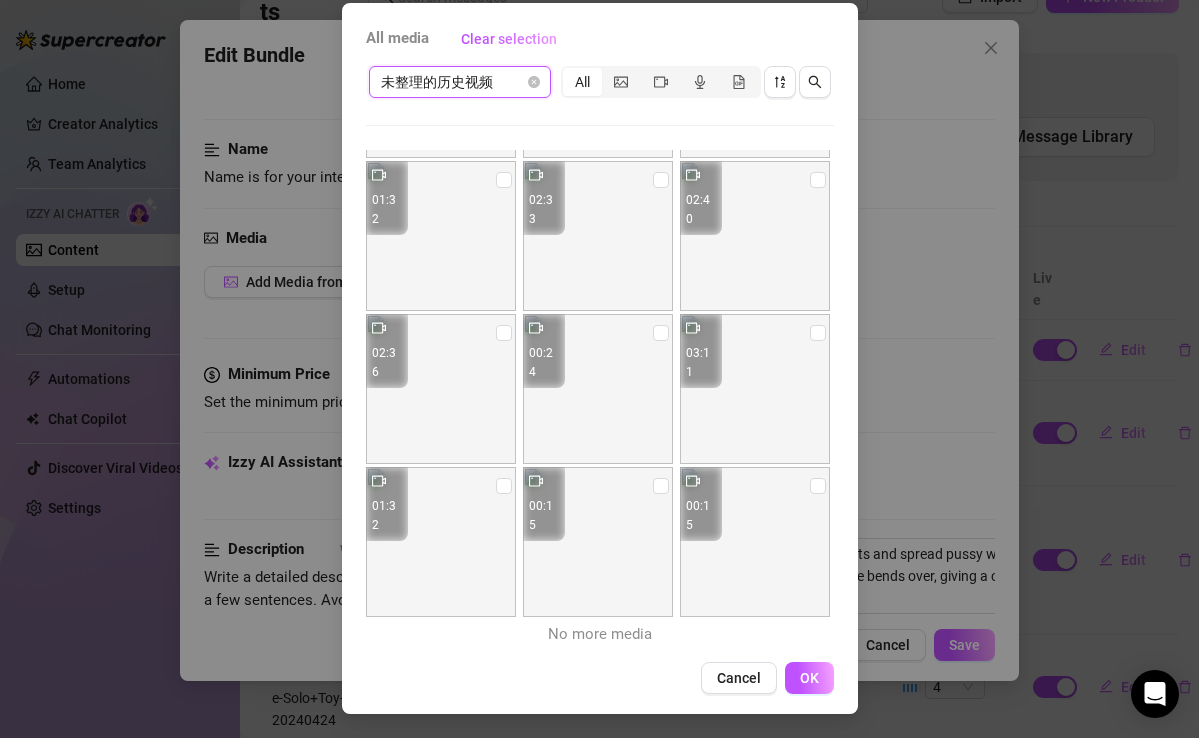 type on "[NAME] is fully naked, showcasing her busty tits and spread pussy while using a flesh-colored dildo. Her ass and butthole are prominently displayed as she bends over, giving a clear view of her rear. The intimate bedroom setting adds to" 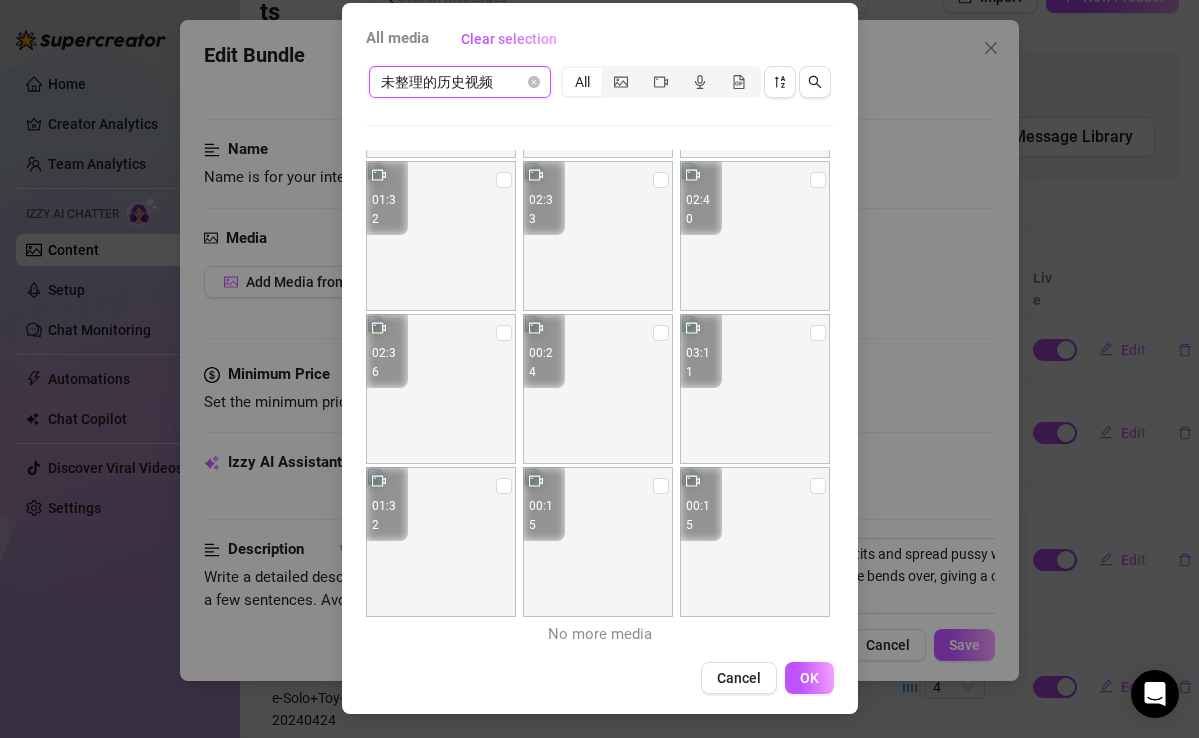 type on "Sophie is fully naked, showcasing her busty tits and spread pussy while using a flesh-colored dildo. Her ass and butthole are prominently displayed as she bends over, giving a clear view of her rear. The intimate bedroom setting adds to the" 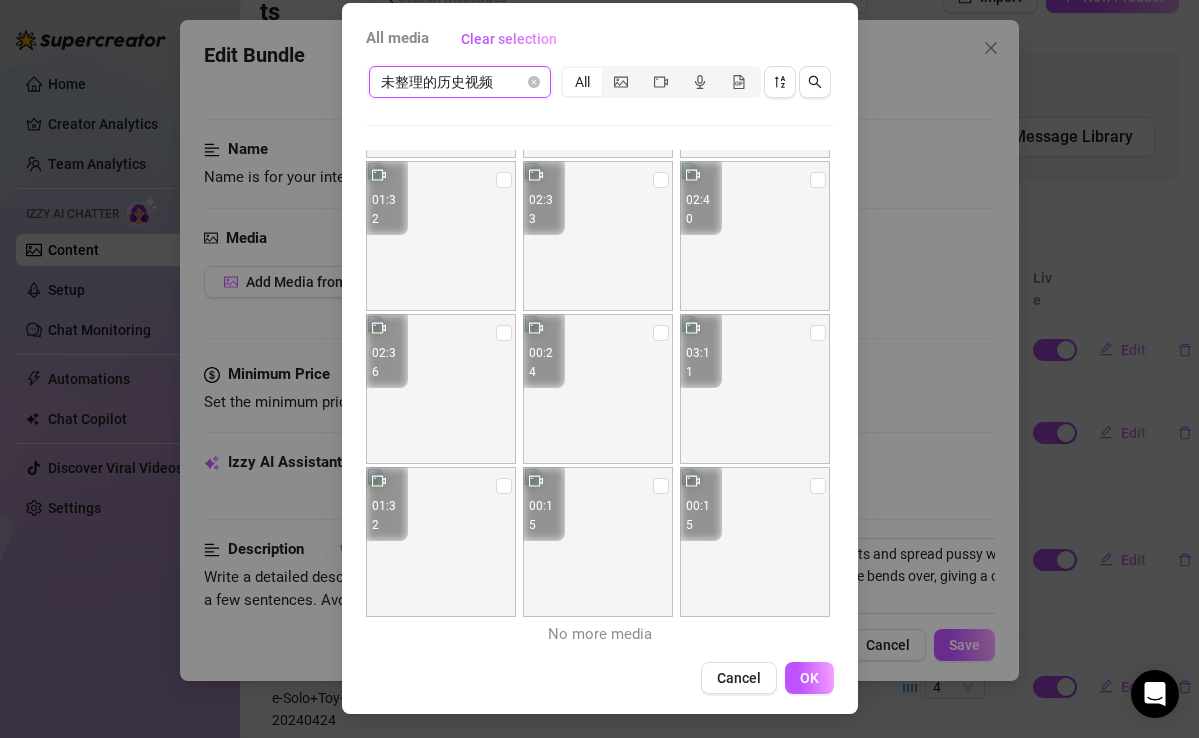 type on "Sophie is fully naked, showcasing her busty tits and spread pussy while using a flesh-colored dildo. Her ass and butthole are prominently displayed as she bends over, giving a clear view of her rear. The intimate bedroom setting adds to the raw," 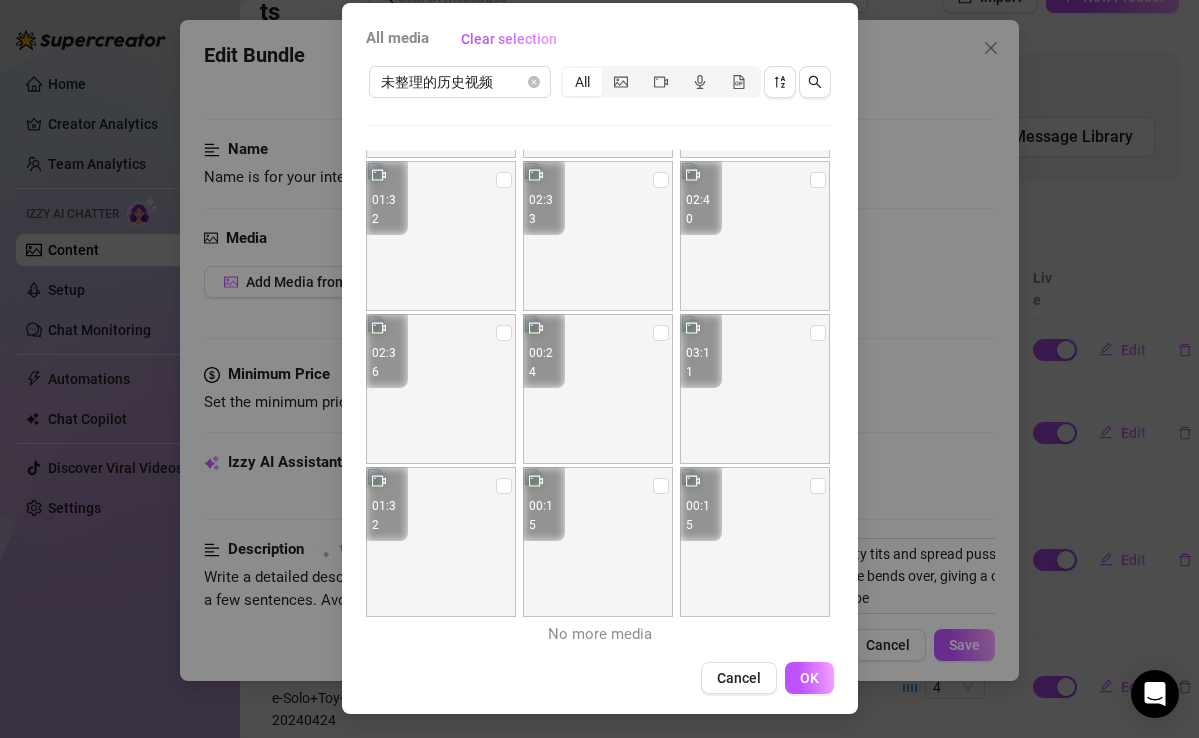 type on "[NAME] is fully naked, showcasing her busty tits and spread pussy while using a flesh-colored dildo. Her ass and butthole are prominently displayed as she bends over, giving a clear view of her rear. The intimate bedroom setting adds to the raw, personal vibe of" 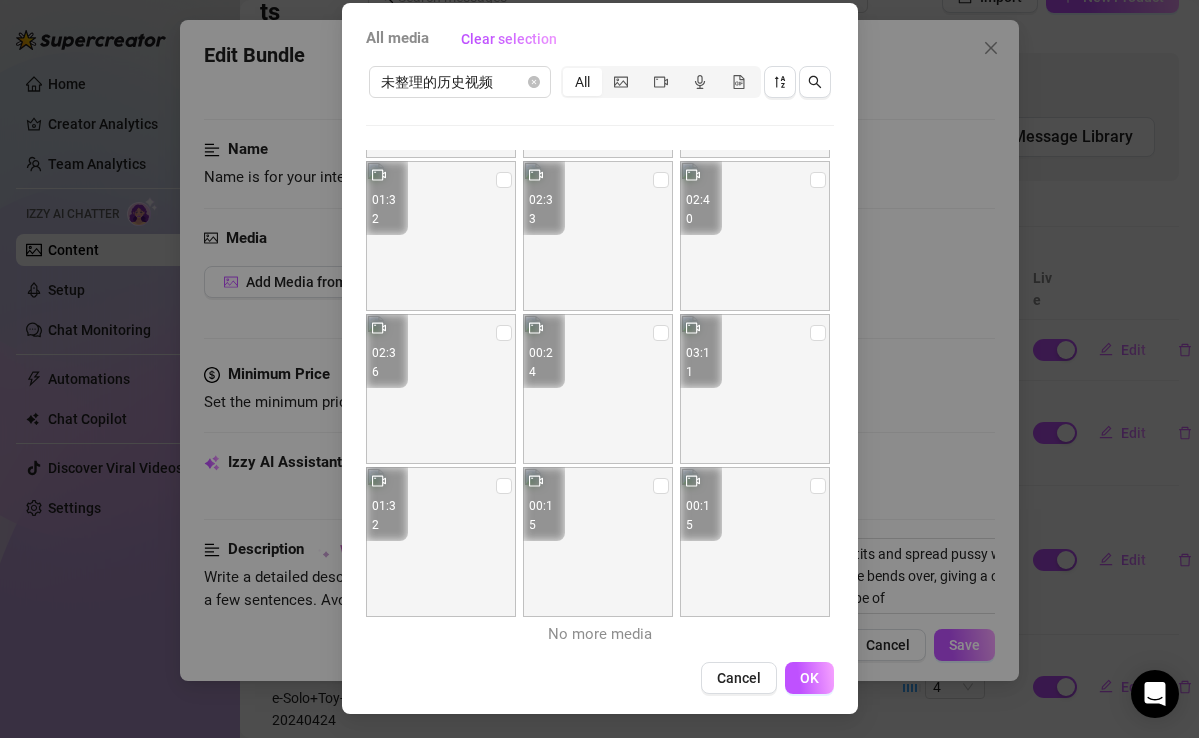 type on "Sophie is fully naked, showcasing her busty tits and spread pussy while using a flesh-colored dildo. Her ass and butthole are prominently displayed as she bends over, giving a clear view of her rear. The intimate bedroom setting adds to the raw, personal vibe of the" 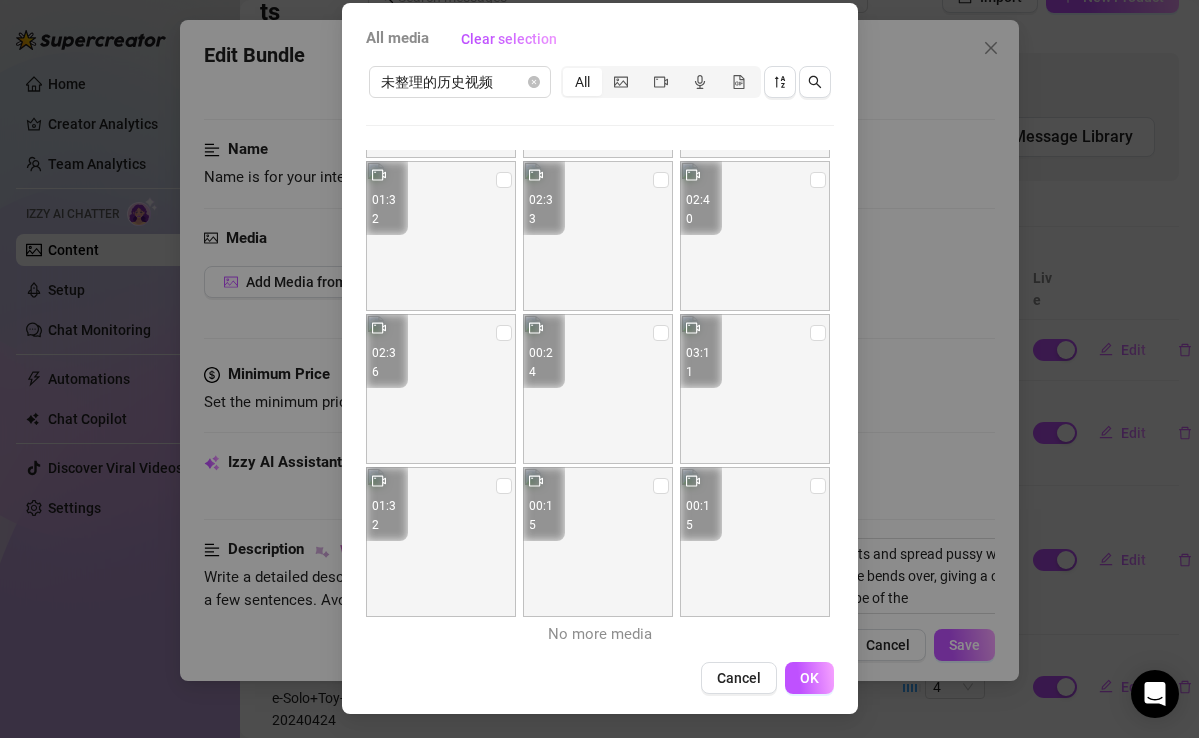 type on "Sophie is fully naked, showcasing her busty tits and spread pussy while using a flesh-colored dildo. Her ass and butthole are prominently displayed as she bends over, giving a clear view of her rear. The intimate bedroom setting adds to the raw, personal vibe of the videos." 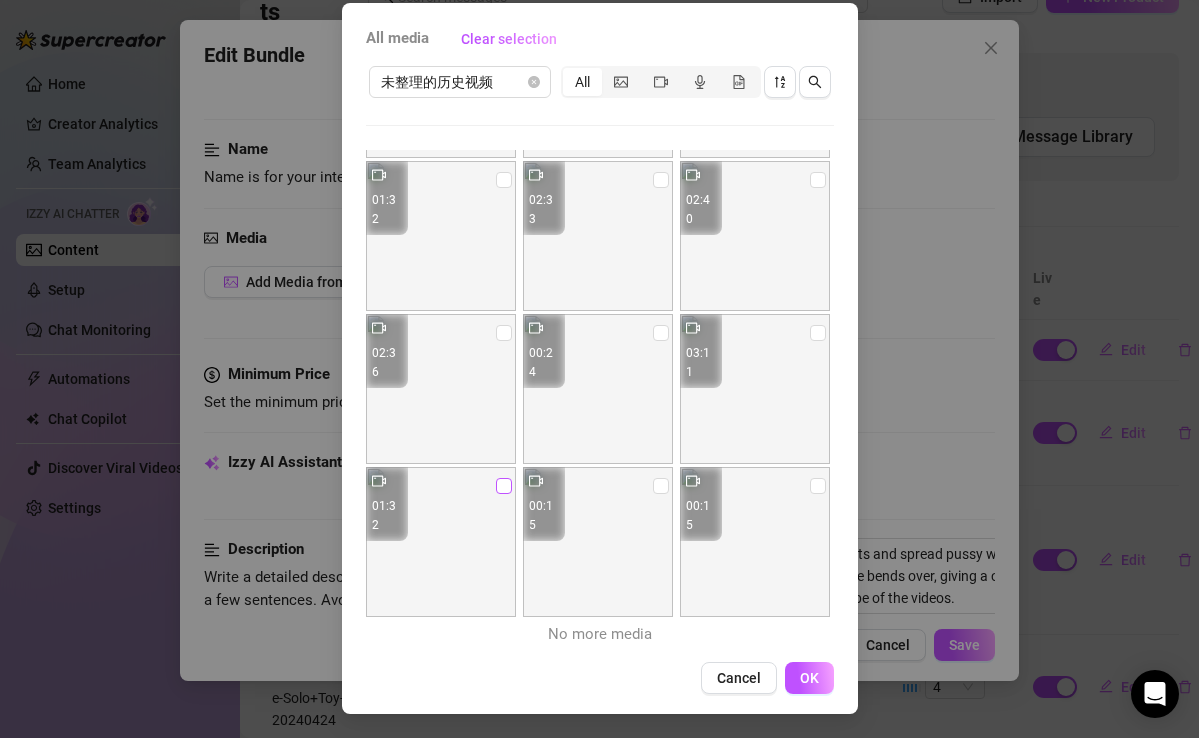 click at bounding box center [504, 486] 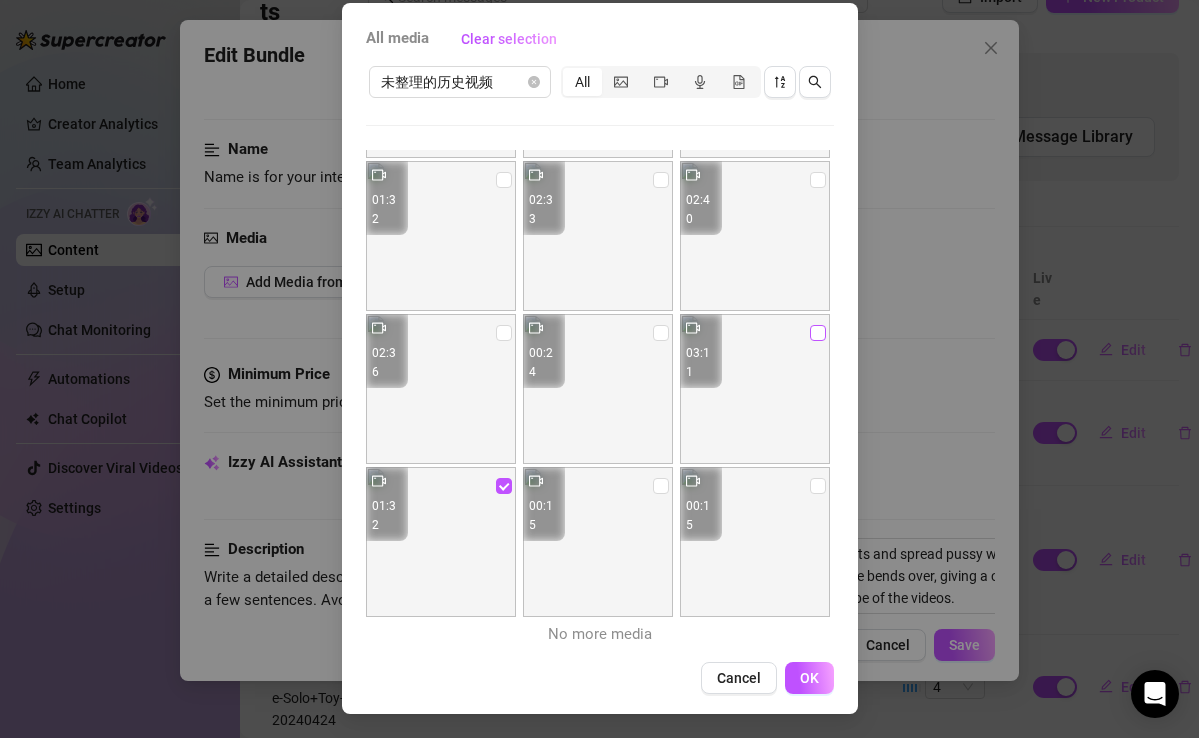 click at bounding box center (818, 333) 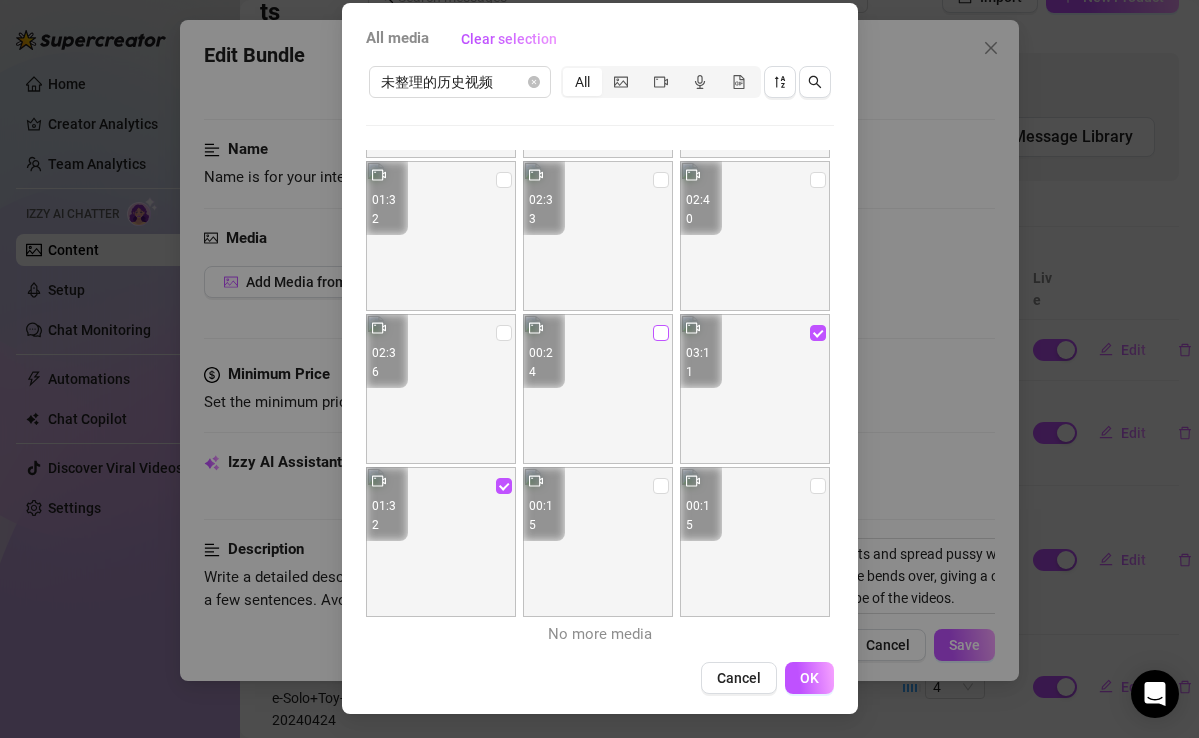 click at bounding box center (661, 333) 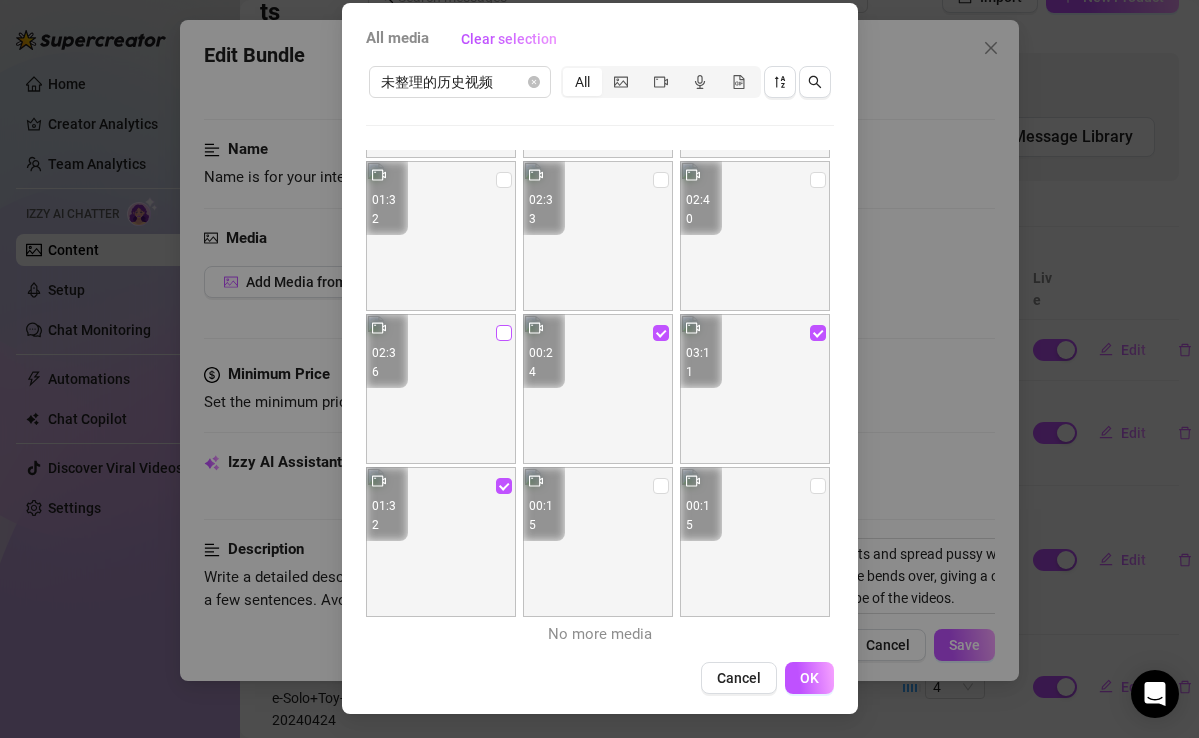 click at bounding box center [504, 333] 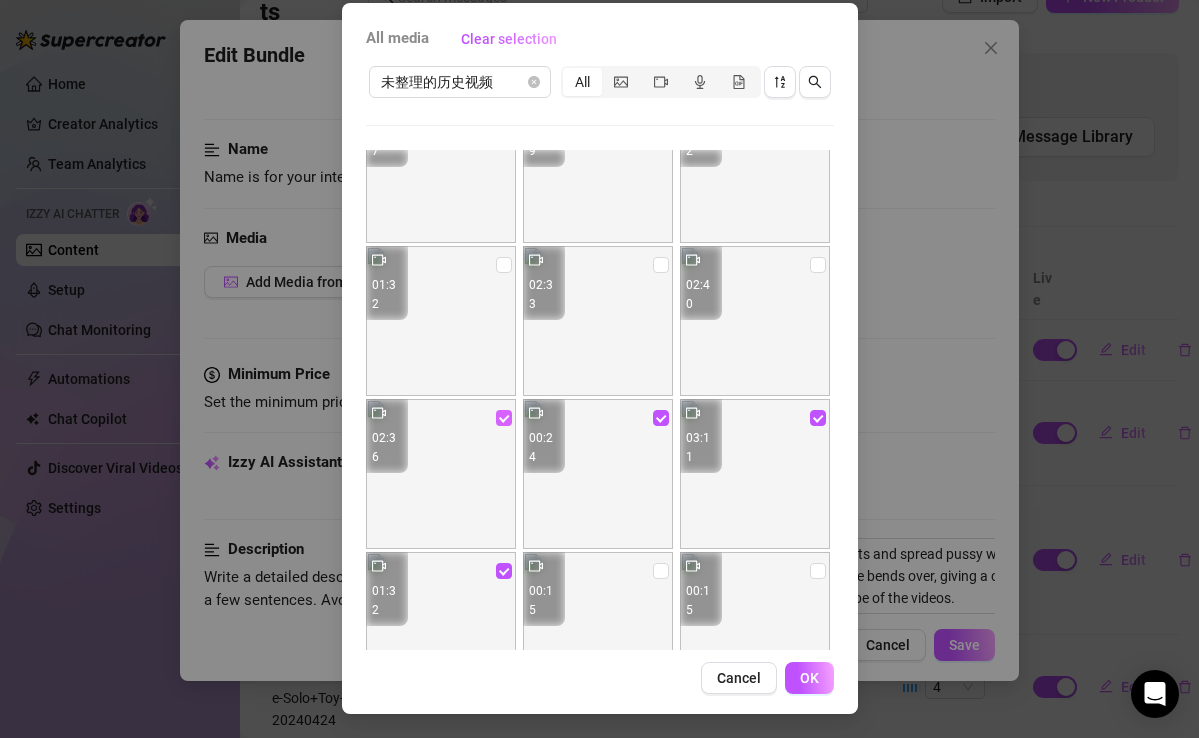 scroll, scrollTop: 1886, scrollLeft: 0, axis: vertical 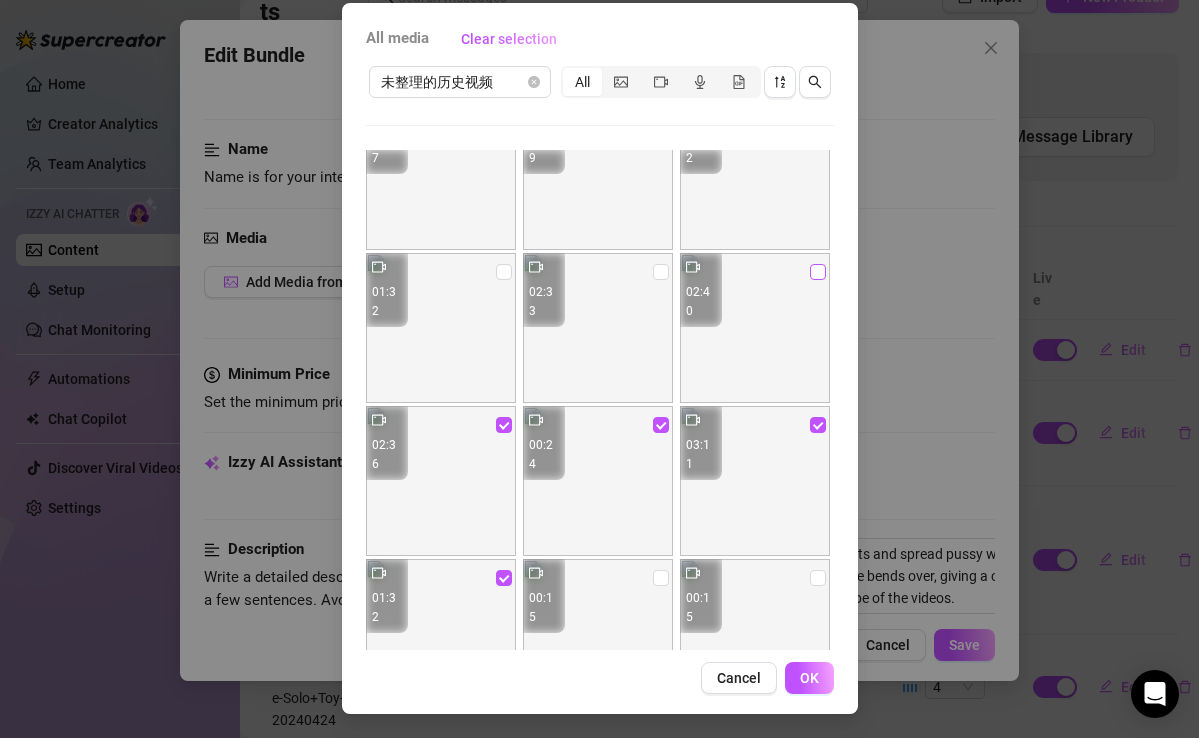 click at bounding box center (818, 272) 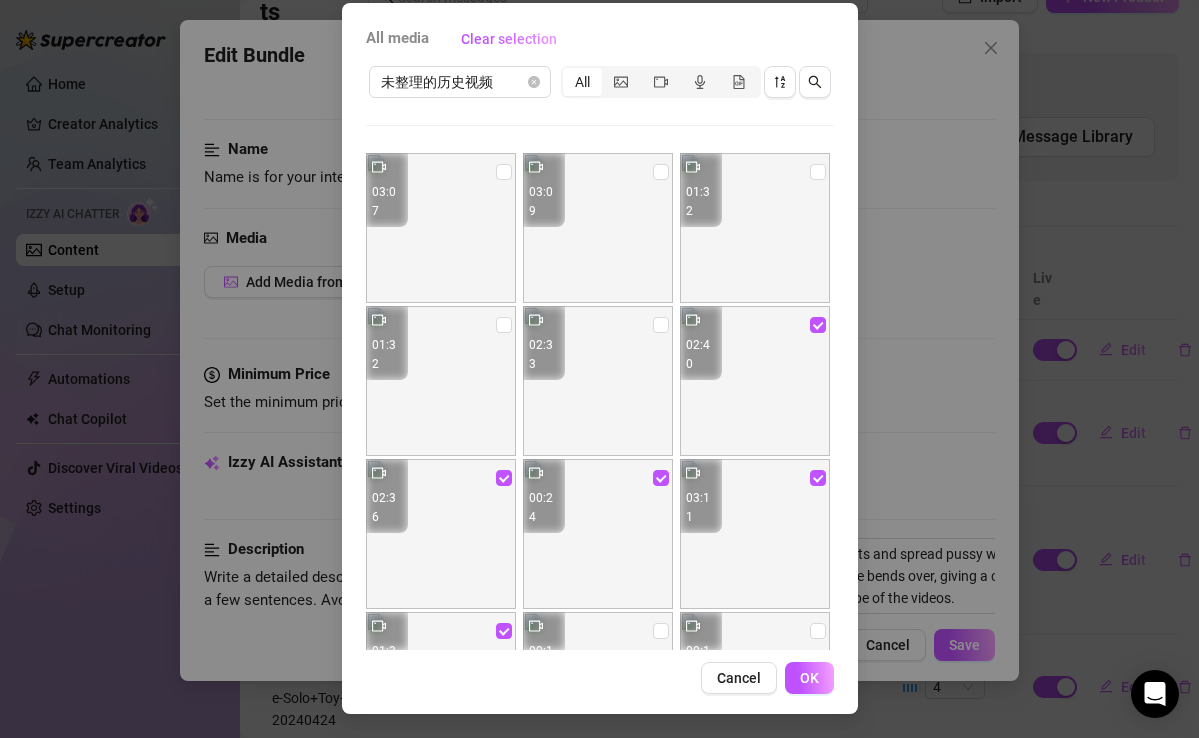 scroll, scrollTop: 1832, scrollLeft: 0, axis: vertical 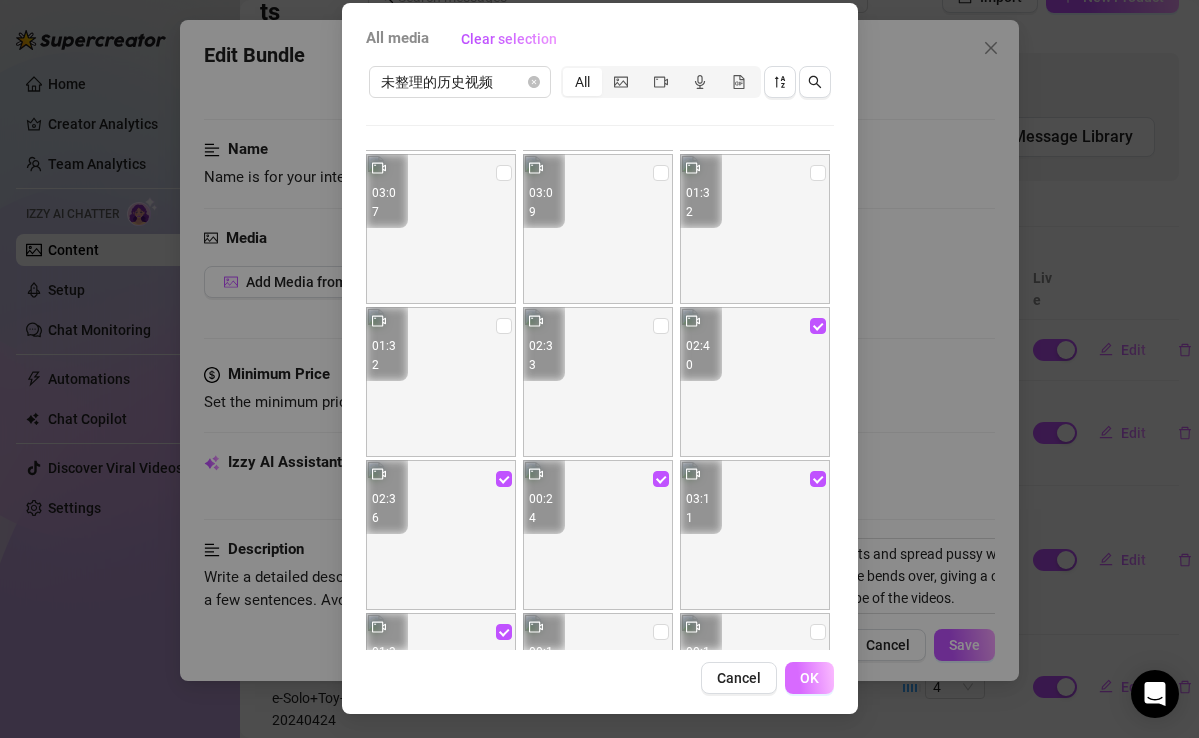 click on "OK" at bounding box center (809, 678) 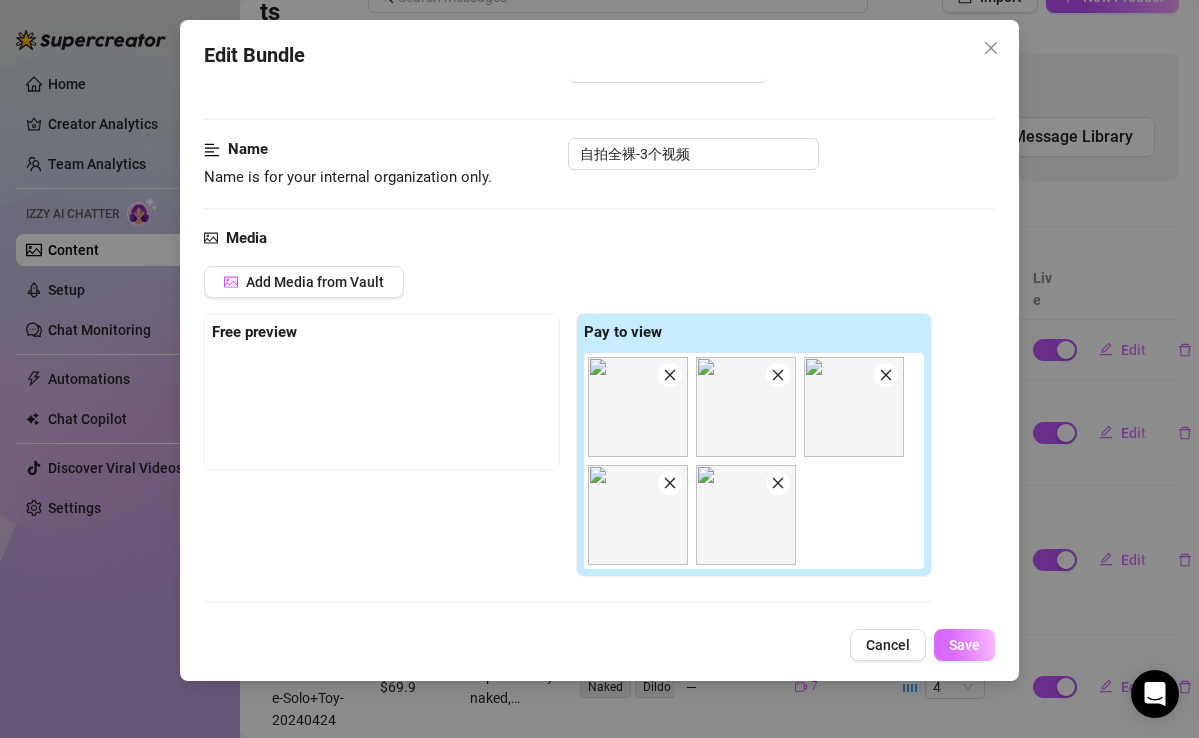 click on "Save" at bounding box center [964, 645] 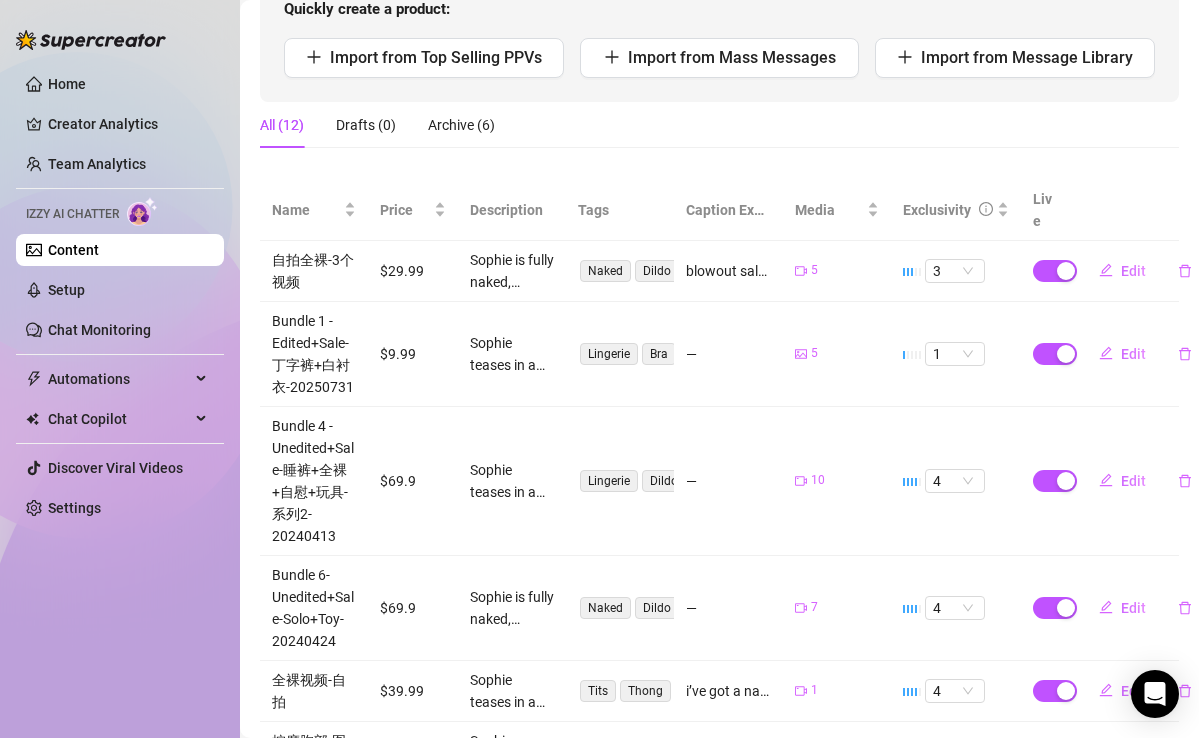 scroll, scrollTop: 265, scrollLeft: 0, axis: vertical 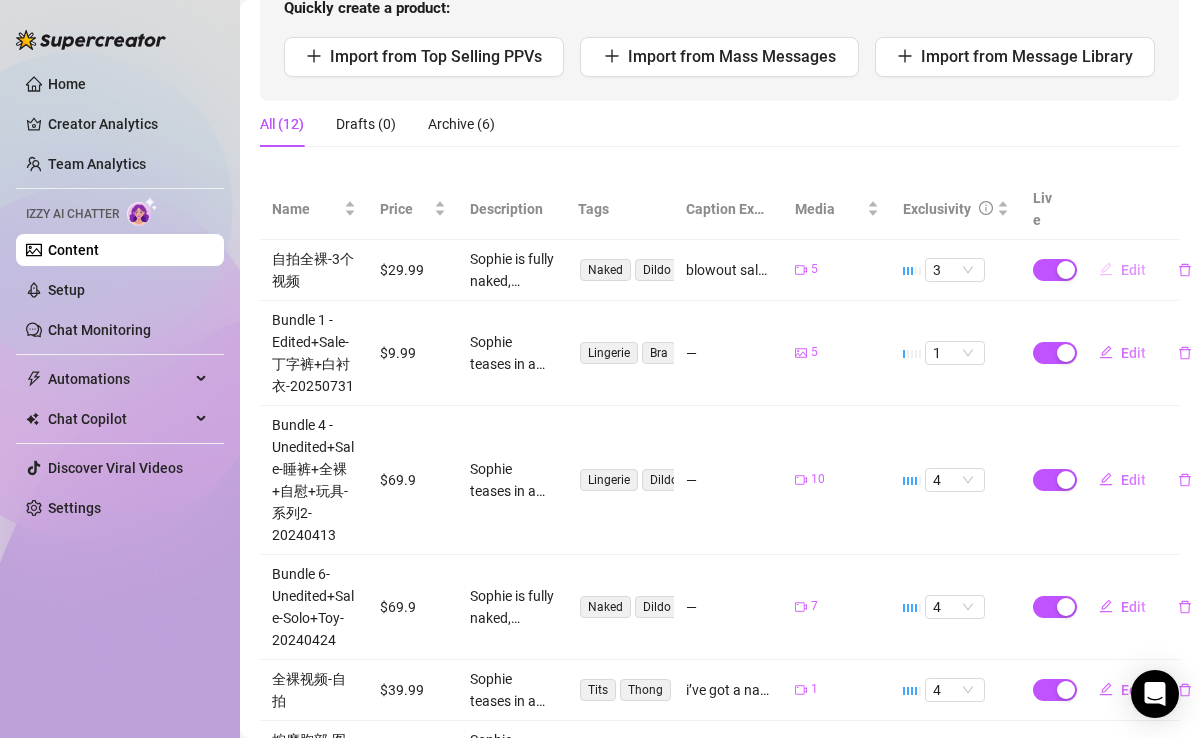 click on "Edit" at bounding box center (1133, 270) 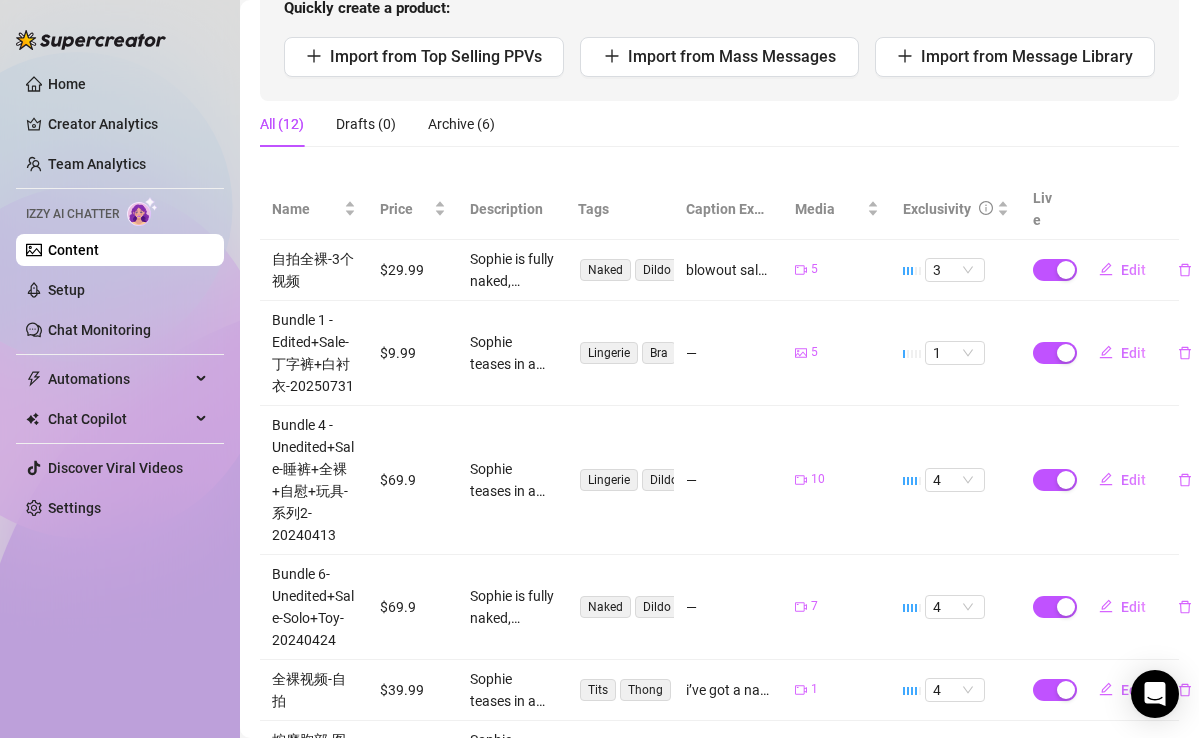 type on "blowout sale, Erik 😏 my most exclusive solo plays are now just 27 for a limited time only 👀💦 youve been dying to see me dripping, moaning, and playing all by myself… now is your chance to grab it before it’s gone. are you ready to watch me ruin myself for you? 😈💋" 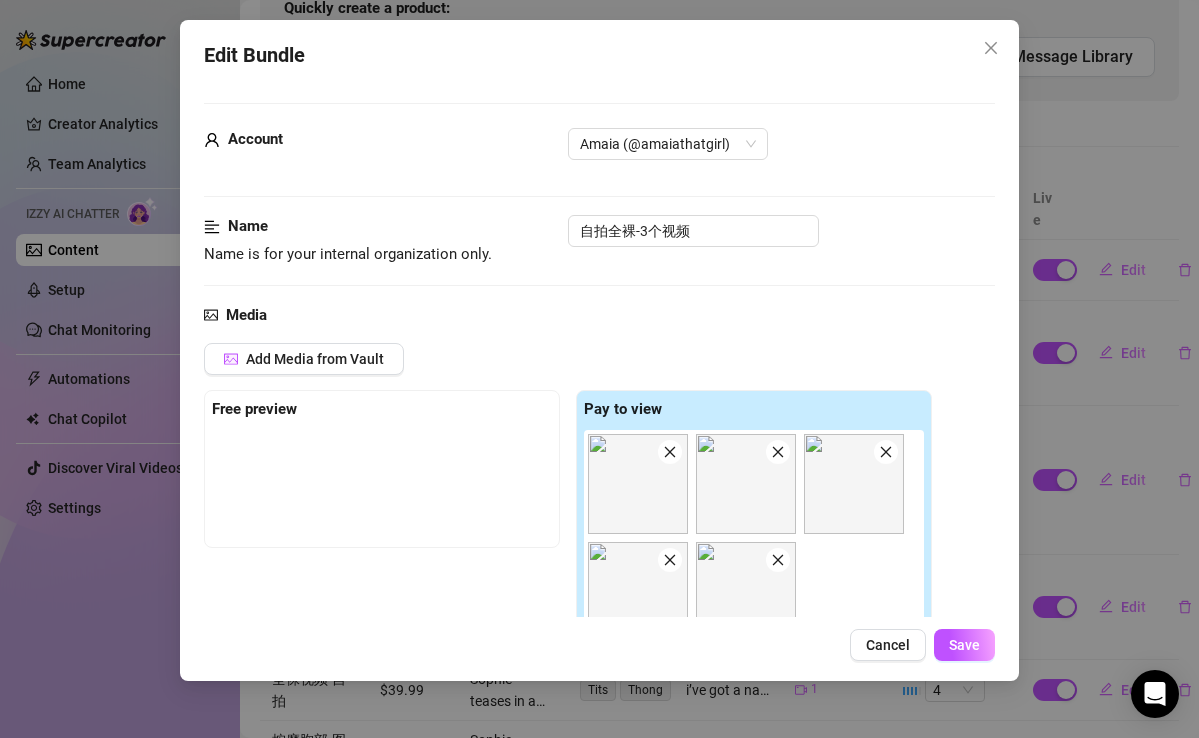 scroll, scrollTop: 358, scrollLeft: 0, axis: vertical 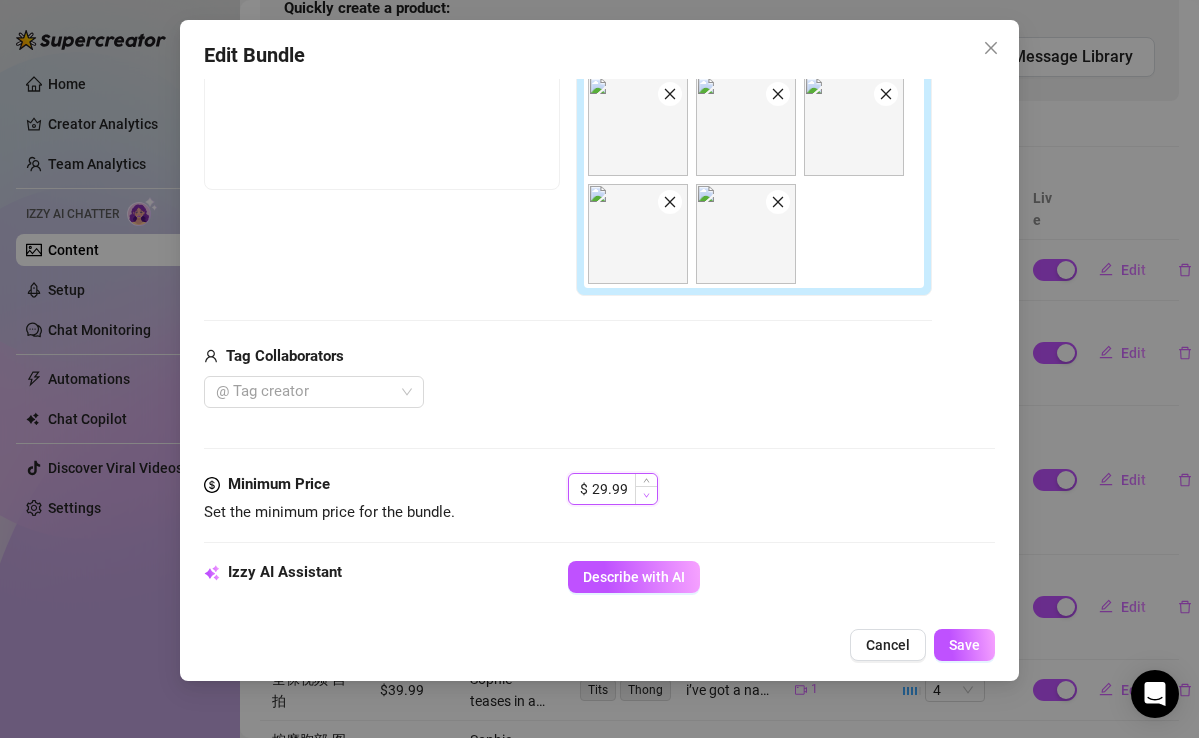 drag, startPoint x: 606, startPoint y: 489, endPoint x: 646, endPoint y: 494, distance: 40.311287 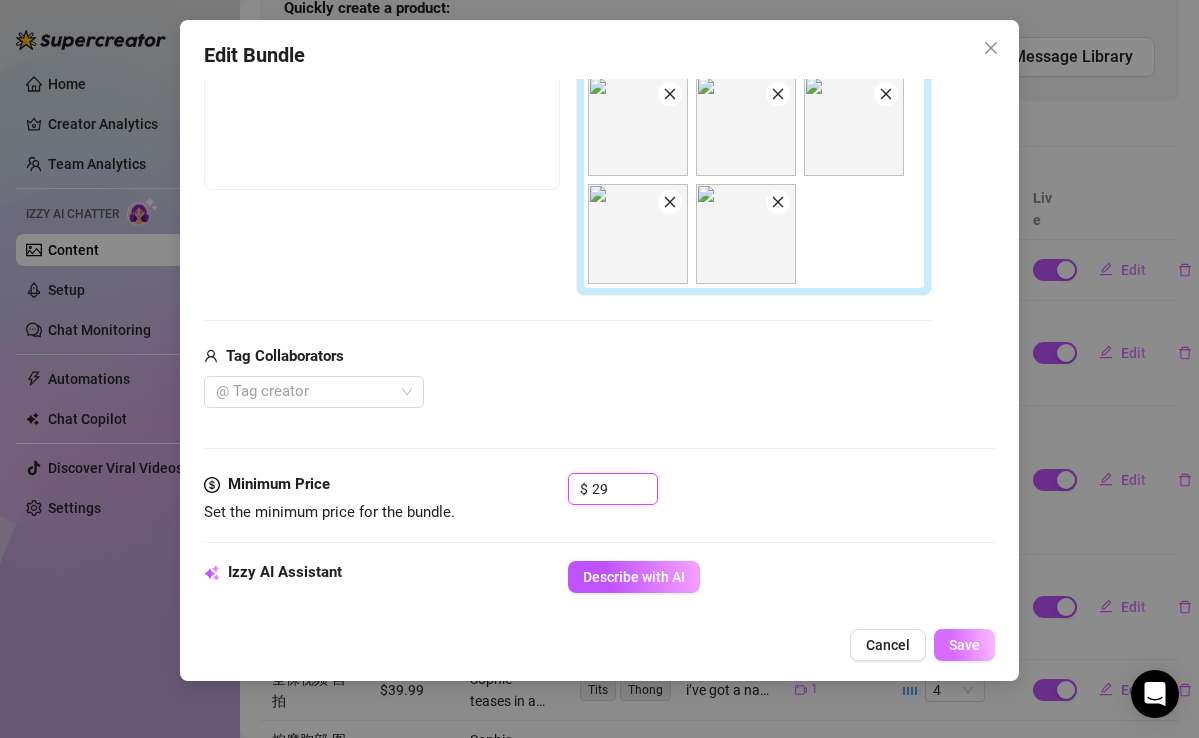 type on "29" 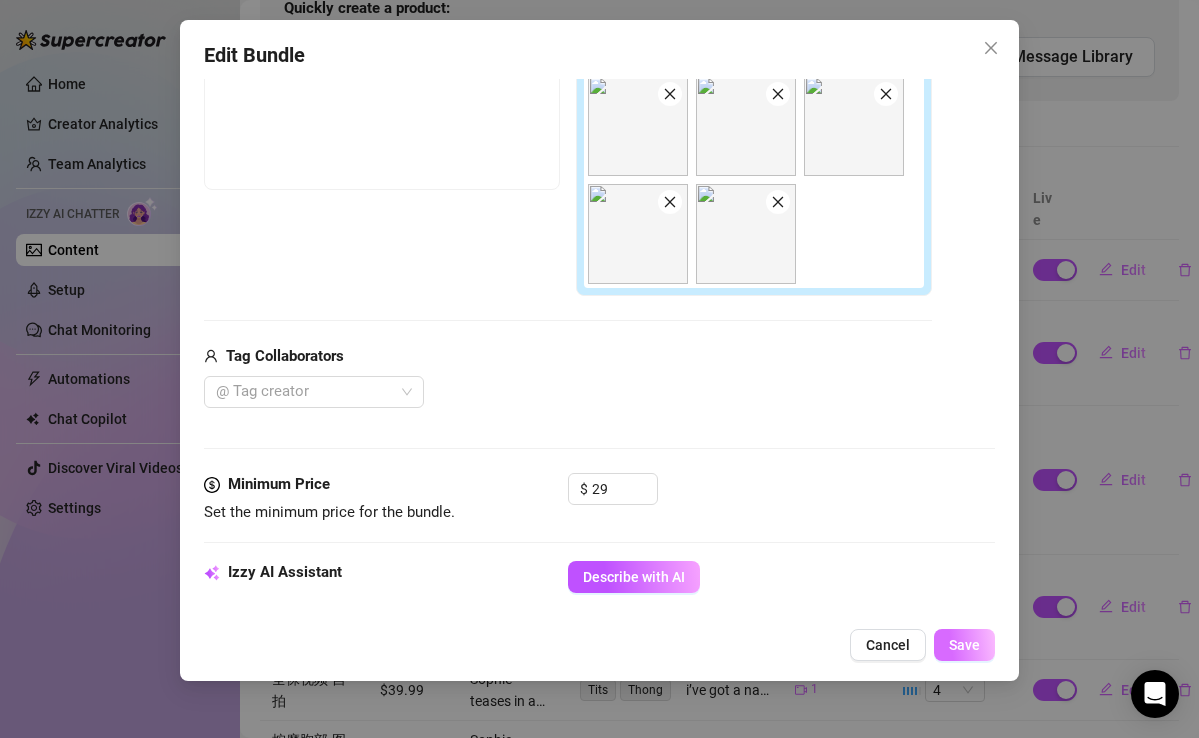 click on "Save" at bounding box center [964, 645] 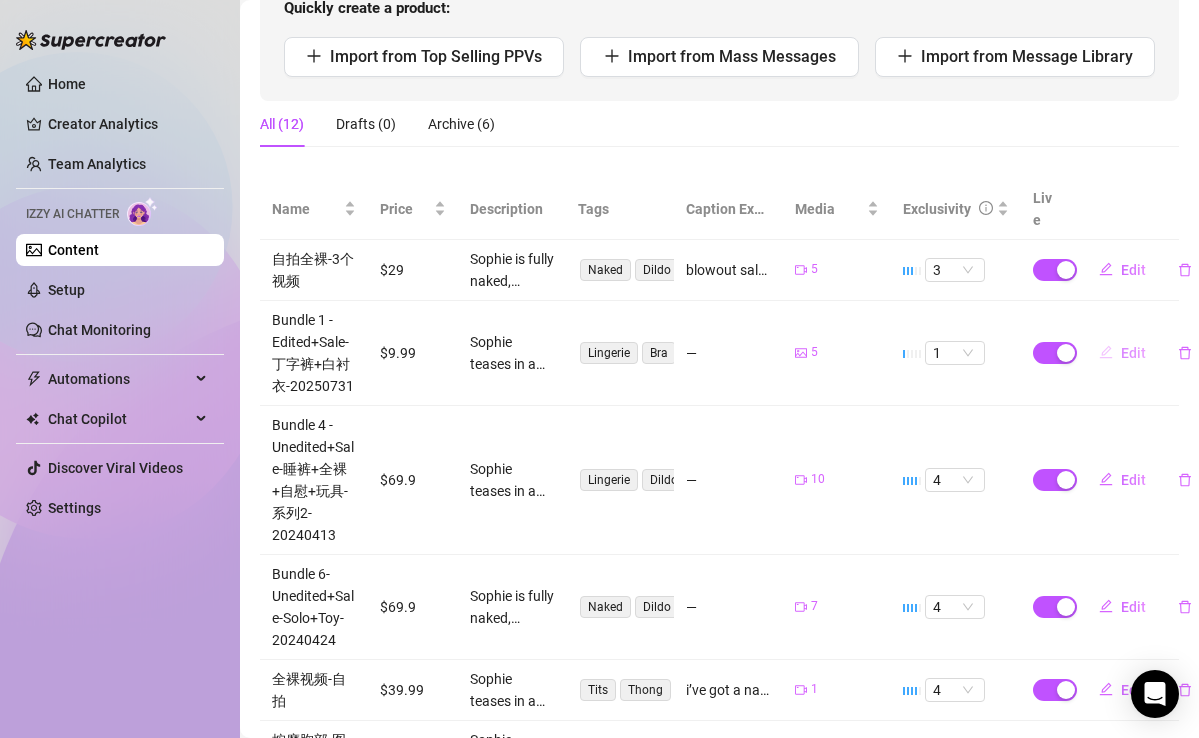 click on "Edit" at bounding box center [1133, 353] 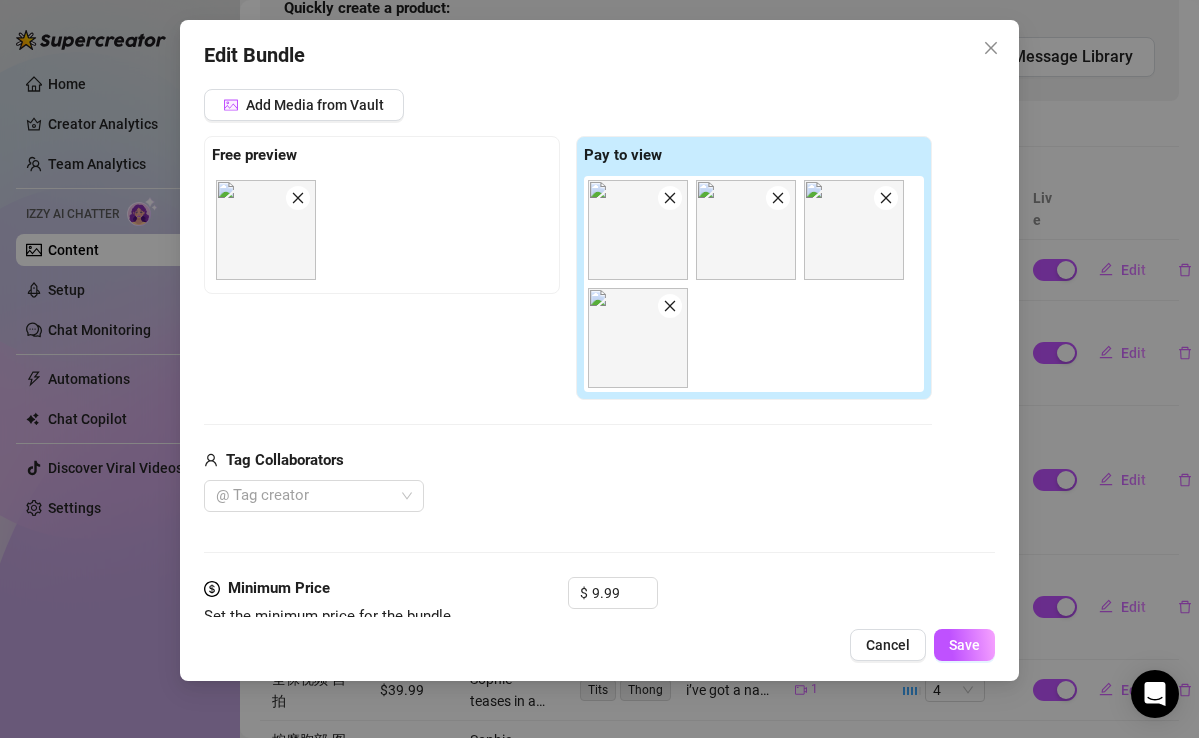 scroll, scrollTop: 347, scrollLeft: 0, axis: vertical 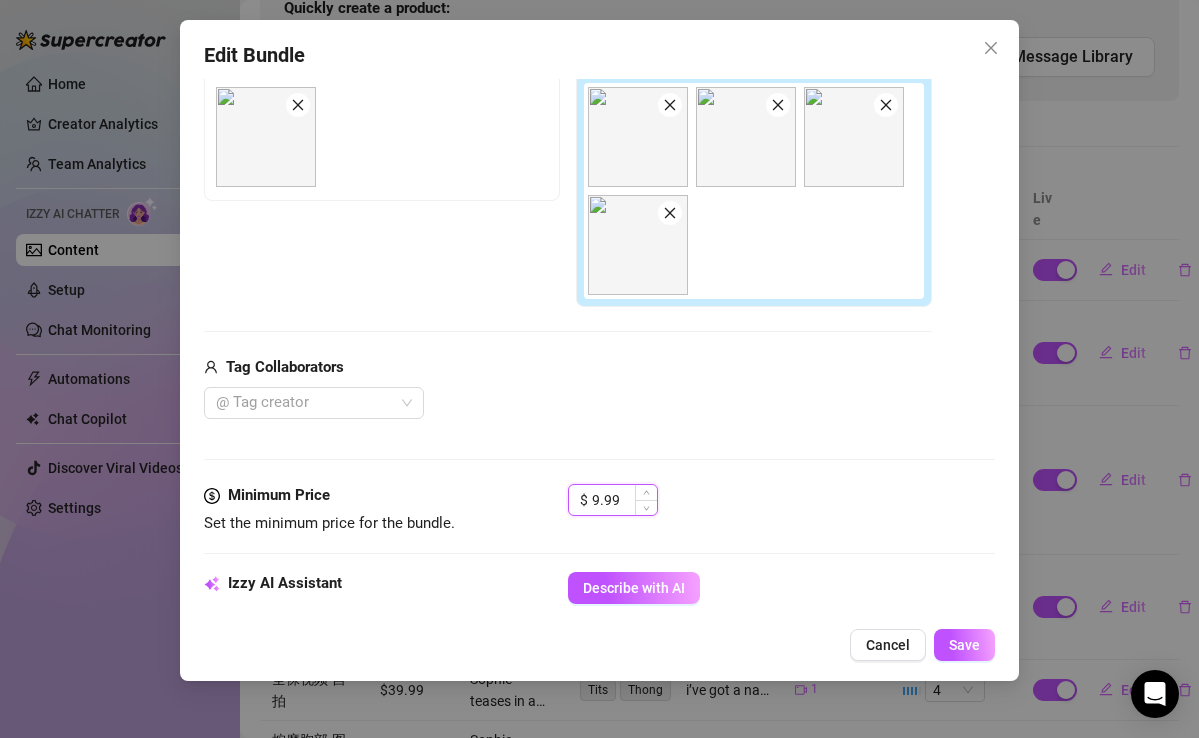 click on "9.99" at bounding box center (624, 500) 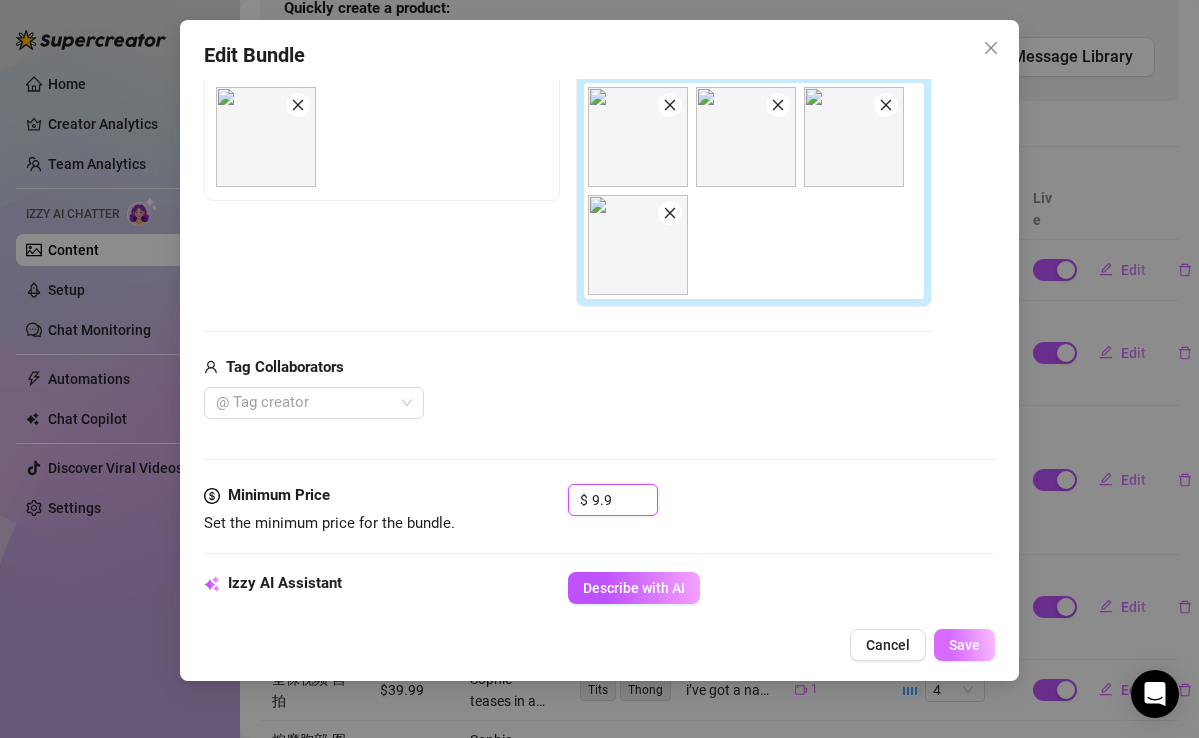 type on "9.9" 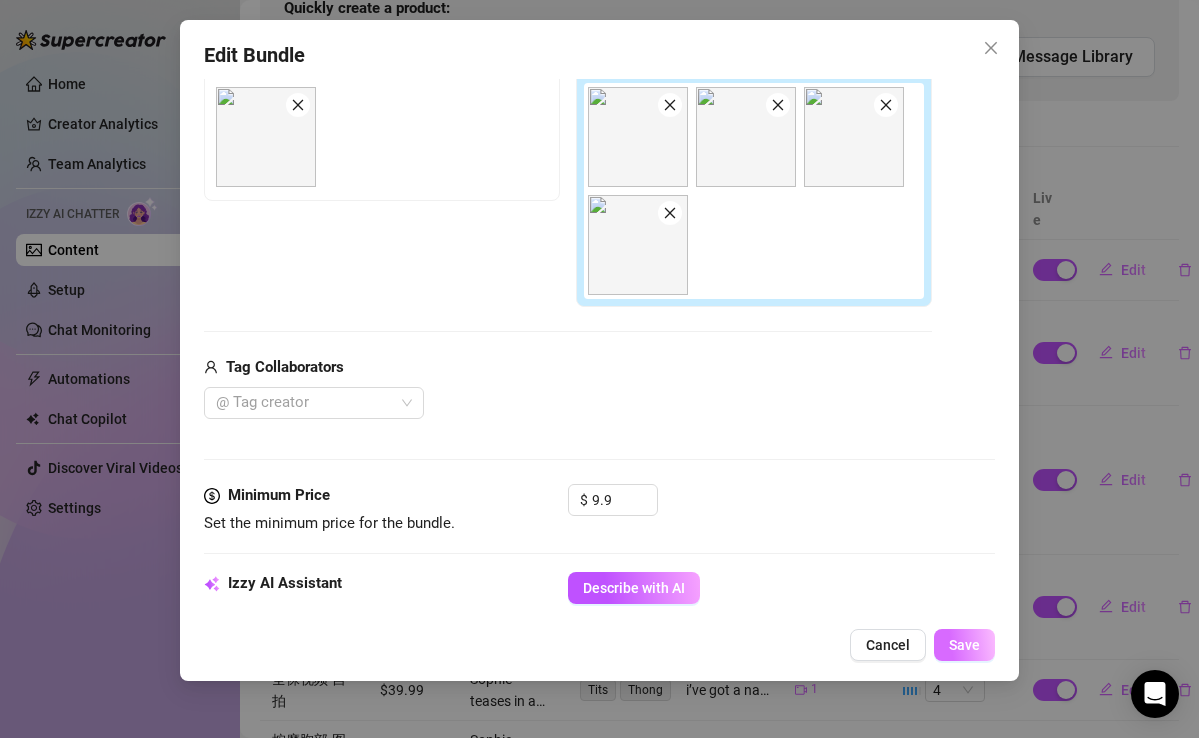 click on "Save" at bounding box center (964, 645) 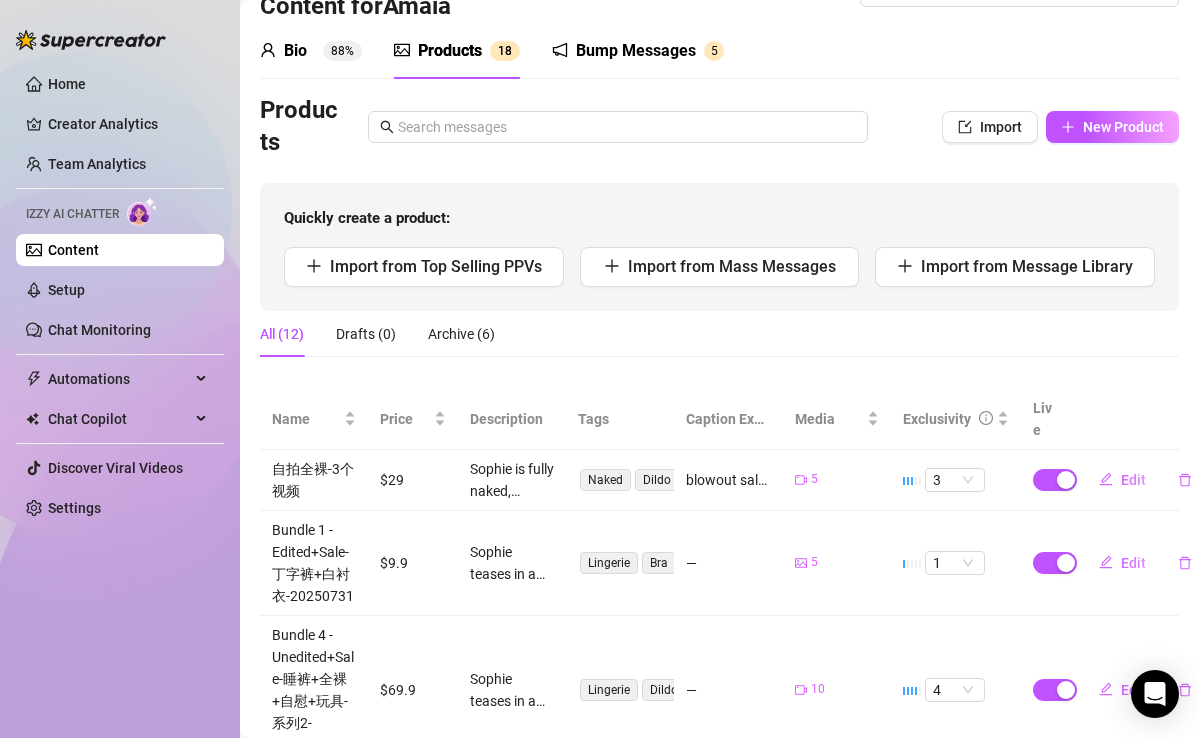 scroll, scrollTop: 44, scrollLeft: 0, axis: vertical 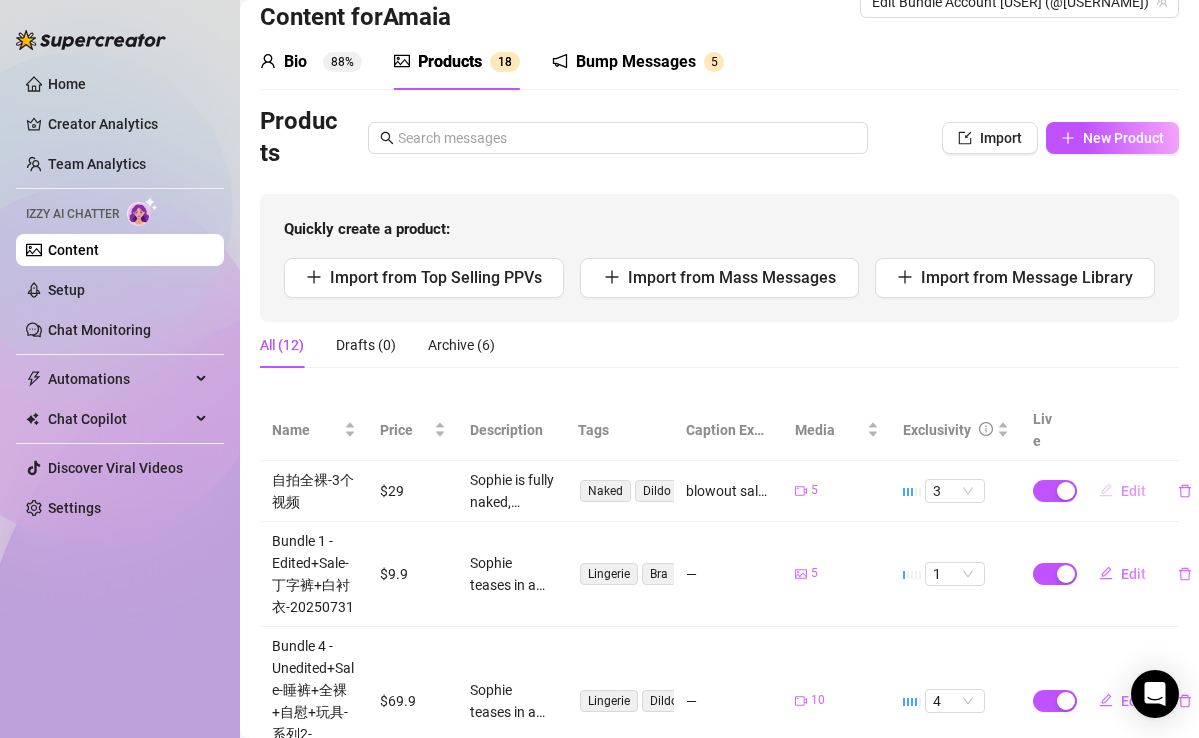 click on "Edit" at bounding box center (1133, 491) 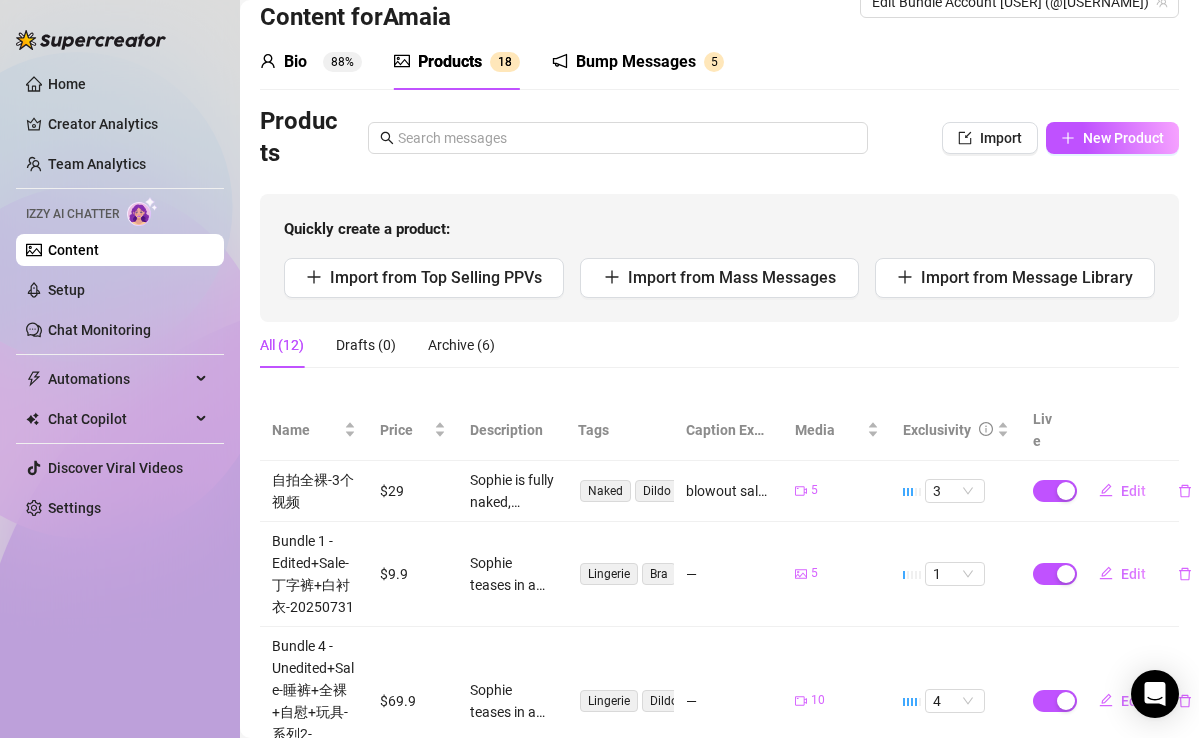 type on "blowout sale, Erik 😏 my most exclusive solo plays are now just 27 for a limited time only 👀💦 youve been dying to see me dripping, moaning, and playing all by myself… now is your chance to grab it before it’s gone. are you ready to watch me ruin myself for you? 😈💋" 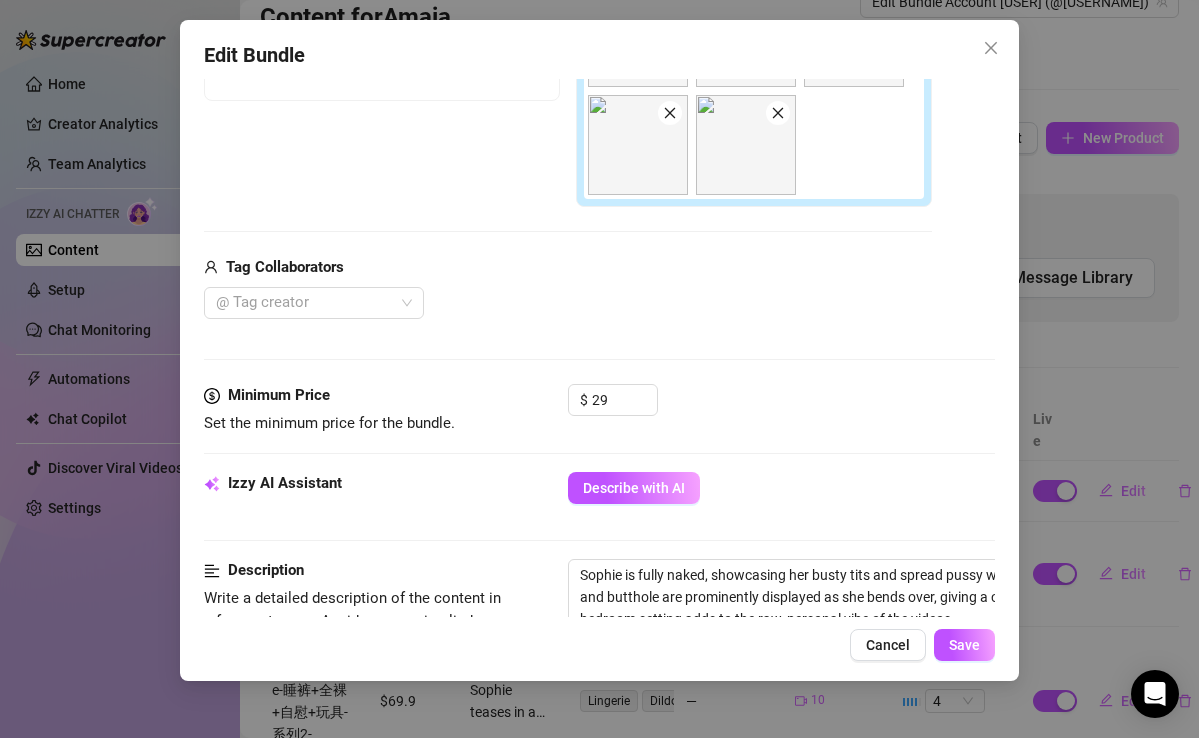 scroll, scrollTop: 552, scrollLeft: 0, axis: vertical 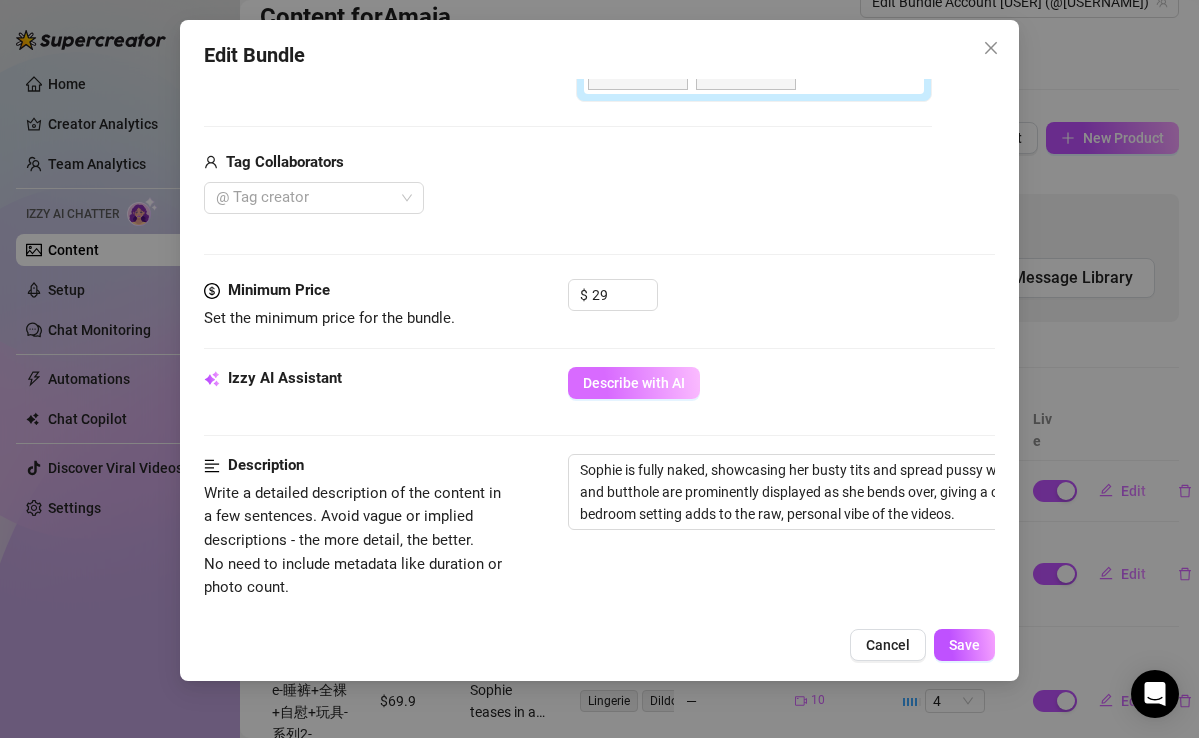 click on "Describe with AI" at bounding box center [634, 383] 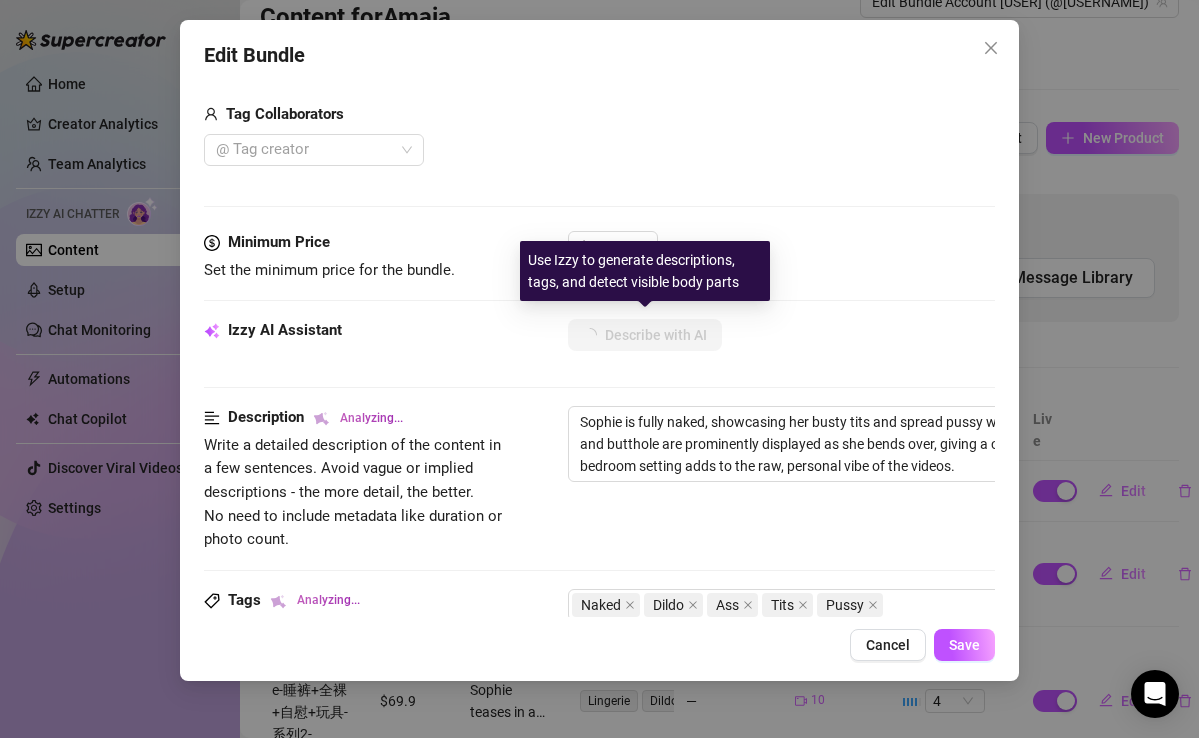 scroll, scrollTop: 708, scrollLeft: 0, axis: vertical 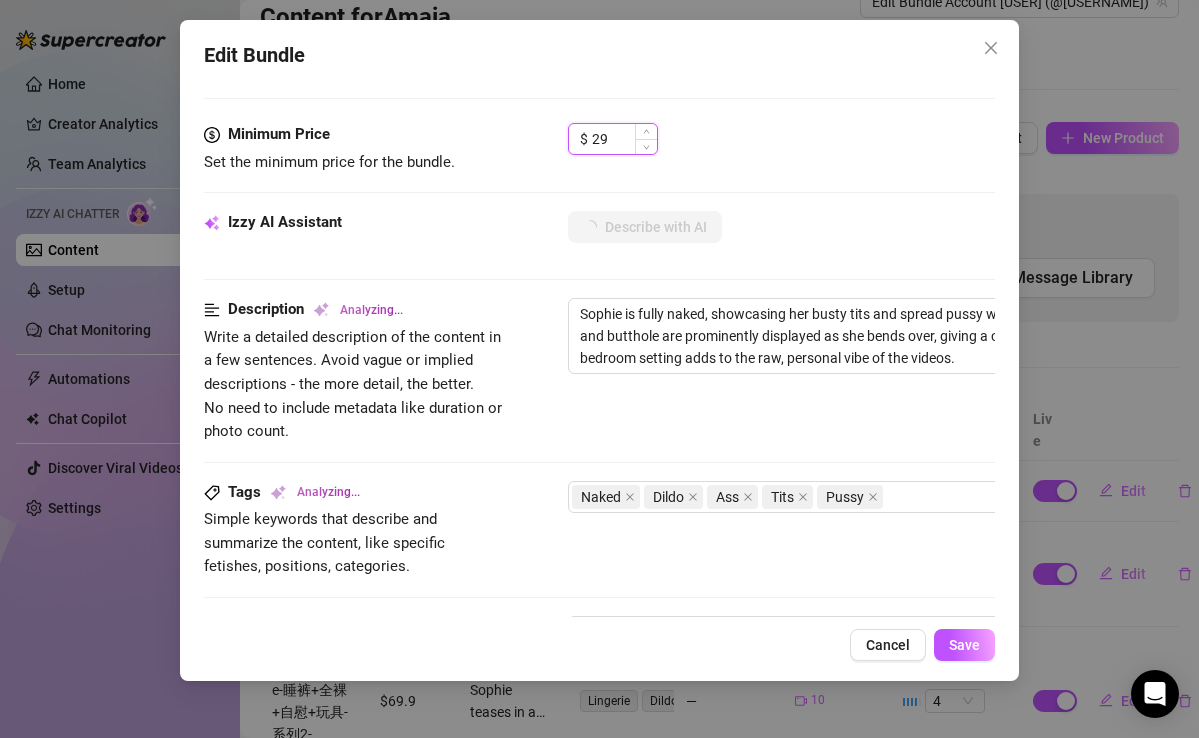 click on "29" at bounding box center [624, 139] 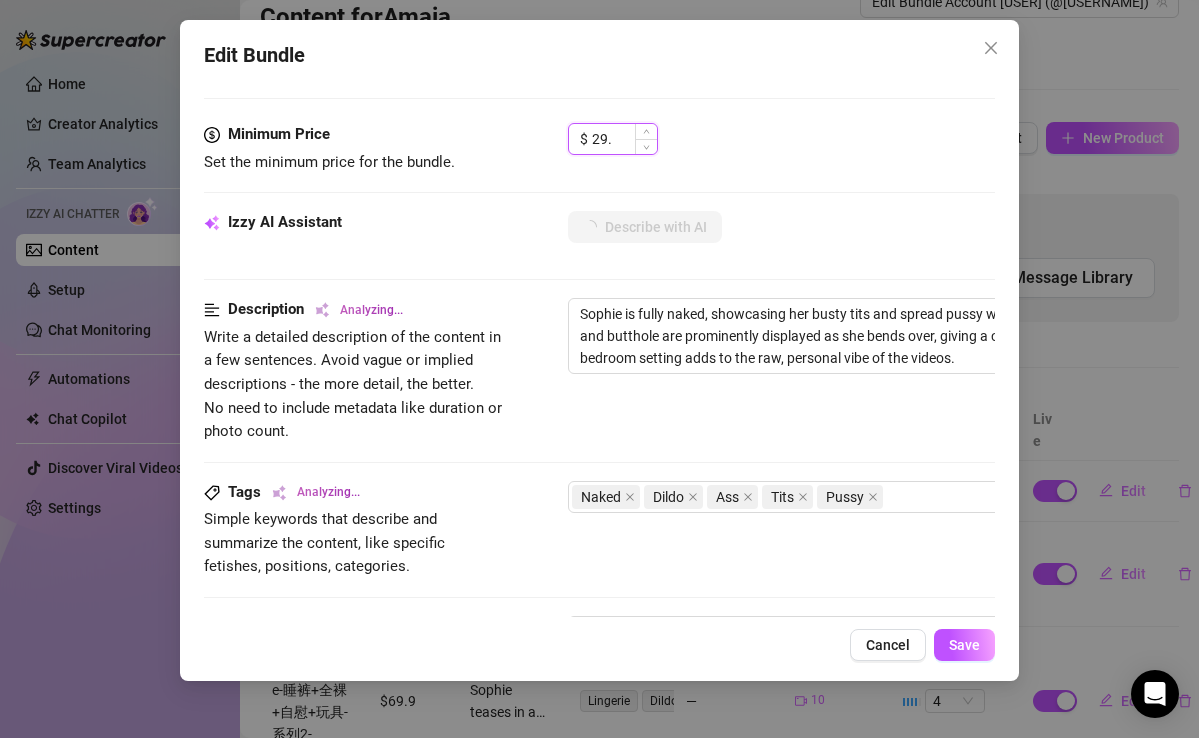 type on "29" 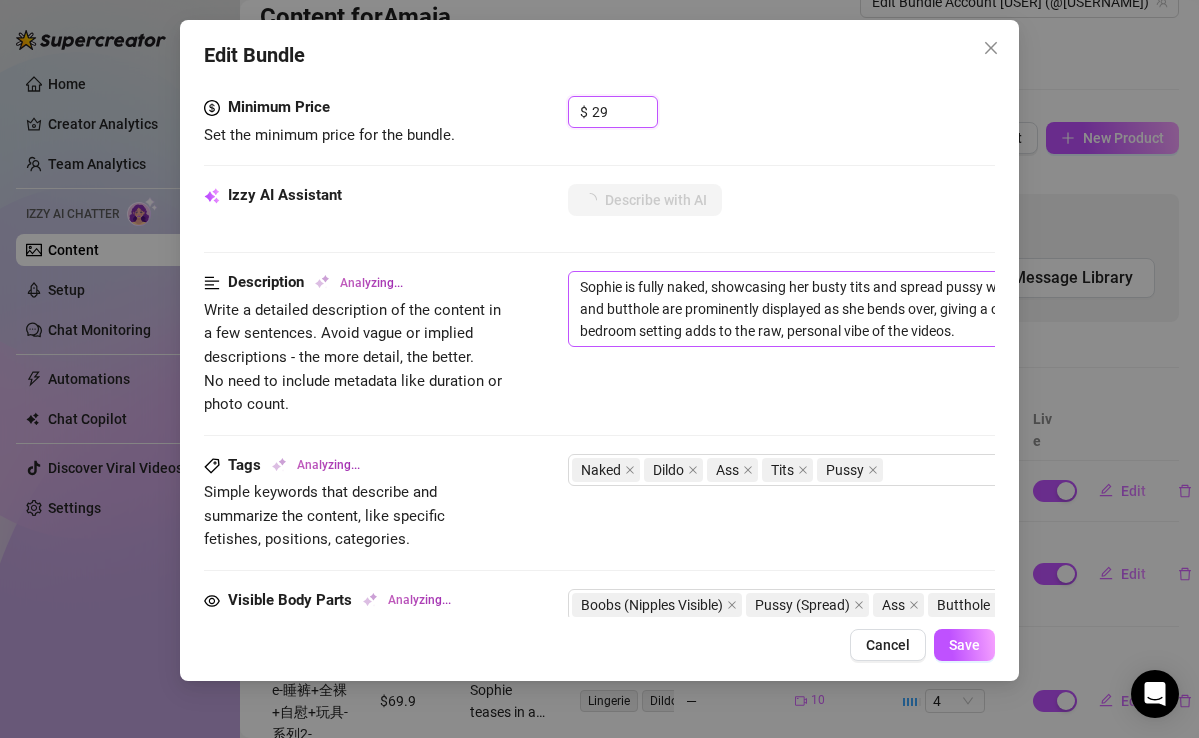 scroll, scrollTop: 736, scrollLeft: 0, axis: vertical 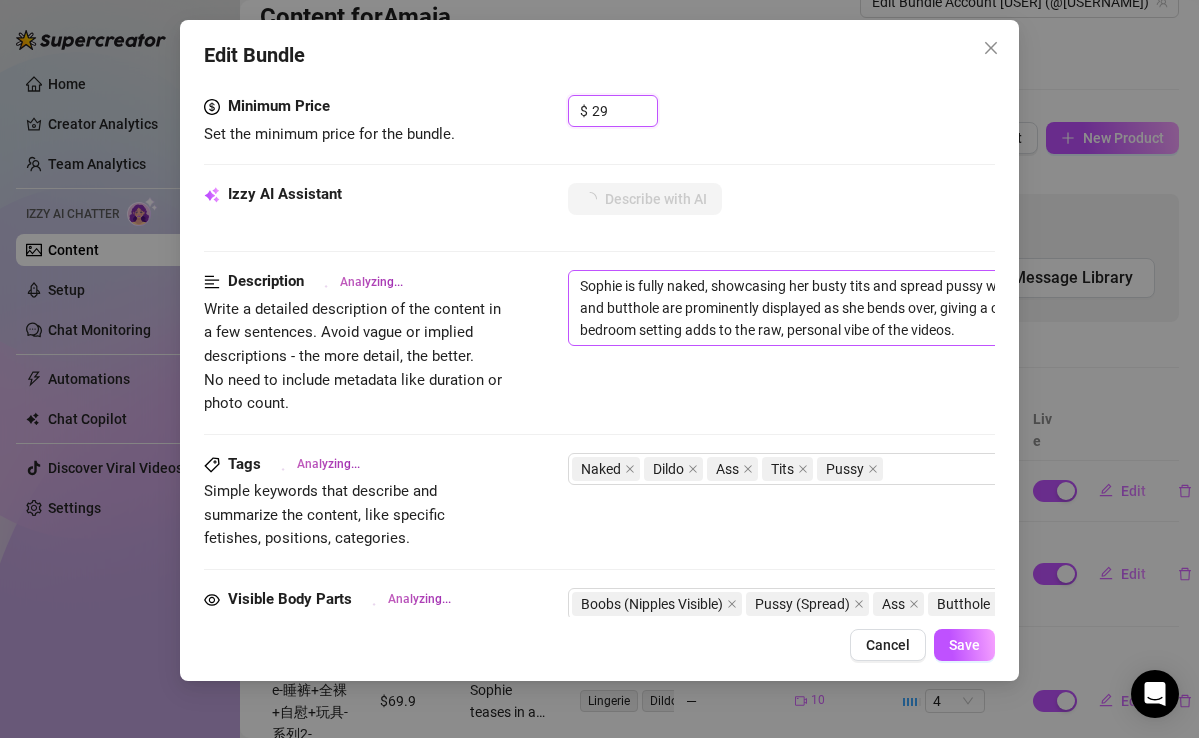 type on "Sophie" 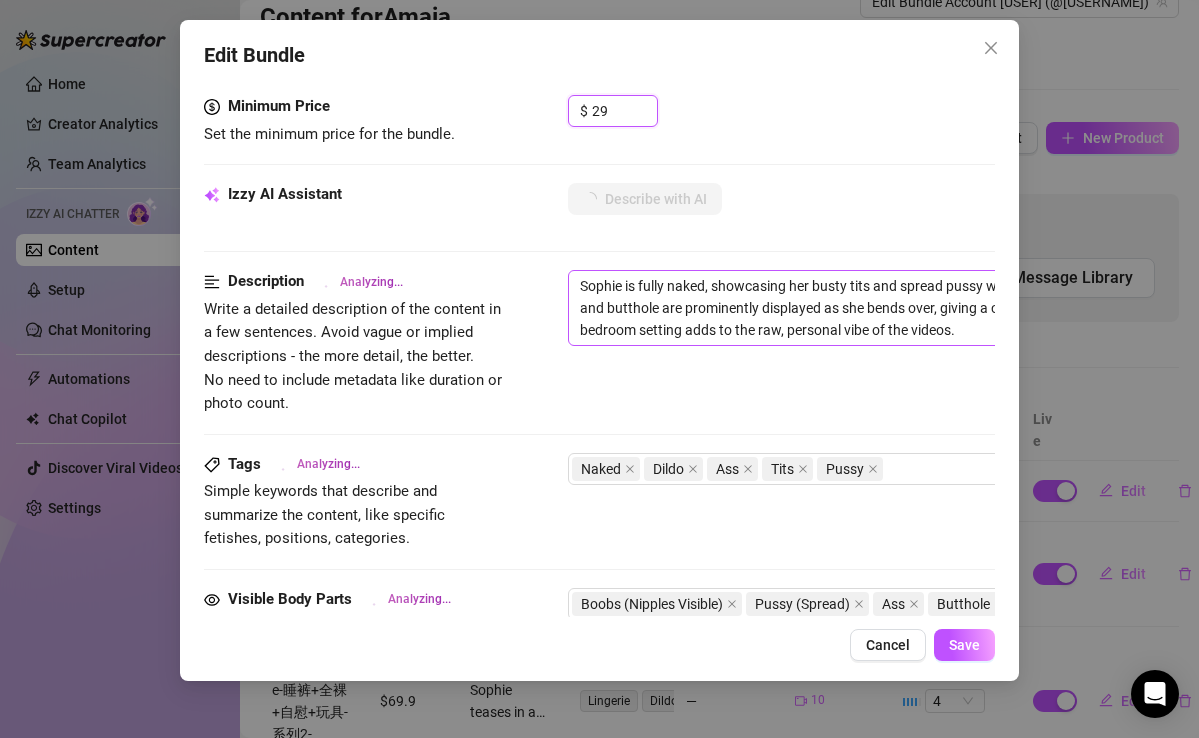 type on "Sophie" 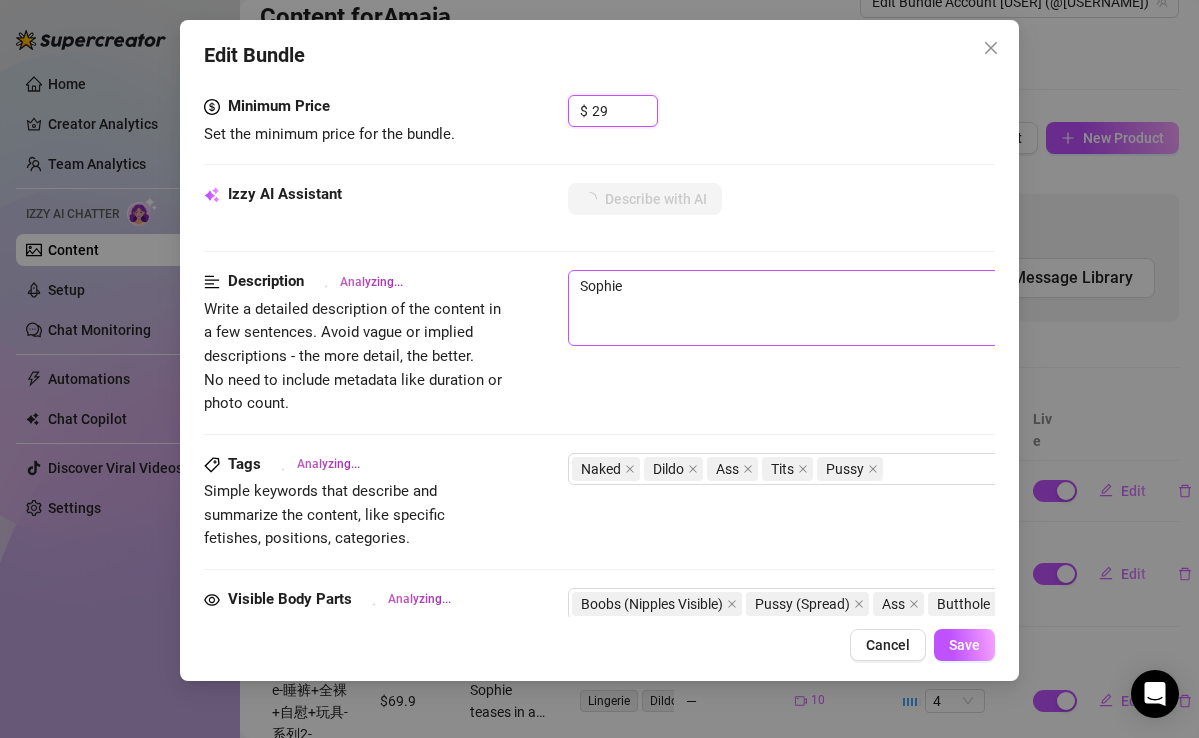 type on "Sophie is" 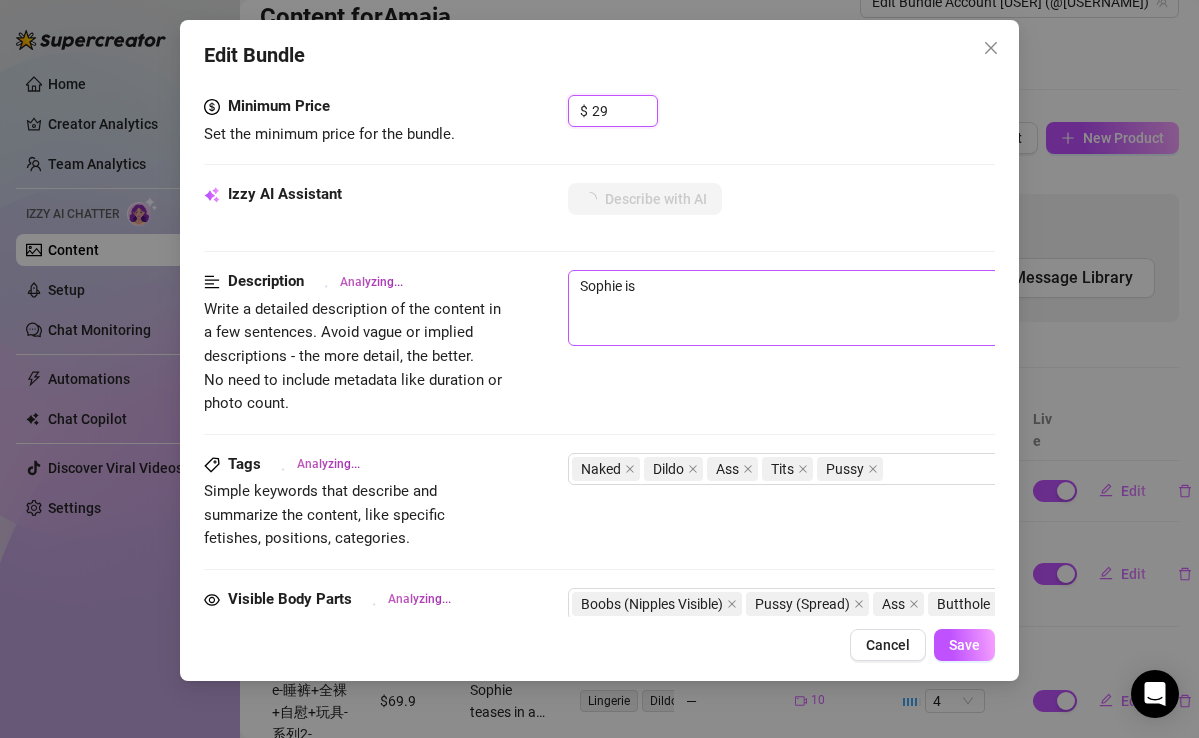 type on "[NAME] is fully" 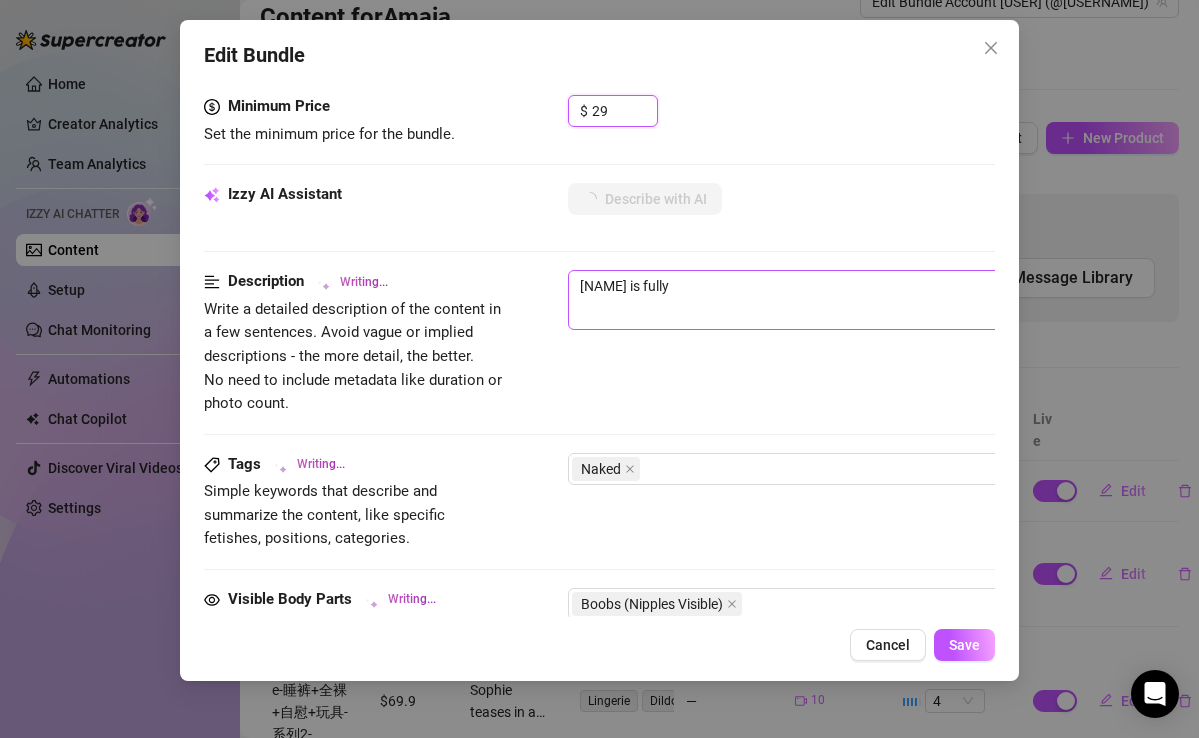 type on "[NAME] is fully naked," 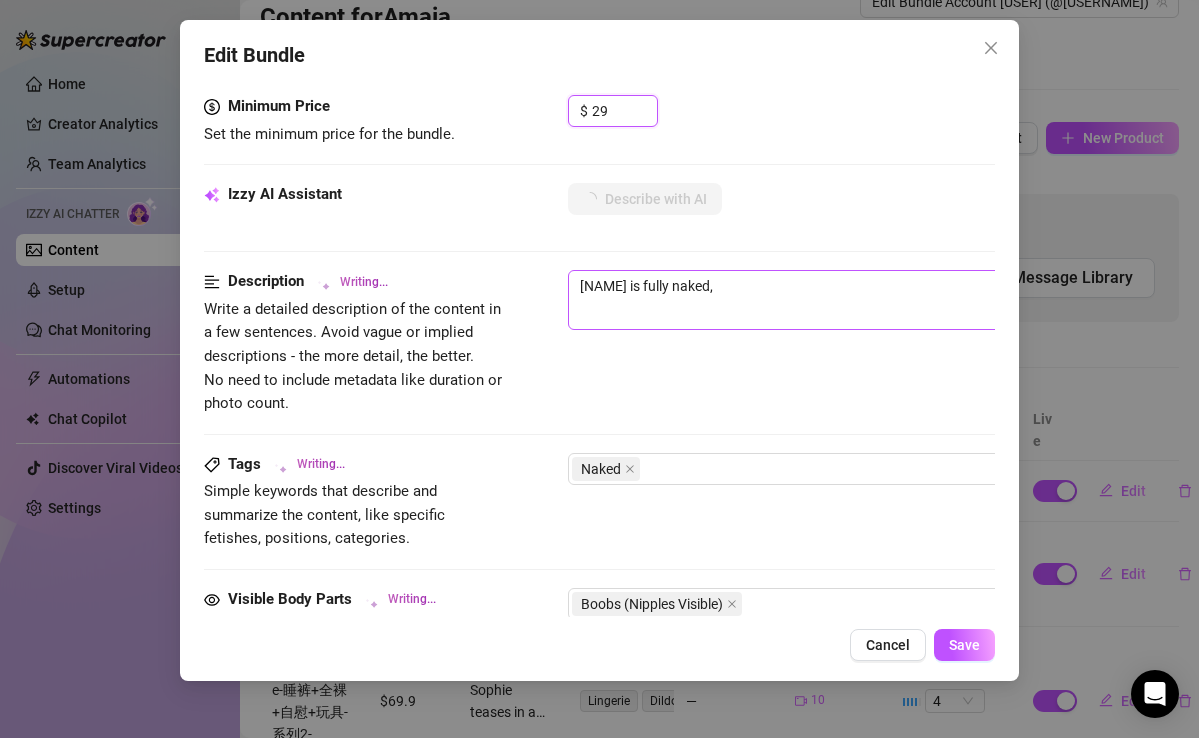 type on "Sophie is fully naked, showcasing" 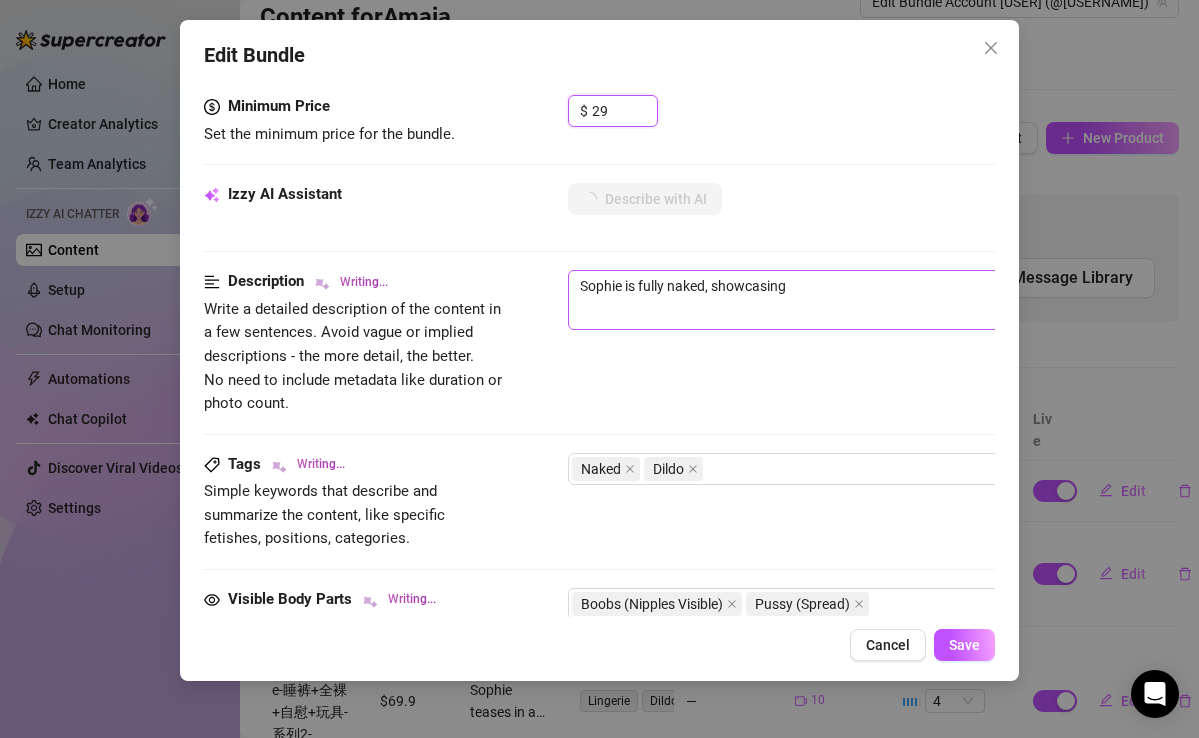 type on "Sophie is fully naked, showcasing her" 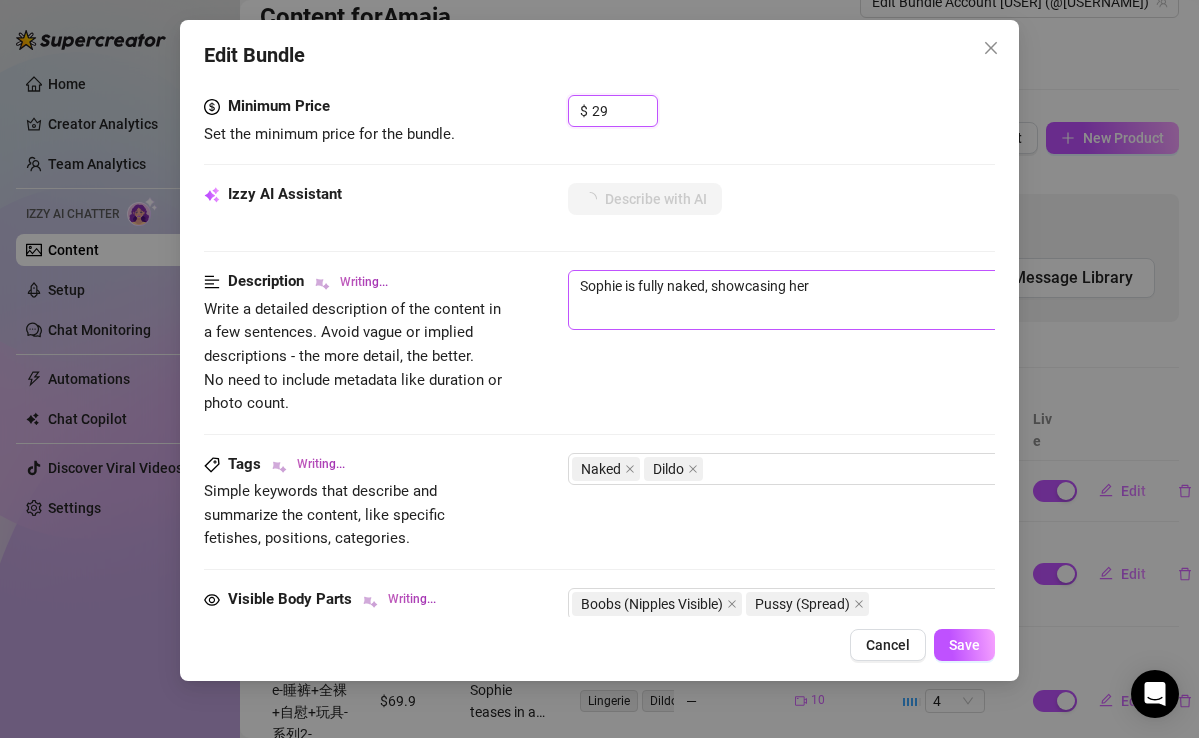 type on "Sophie is fully naked, showcasing her busty" 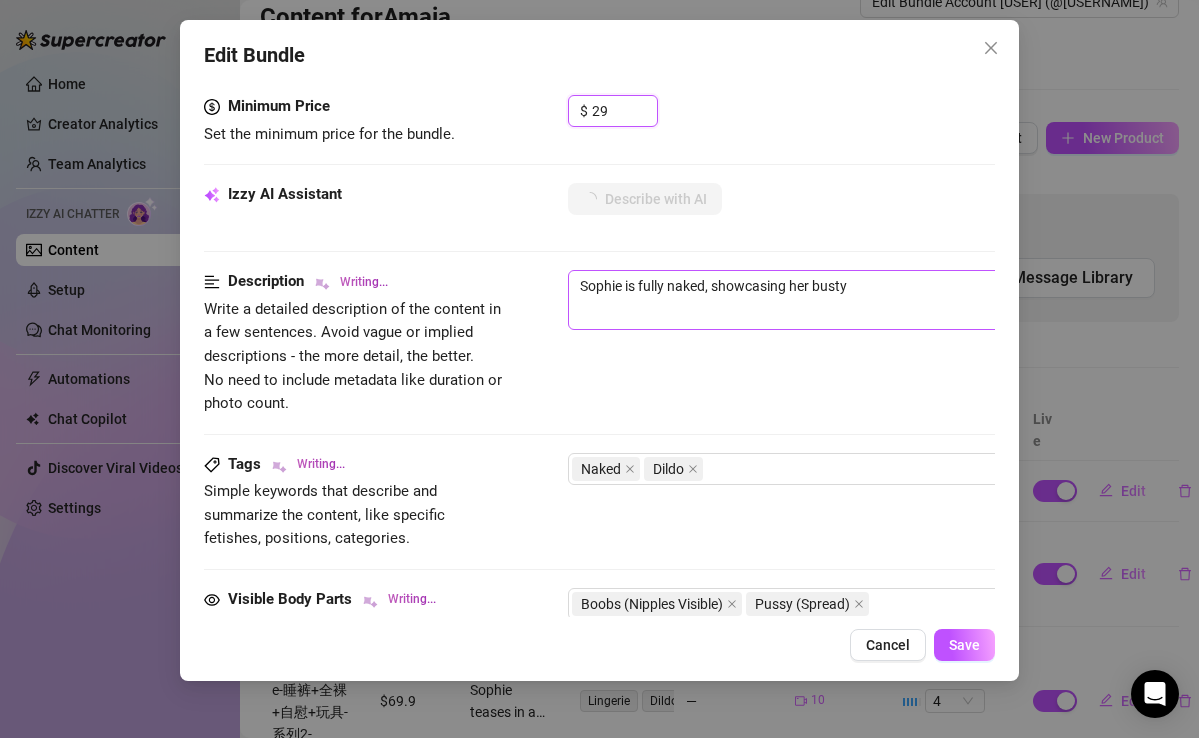 type on "Sophie is fully naked, showcasing her busty tits" 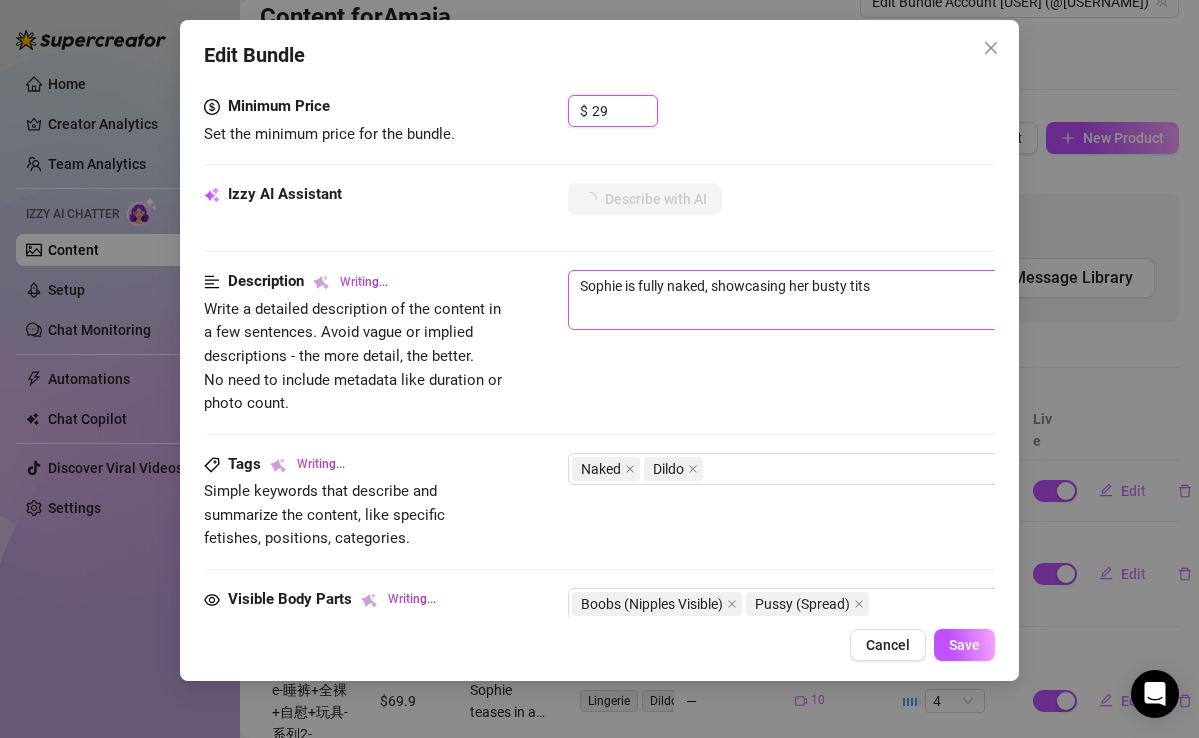 type on "Sophie is fully naked, showcasing her busty tits and" 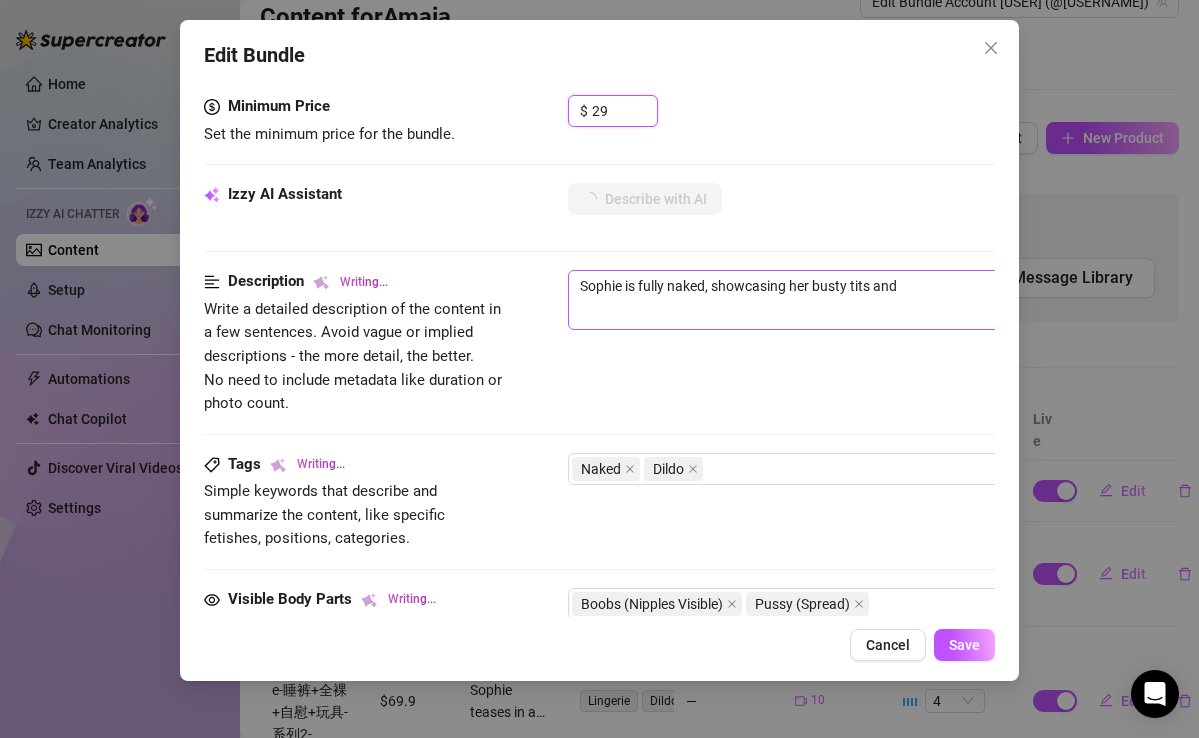 type on "Sophie is fully naked, showcasing her busty tits and spread" 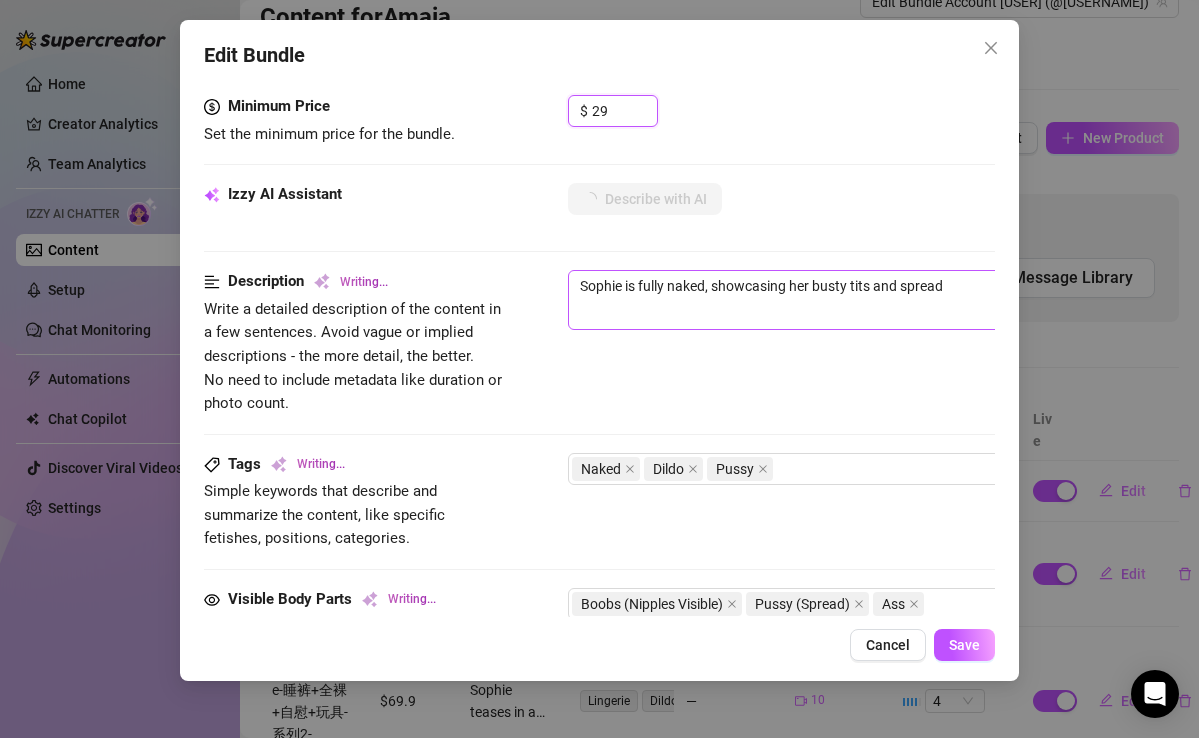 type on "[PERSON] is fully naked, showcasing her busty tits and spread pussy" 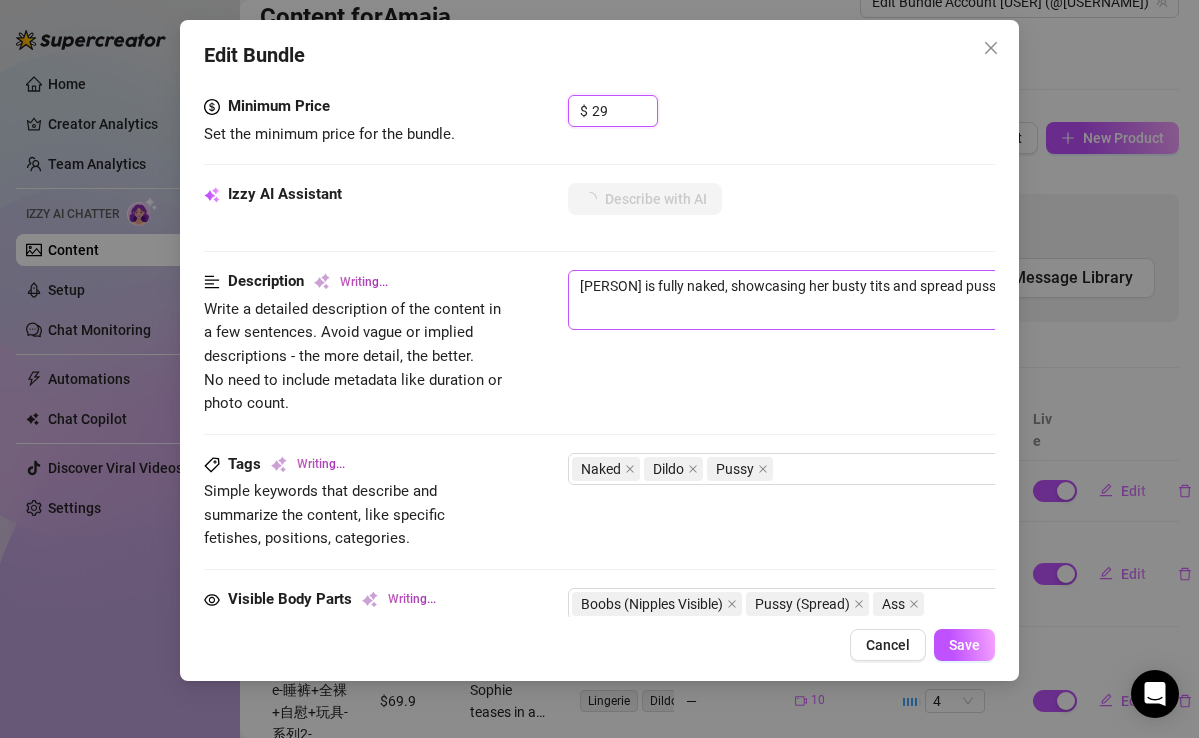 type on "Sophie is fully naked, showcasing her busty tits and spread pussy in" 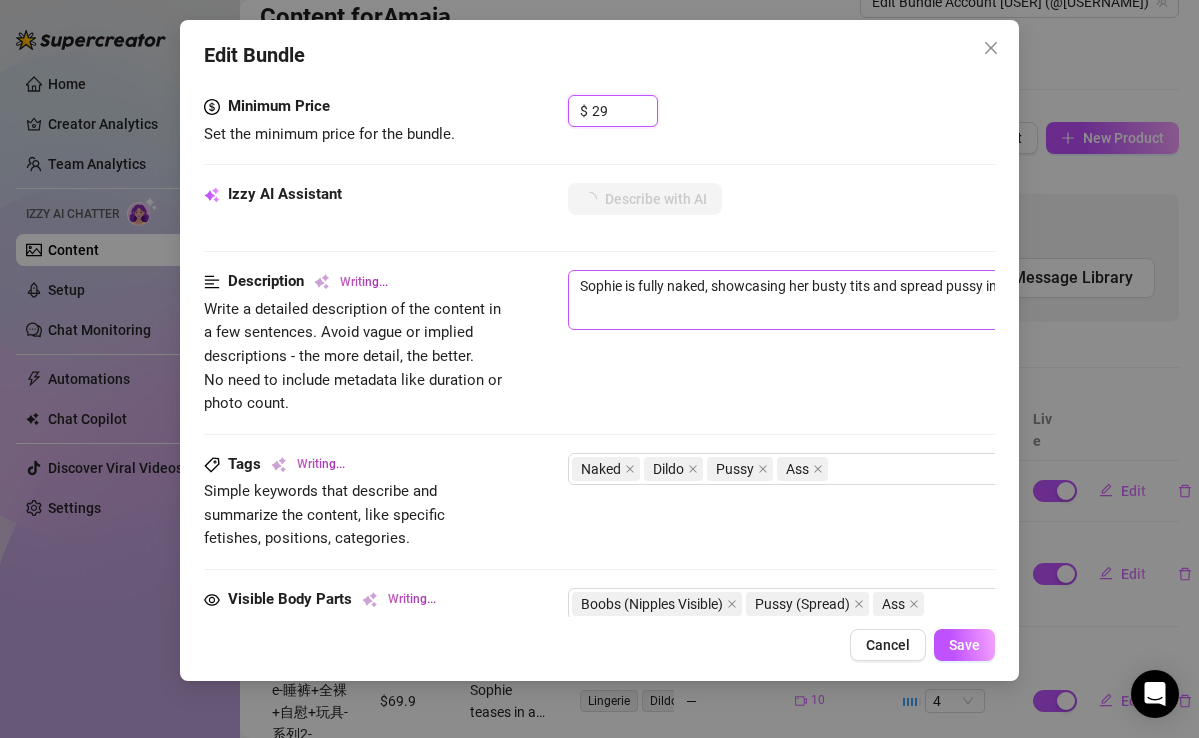 type on "[NAME] is fully naked, showcasing her busty tits and spread pussy in a" 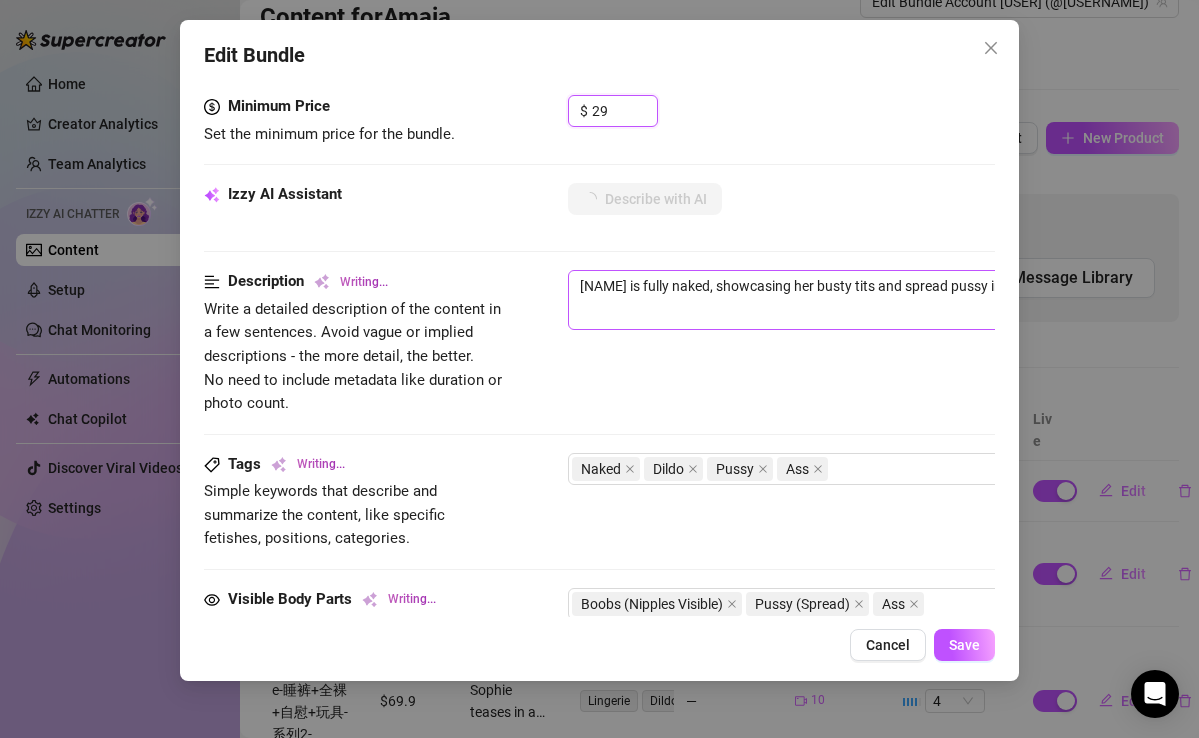 type on "Sophie is fully naked, showcasing her busty tits and spread pussy in a series" 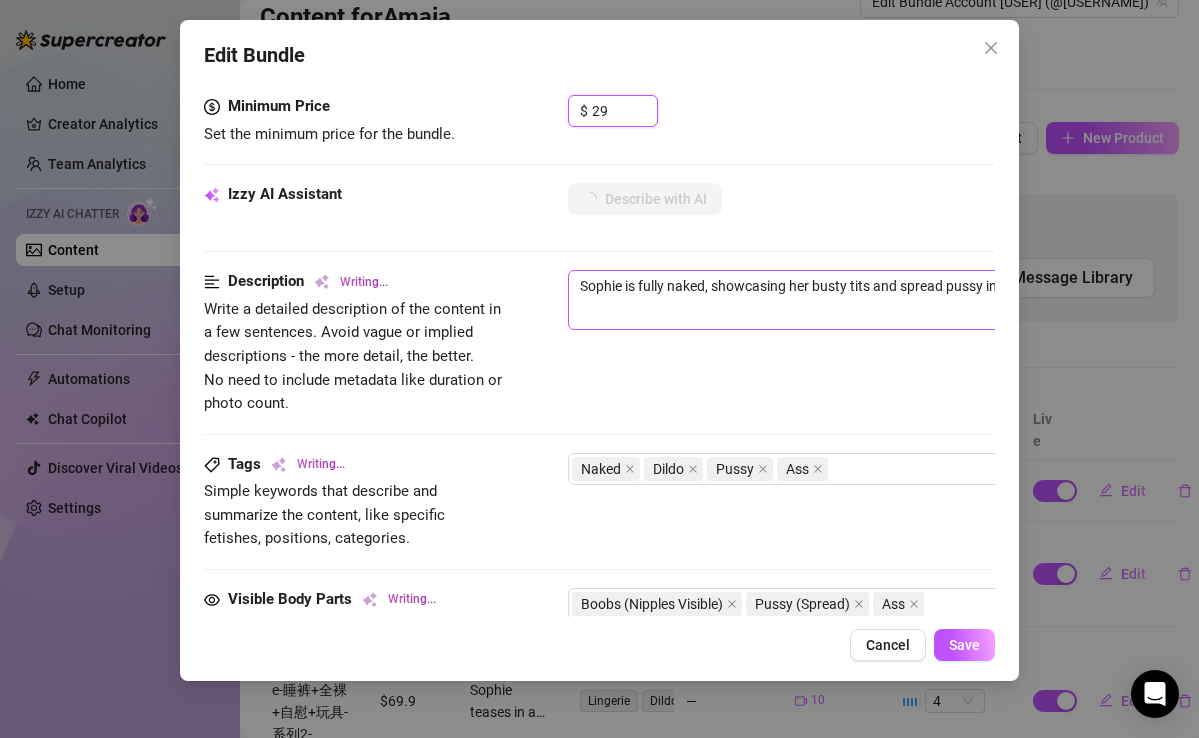 type on "Sophie is fully naked, showcasing her busty tits and spread pussy in a series of" 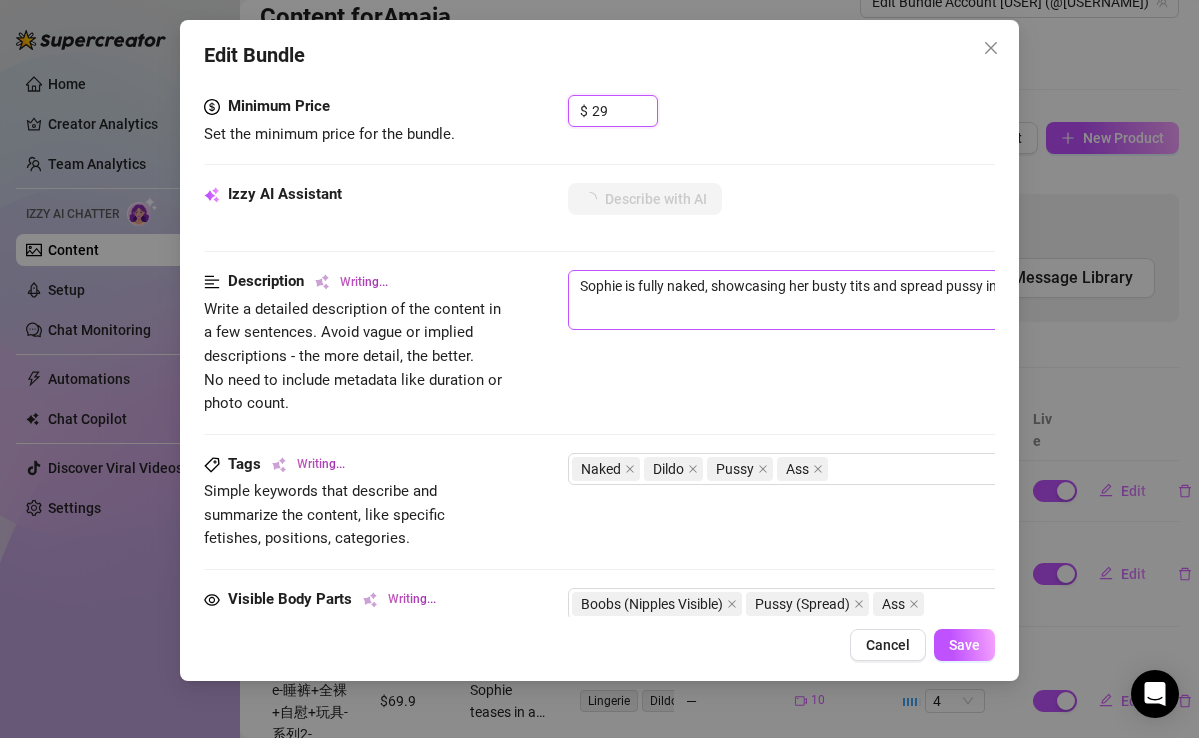 type on "Sophie is fully naked, showcasing her busty tits and spread pussy in a series of intimate" 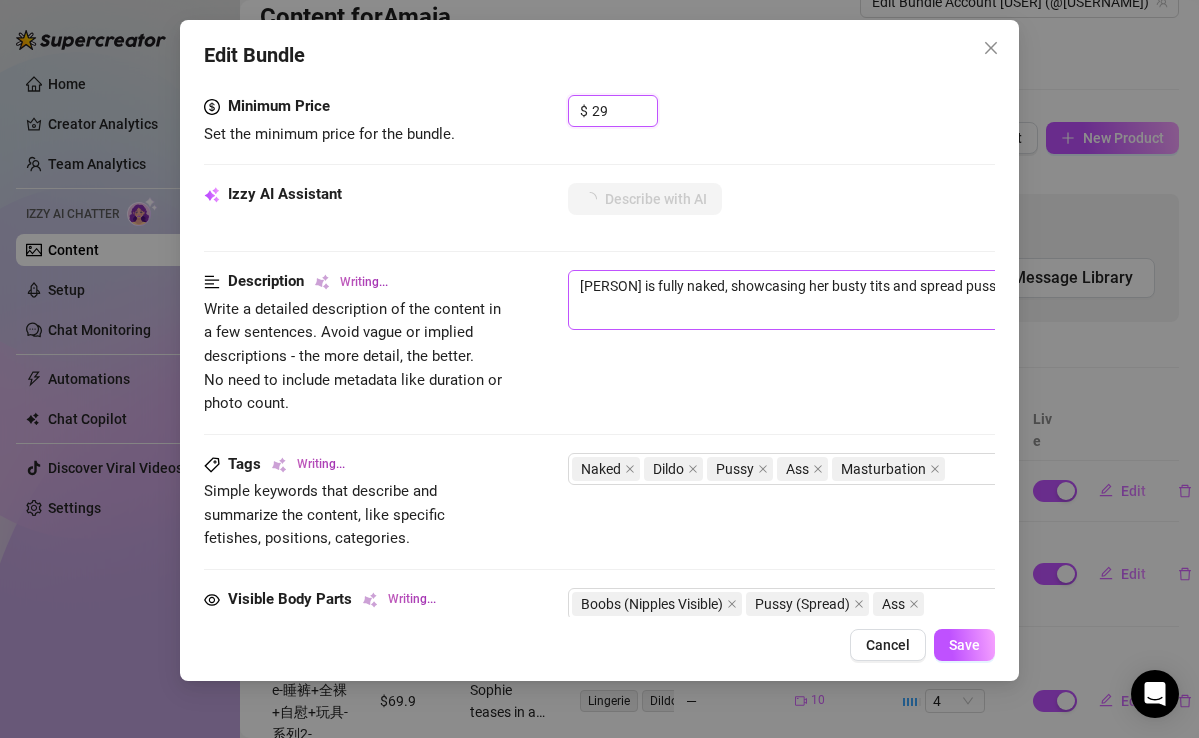 type on "[NAME] is fully naked, showcasing her busty tits and spread pussy in a series of intimate videos. She" 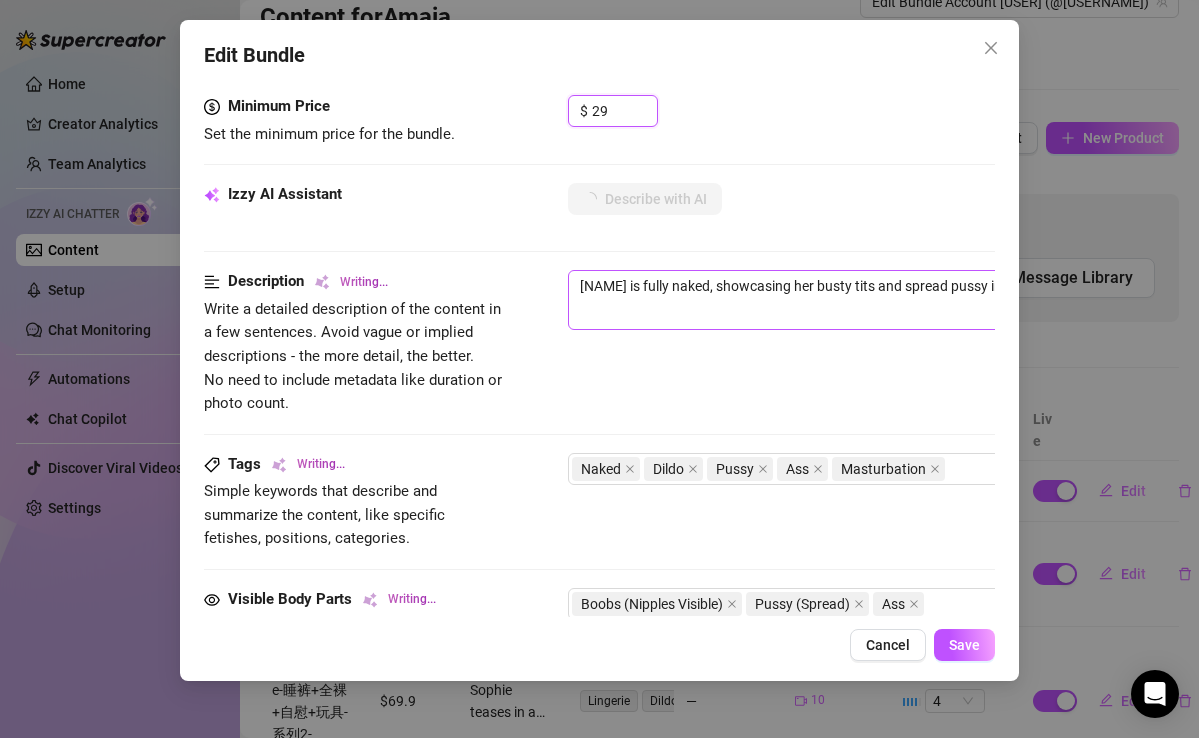 type on "Sophie is fully naked, showcasing her busty tits and spread pussy in a series of intimate videos. She uses" 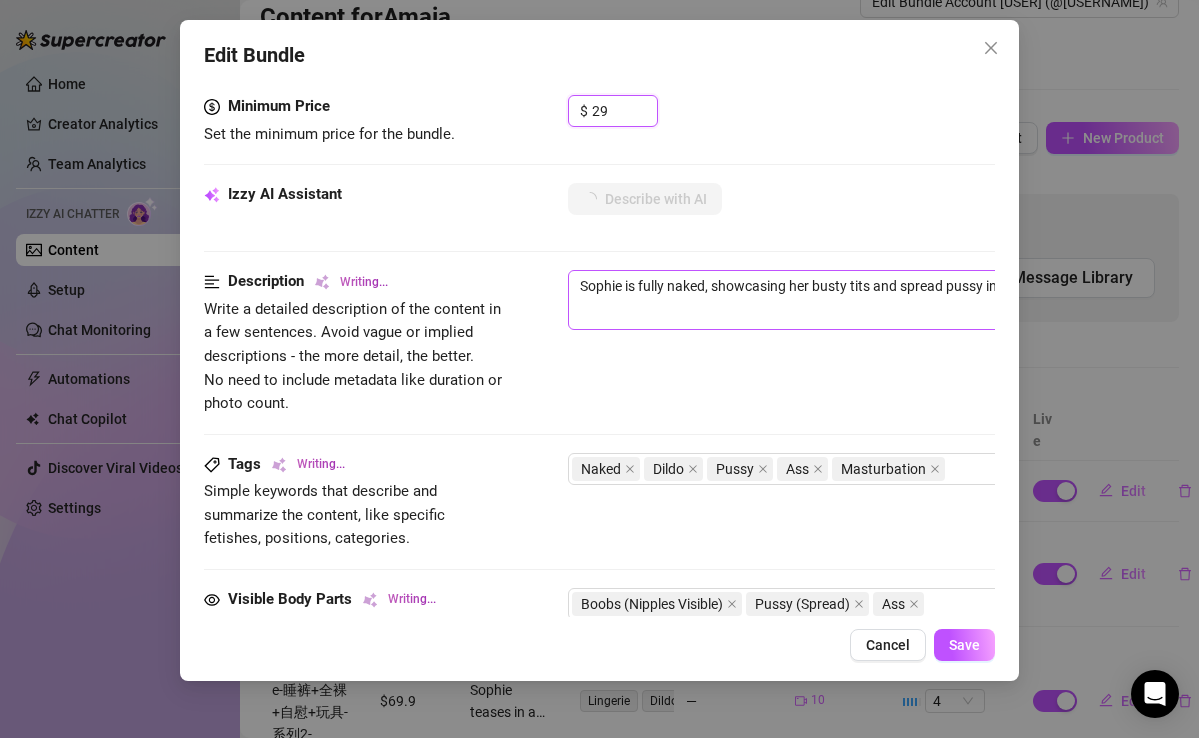 type on "Sophie is fully naked, showcasing her busty tits and spread pussy in a series of intimate videos. She uses a" 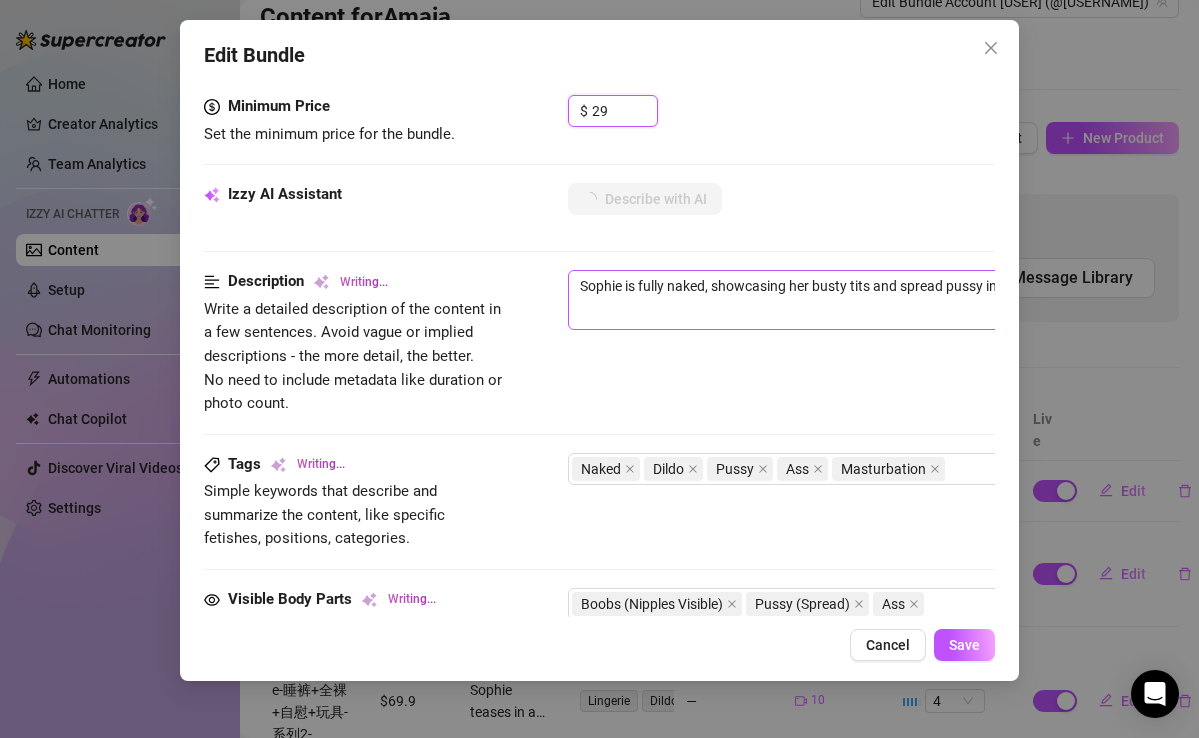 type on "Sophie is fully naked, showcasing her busty tits and spread pussy in a series of intimate videos. She uses a flesh-colored" 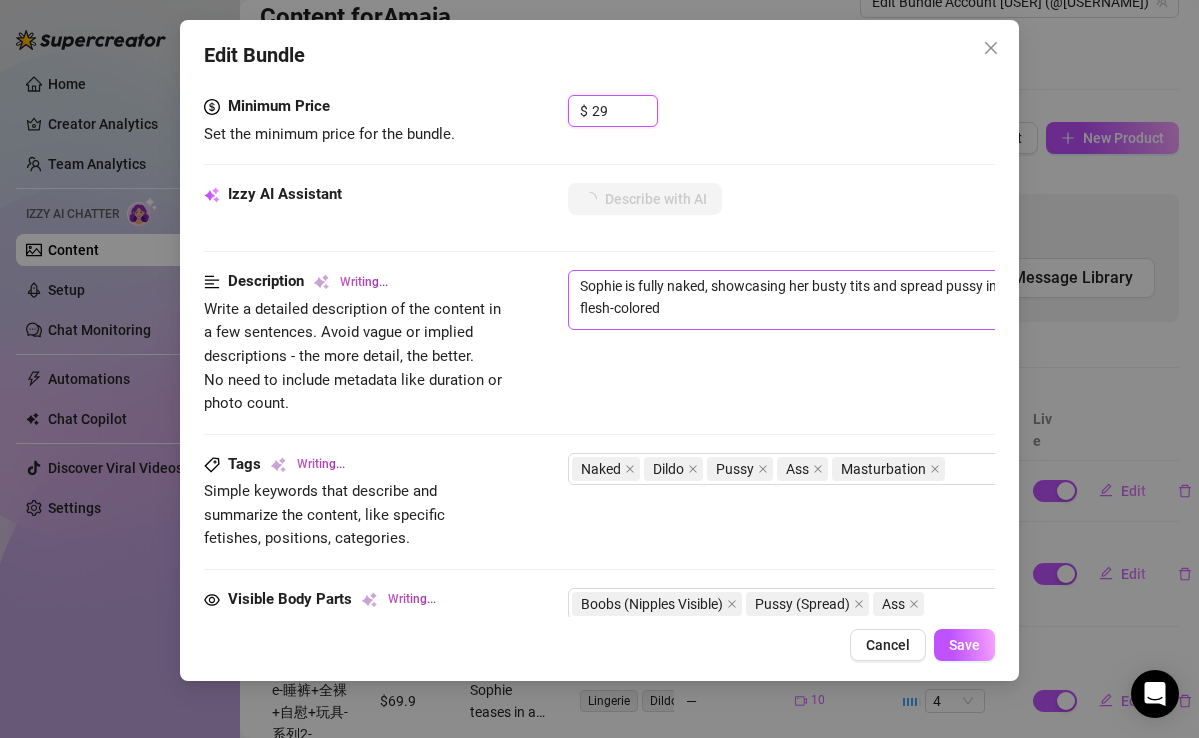 type on "Sophie is fully naked, showcasing her busty tits and spread pussy in a series of intimate videos. She uses a flesh-colored dildo" 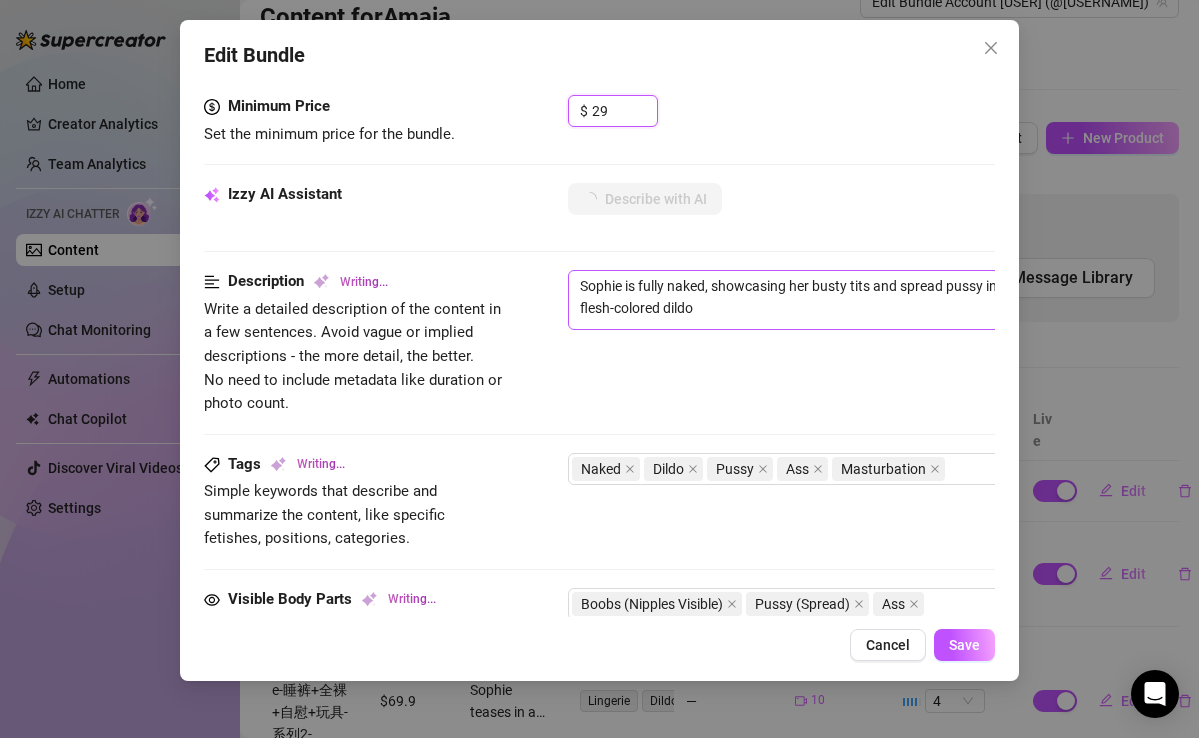 type on "Sophie is fully naked, showcasing her busty tits and spread pussy in a series of intimate videos. She uses a flesh-colored dildo to" 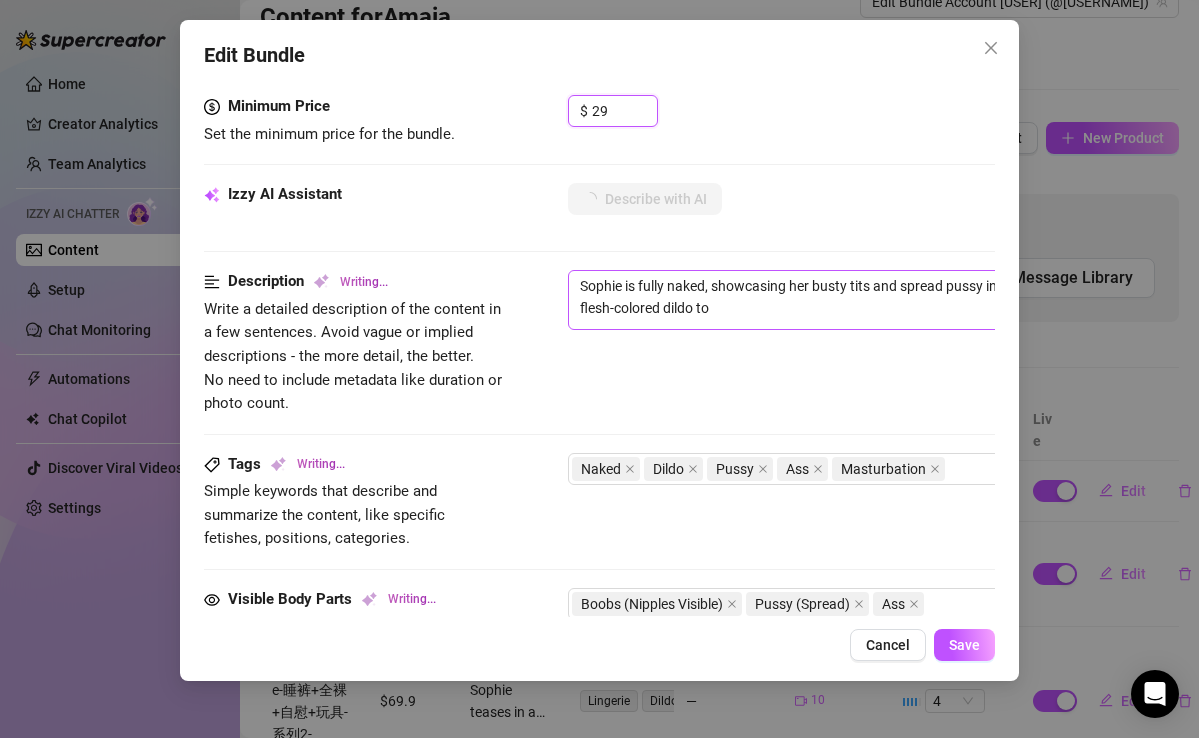 type on "[NAME] is fully naked, showcasing her busty tits and spread pussy in a series of intimate videos. She uses a flesh-colored dildo to pleasure" 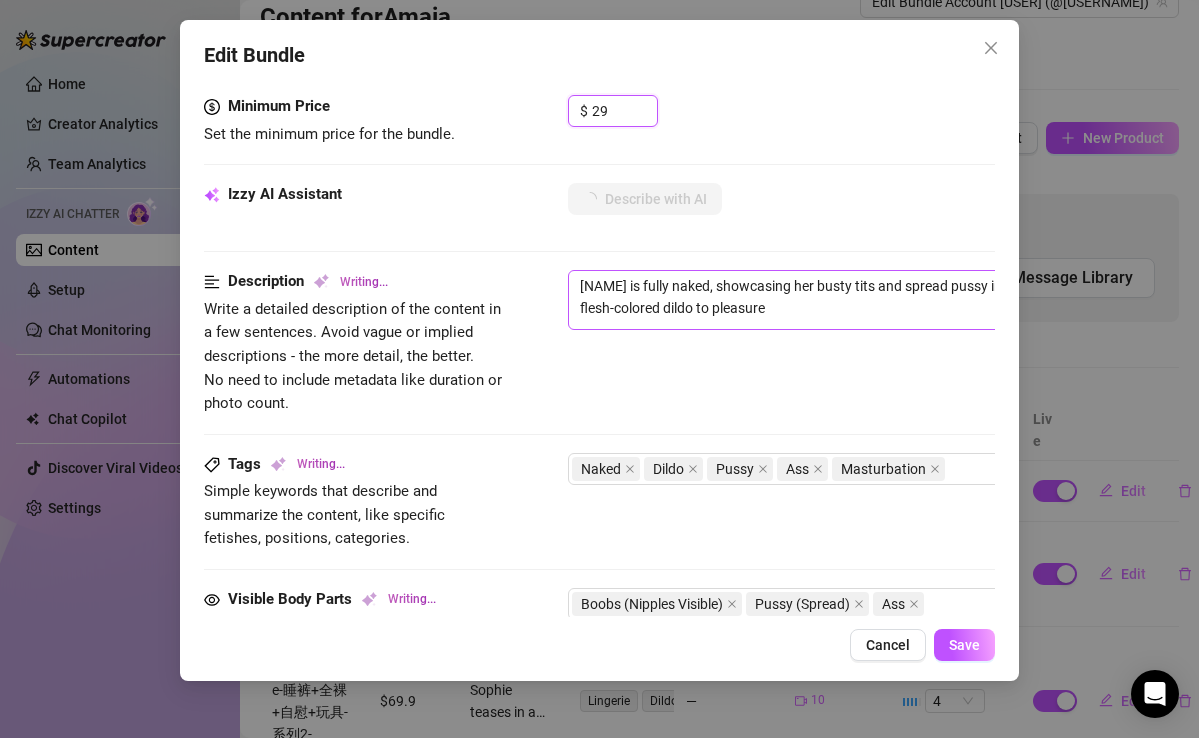 type on "[NAME] is fully naked, showcasing her busty tits and spread pussy in a series of intimate videos. She uses a flesh-colored dildo to pleasure herself," 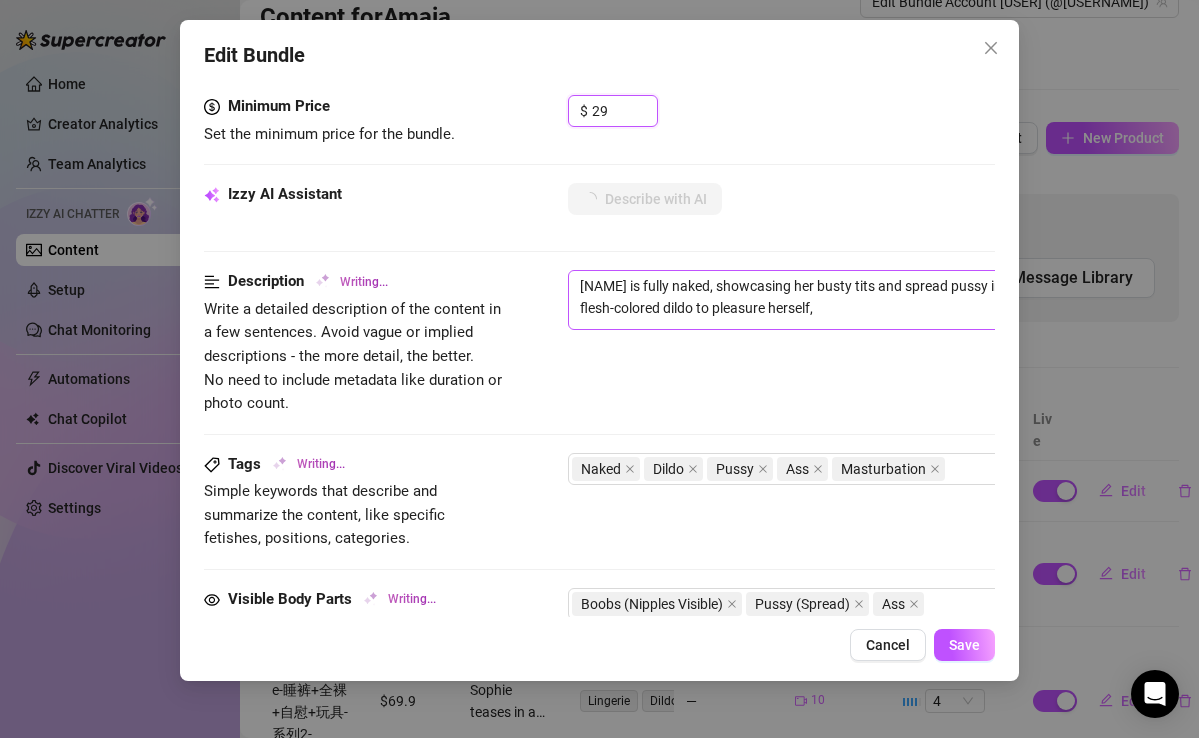 type on "Sophie is fully naked, showcasing her busty tits and spread pussy in a series of intimate videos. She uses a flesh-colored dildo to" 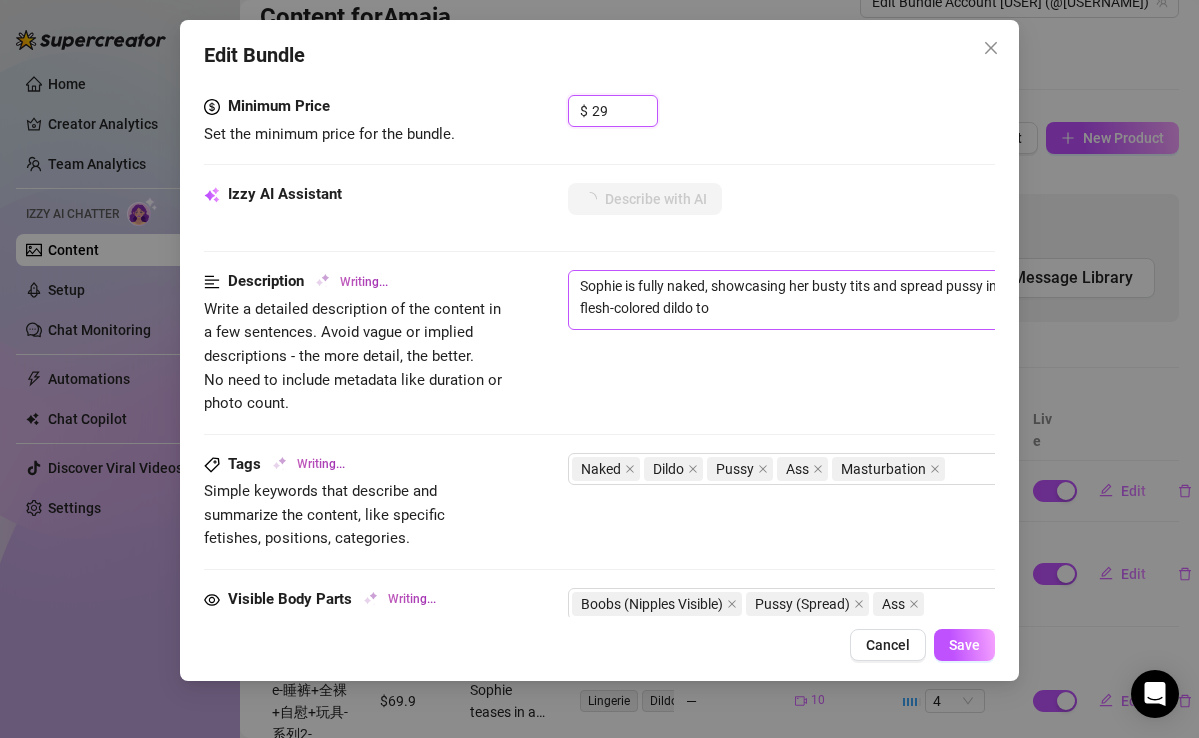 type on "[NAME] is fully naked, showcasing her busty tits and spread pussy in a series of intimate videos. She uses a flesh-colored dildo to pleasure herself, with close-ups" 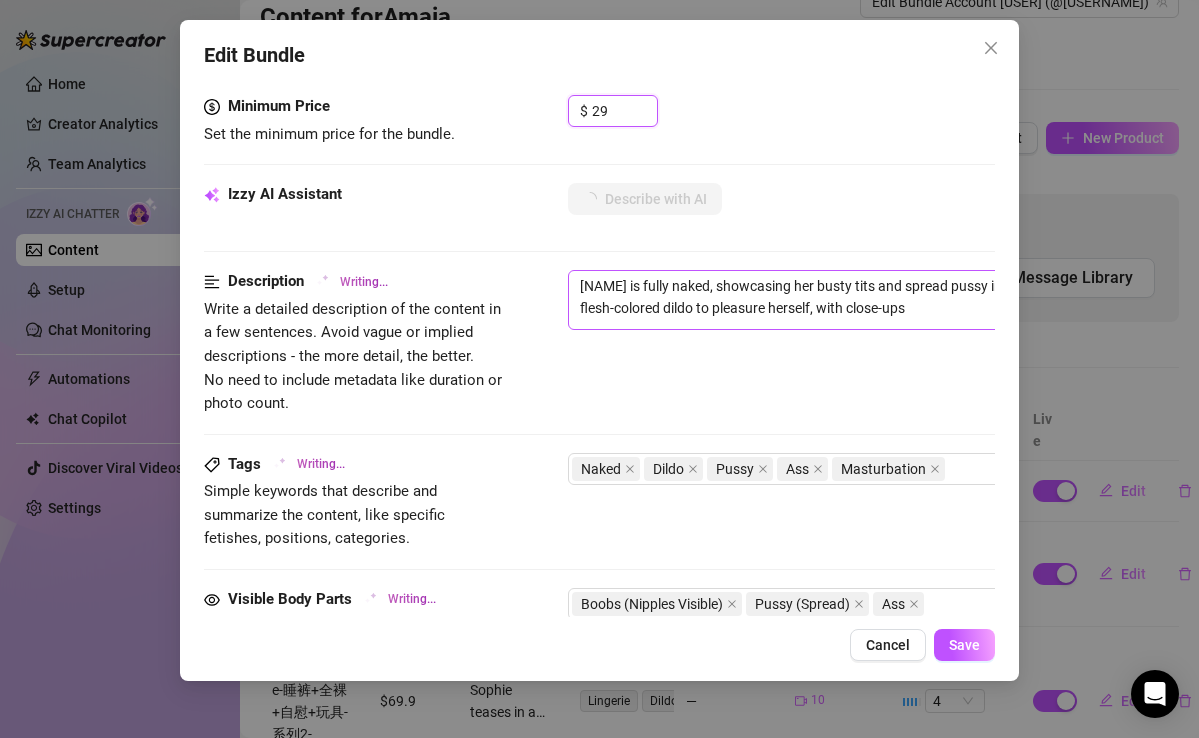 type on "Sophie is fully naked, showcasing her busty tits and spread pussy in a series of intimate videos. She uses a flesh-colored dildo to pleasure herself, with close-ups of" 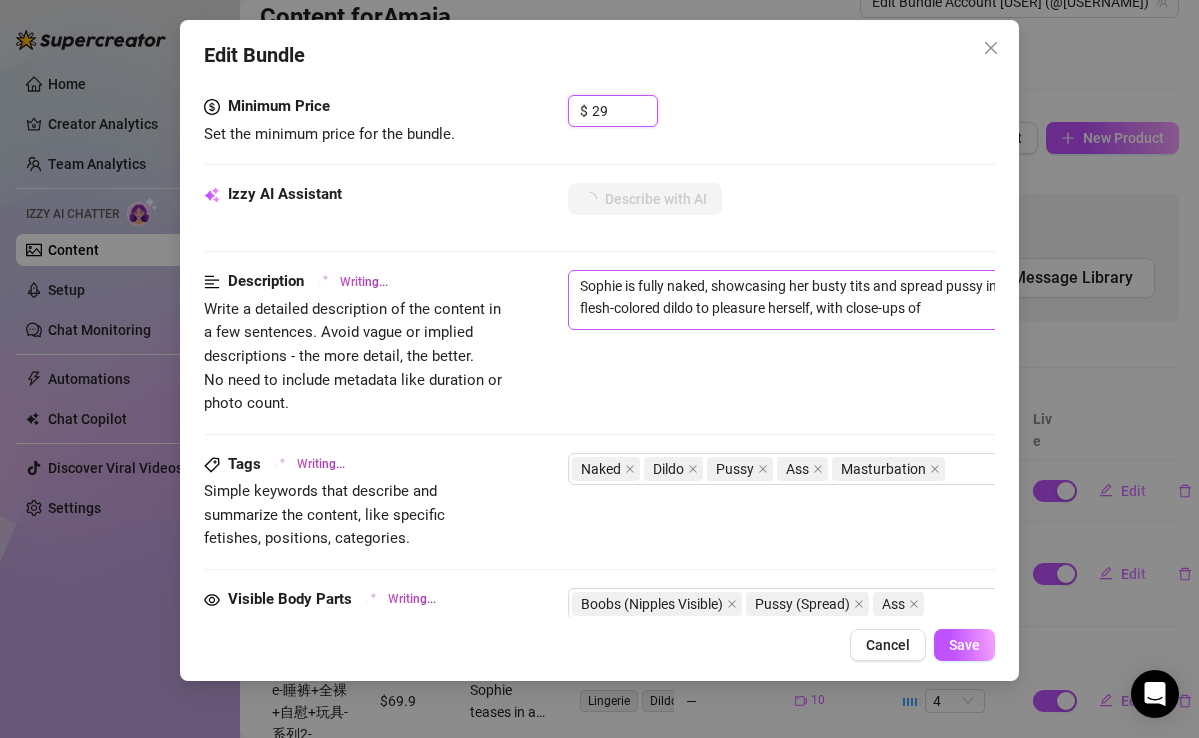 type on "[NAME] is fully naked, showcasing her busty tits and spread pussy in a series of intimate videos. She uses a flesh-colored dildo to pleasure herself, with close-ups of her" 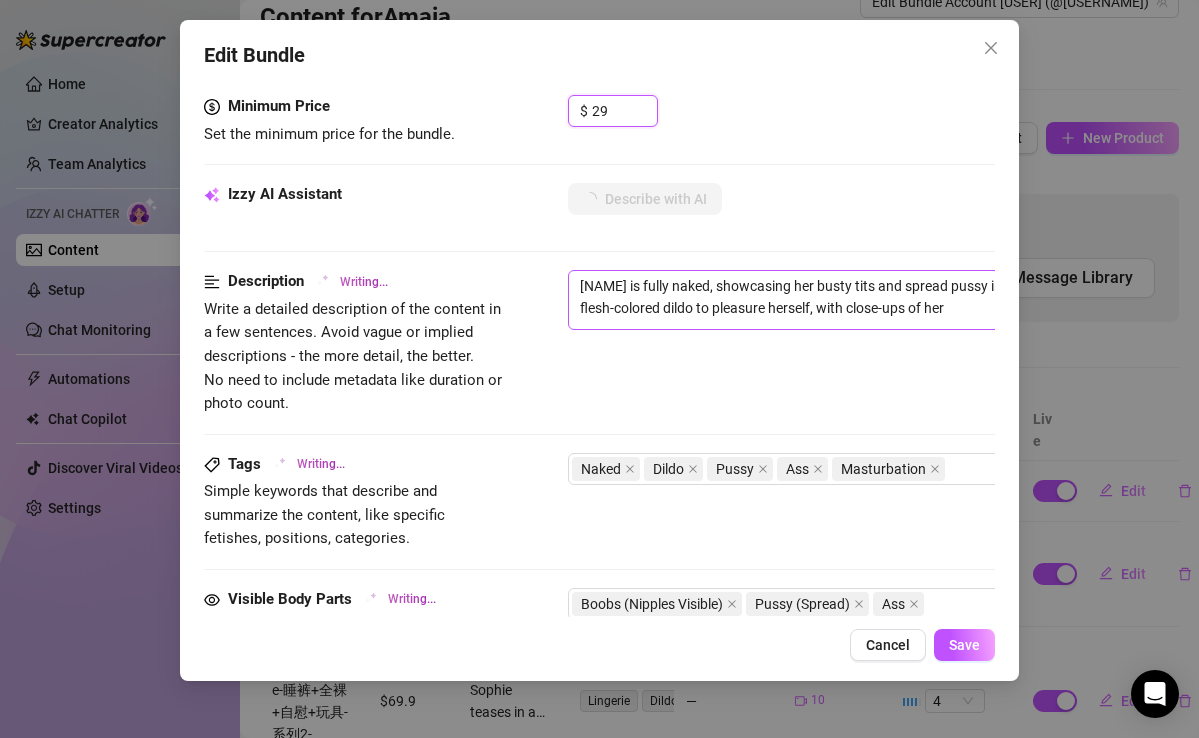 type on "Sophie is fully naked, showcasing her busty tits and spread pussy in a series of intimate videos. She uses a flesh-colored dildo to pleasure herself, with close-ups of her pussy" 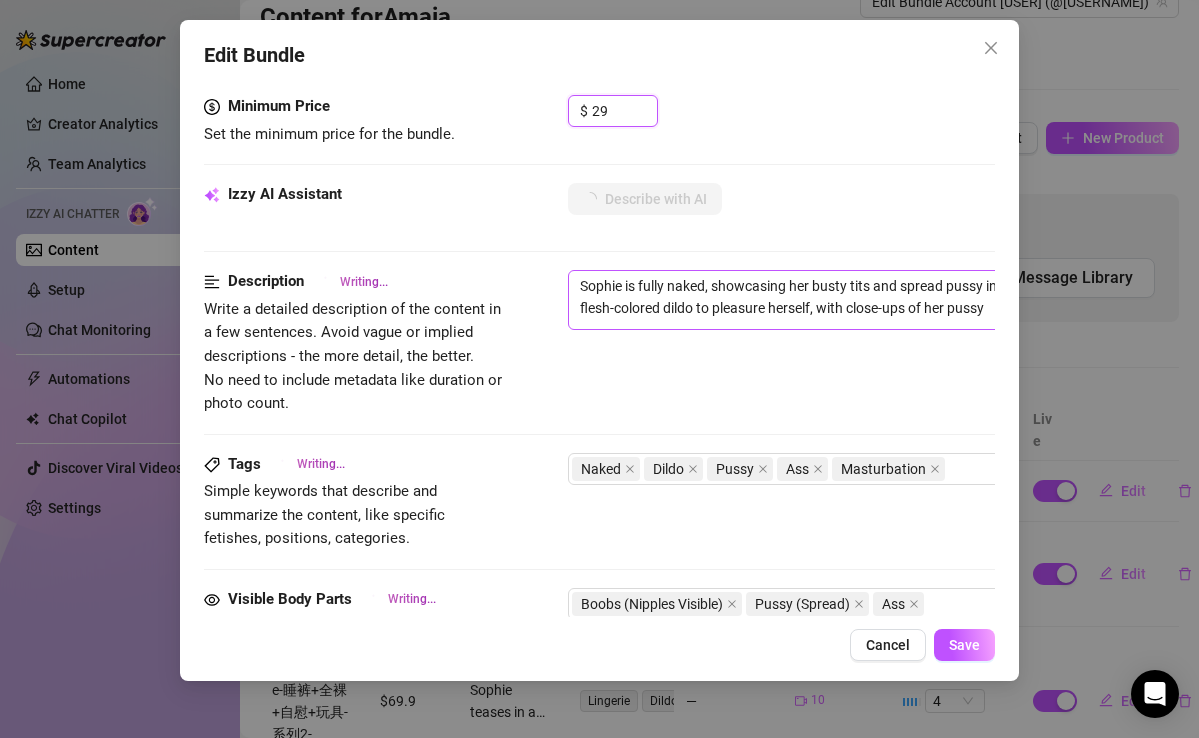 type on "Sophie is fully naked, showcasing her busty tits and spread pussy in a series of intimate videos. She uses a flesh-colored dildo to pleasure herself, with close-ups of her pussy and" 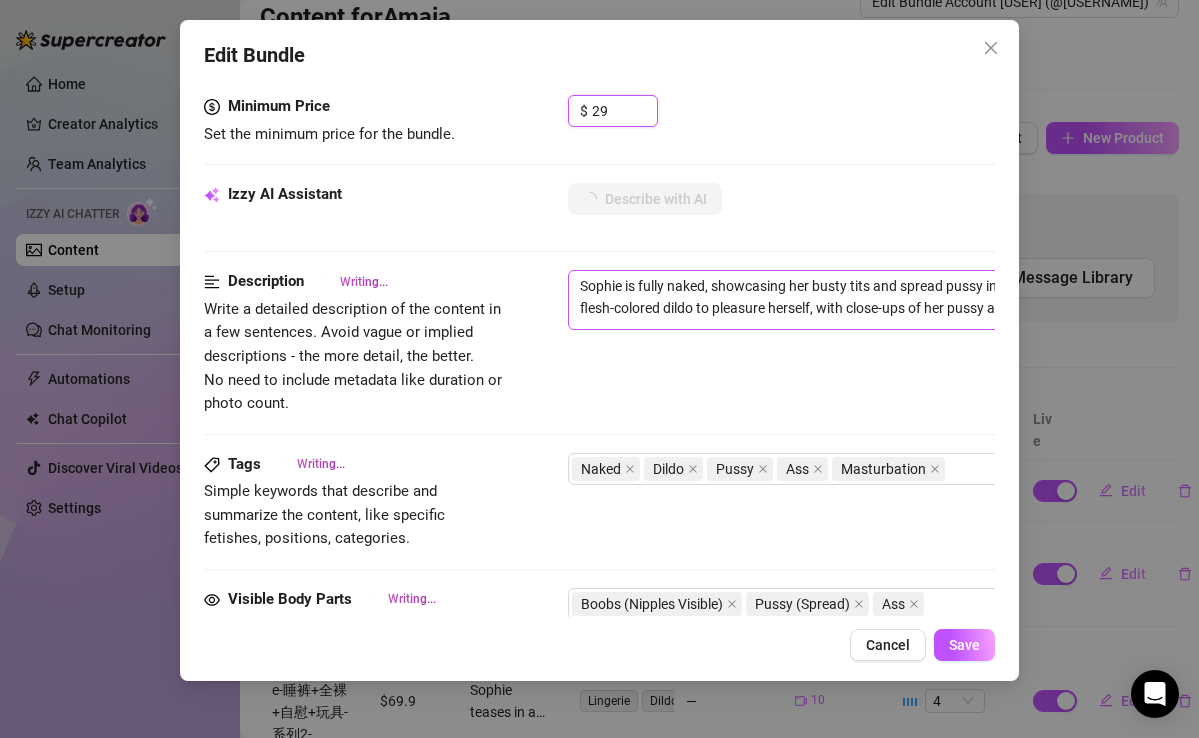 type on "[NAME] is fully naked, showcasing her busty tits and spread pussy in a series of intimate videos. She uses a flesh-colored dildo to pleasure herself, with close-ups of her pussy and ass" 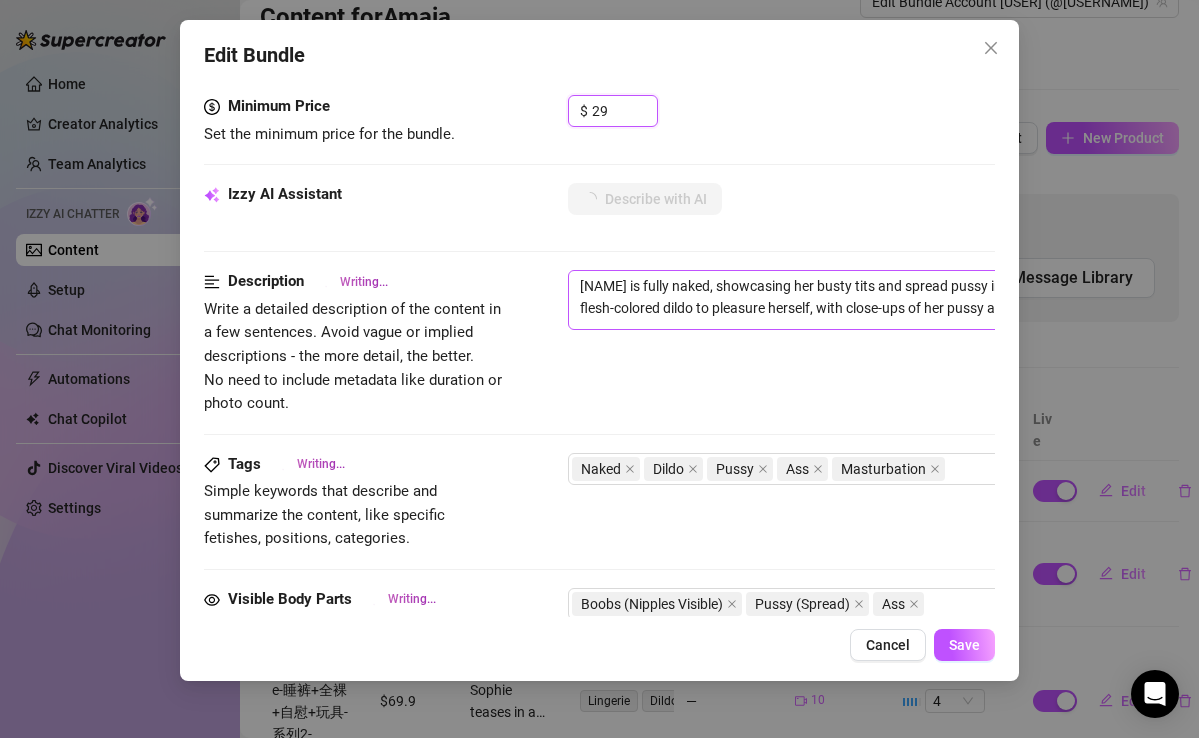 type on "[NAME] is fully naked, showcasing her busty tits and spread pussy in a series of intimate videos. She uses a flesh-colored dildo to pleasure herself, with close-ups of her pussy and ass as" 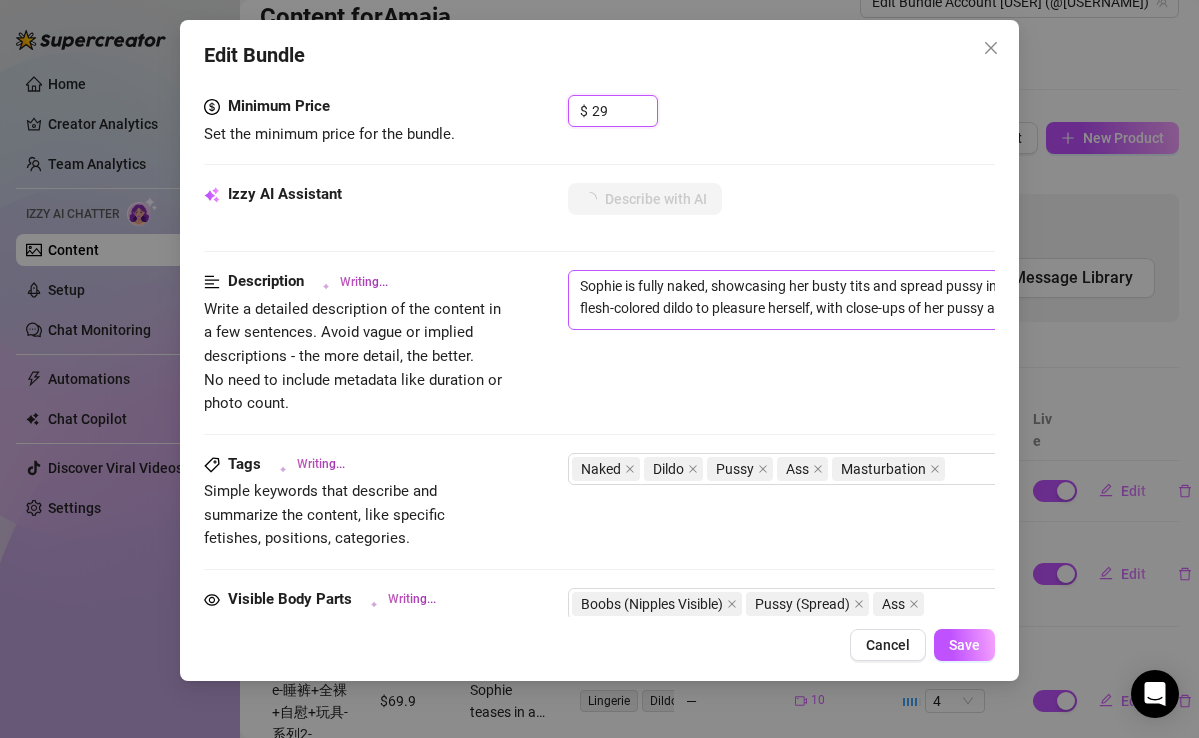 type on "Sophie is fully naked, showcasing her busty tits and spread pussy in a series of intimate videos. She uses a flesh-colored dildo to pleasure herself, with close-ups of her pussy and ass as she bends over and" 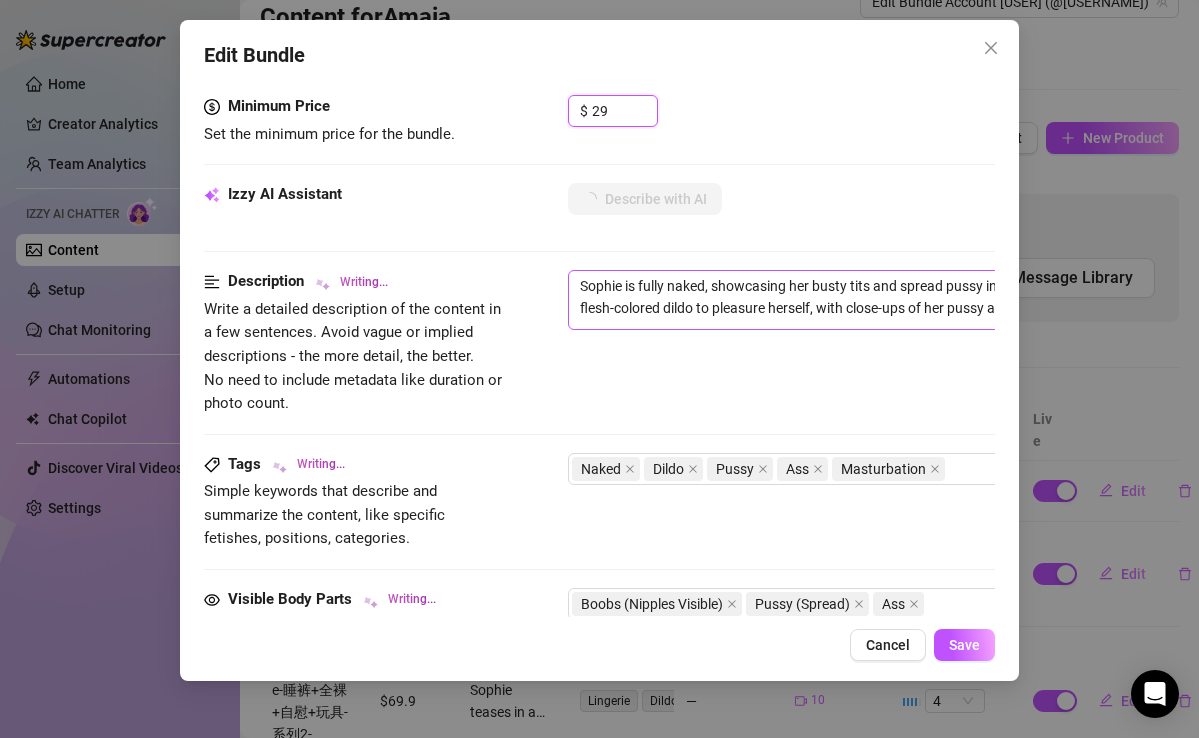 type on "Sophie is fully naked, showcasing her busty tits and spread pussy in a series of intimate videos. She uses a flesh-colored dildo to pleasure herself, with close-ups of her pussy and ass as she bends over and spreads" 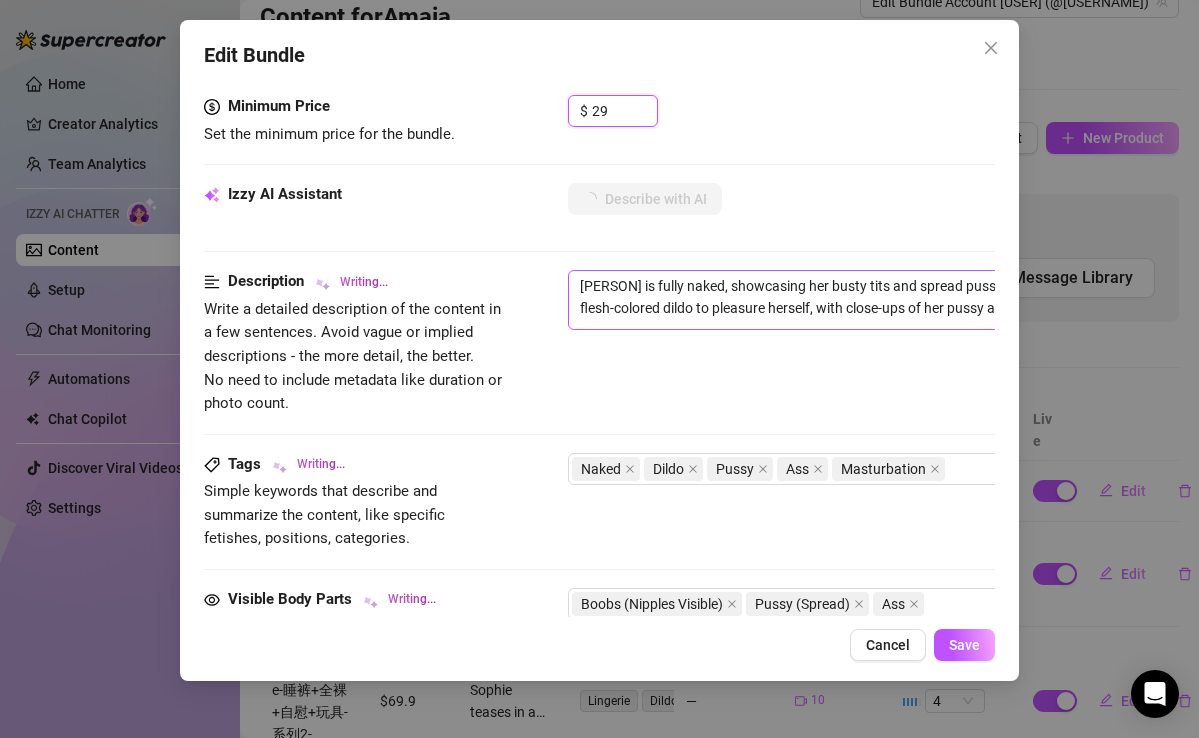 type on "Sophie is fully naked, showcasing her busty tits and spread pussy in a series of intimate videos. She uses a flesh-colored dildo to pleasure herself, with close-ups of her pussy and ass as she bends over and spreads her cheeks." 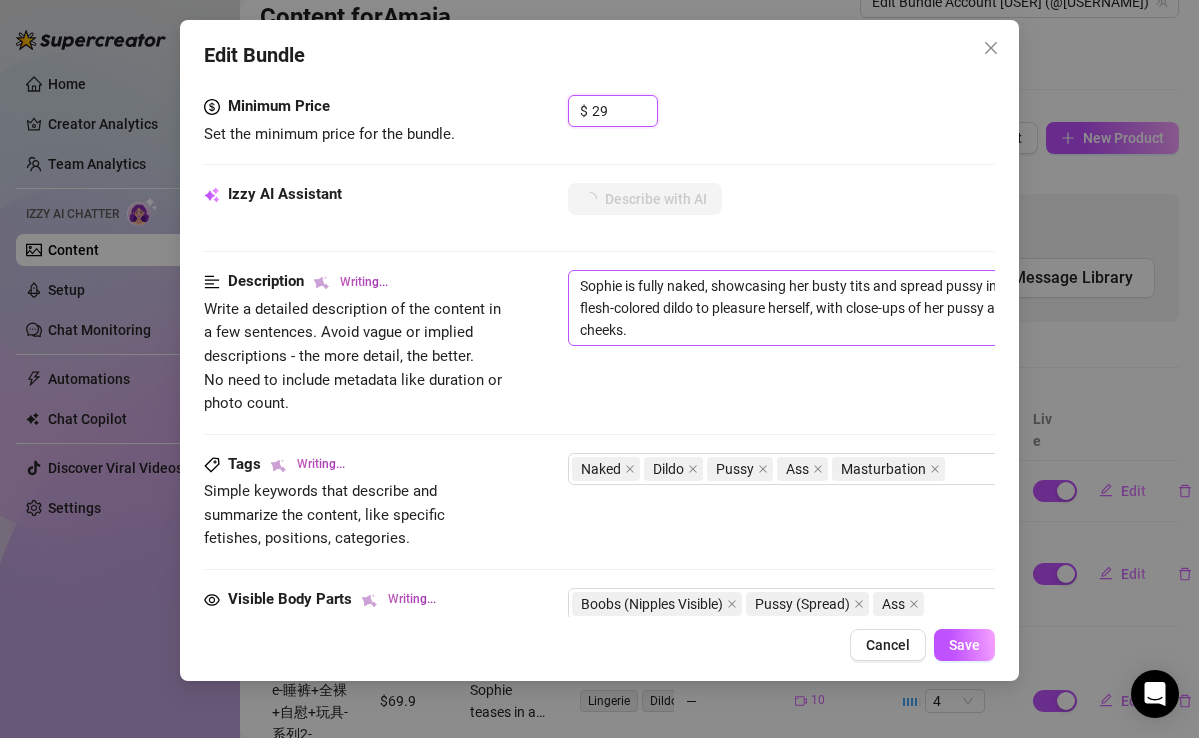 type on "[PERSON] is fully naked, showcasing her busty tits and spread pussy in a series of intimate videos. She uses a flesh-colored dildo to pleasure herself, with close-ups of her pussy and ass as she bends over and spreads her cheeks. Her" 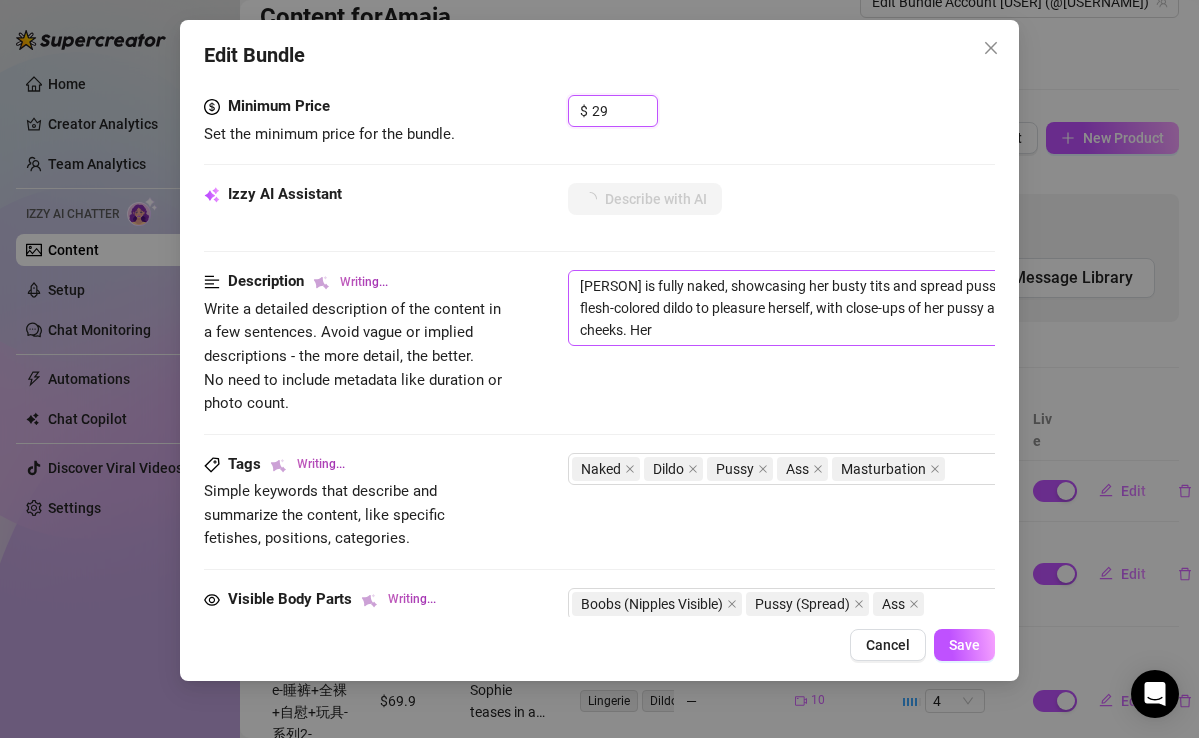 type on "Sophie is fully naked, showcasing her busty tits and spread pussy in a series of intimate videos. She uses a flesh-colored dildo to pleasure herself, with close-ups of her pussy and ass as she bends over and spreads her cheeks. Her nipples" 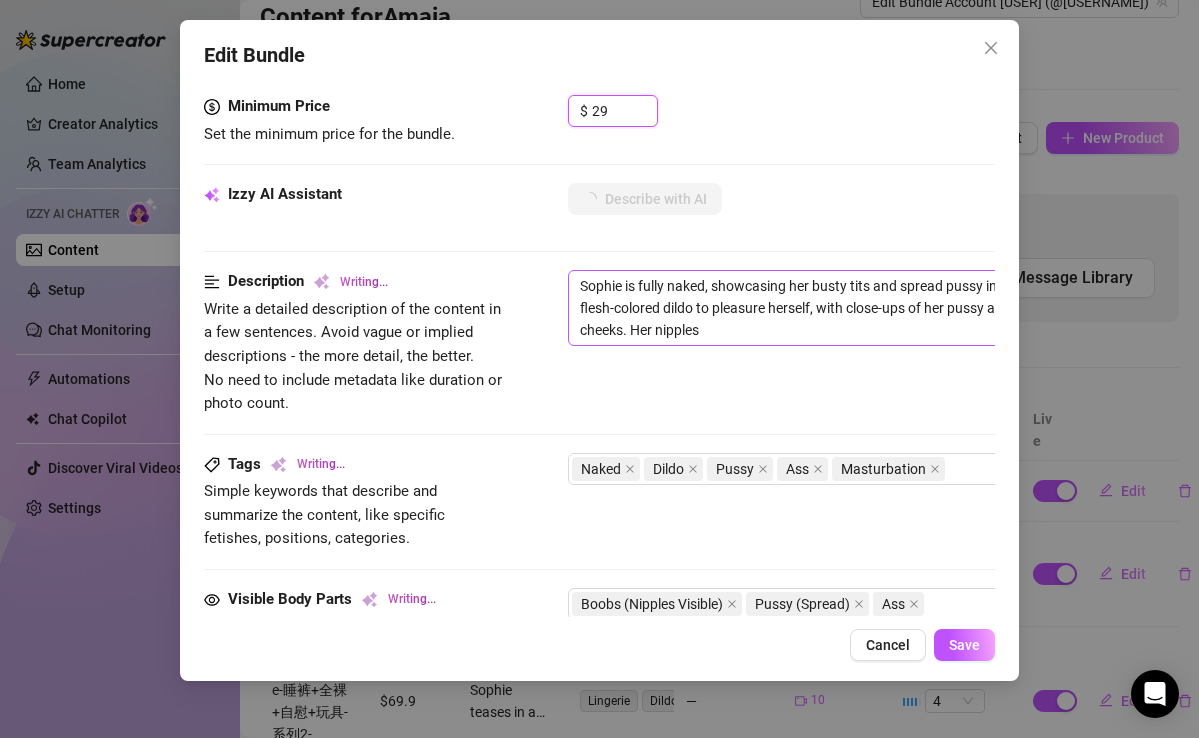 type on "[NAME] is fully naked, showcasing her busty tits and spread pussy in a series of intimate videos. She uses a flesh-colored dildo to pleasure herself, with close-ups of her pussy and ass as she bends over and spreads her cheeks. Her nipples are" 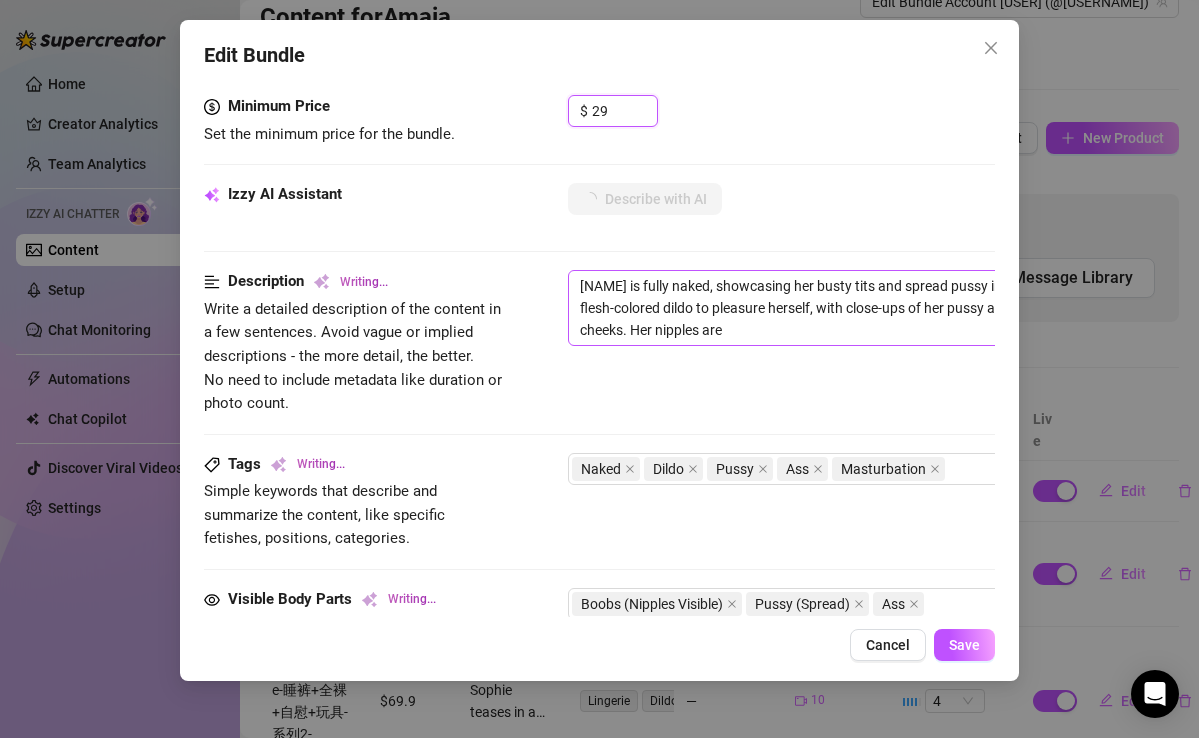 type on "Sophie is fully naked, showcasing her busty tits and spread pussy in a series of intimate videos. She uses a flesh-colored dildo to pleasure herself, with close-ups of her pussy and ass as she bends over and spreads her cheeks. Her nipples are visible," 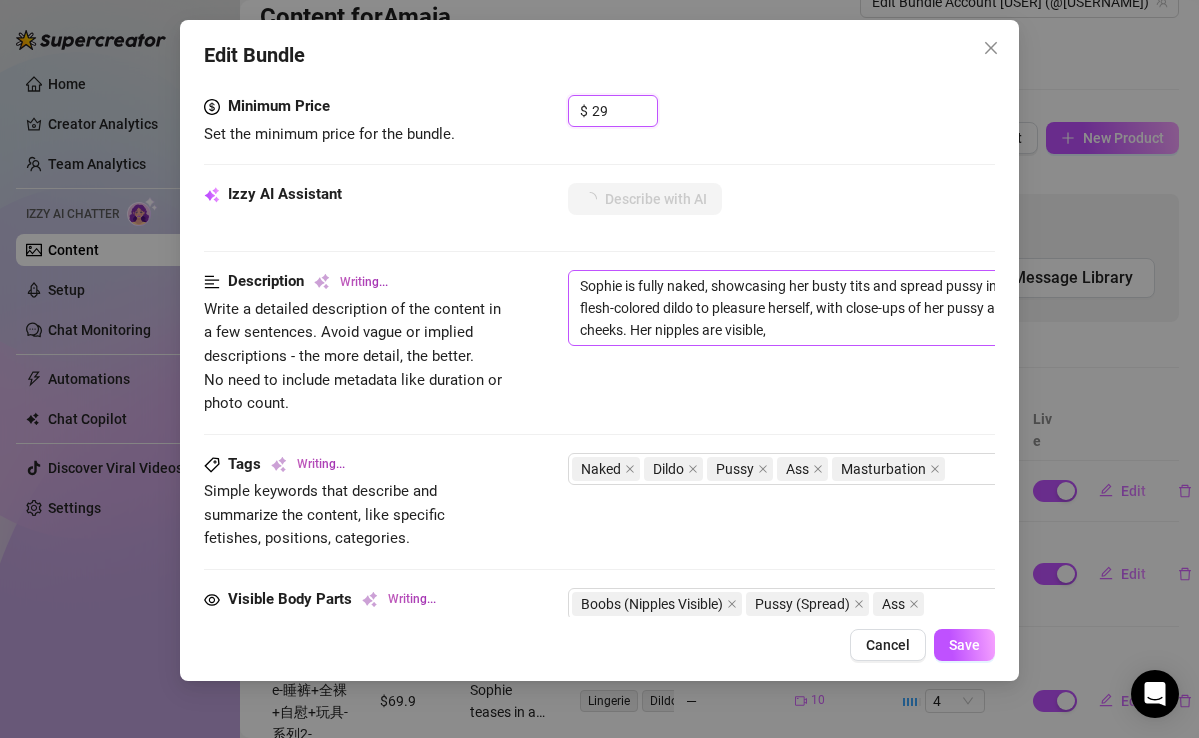 type on "Sophie is fully naked, showcasing her busty tits and spread pussy in a series of intimate videos. She uses a flesh-colored dildo to pleasure herself, with close-ups of her pussy and ass as she bends over and spreads her cheeks. Her nipples are visible, and" 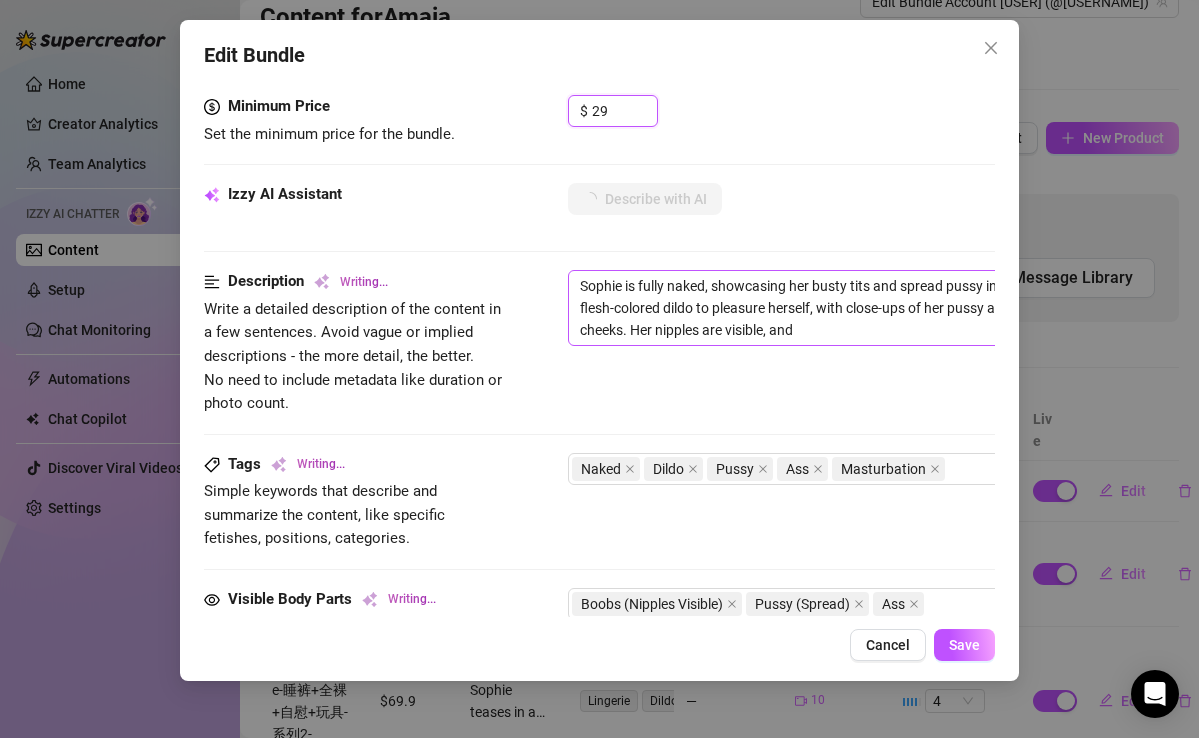 type 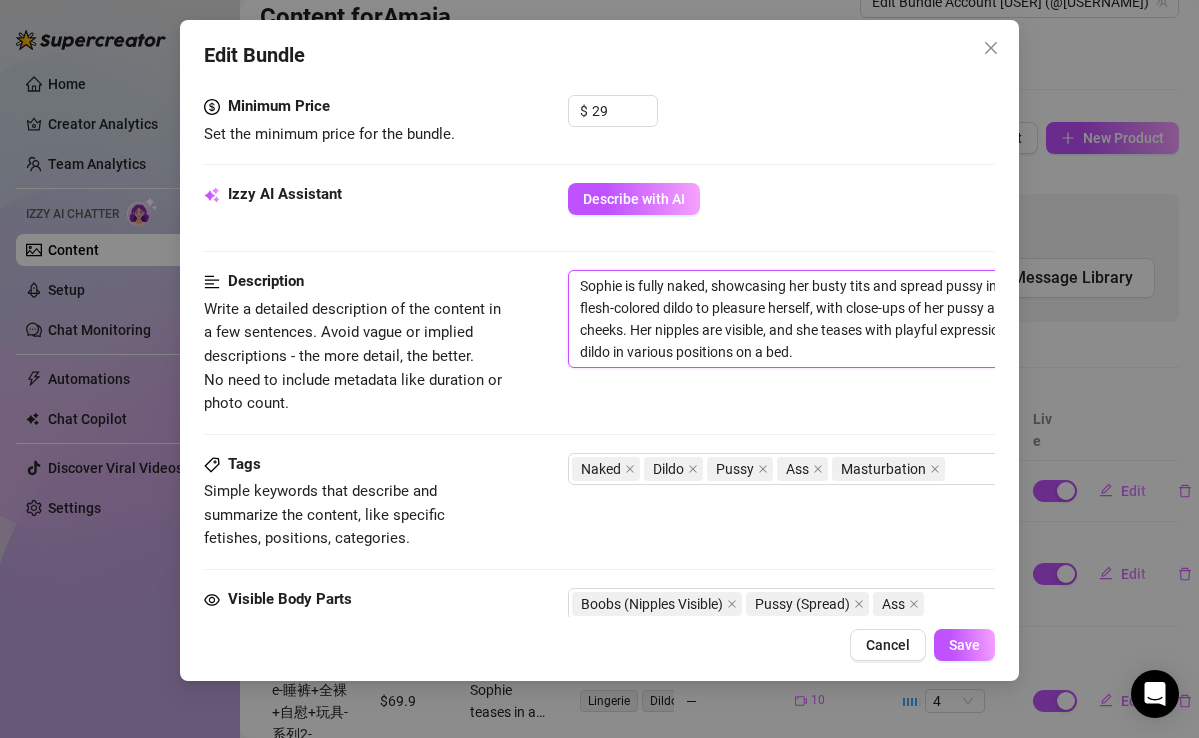 click on "Sophie is fully naked, showcasing her busty tits and spread pussy in a series of intimate videos. She uses a flesh-colored dildo to pleasure herself, with close-ups of her pussy and ass as she bends over and spreads her cheeks. Her nipples are visible, and she teases with playful expressions while fingering herself and riding the dildo in various positions on a bed." at bounding box center [918, 319] 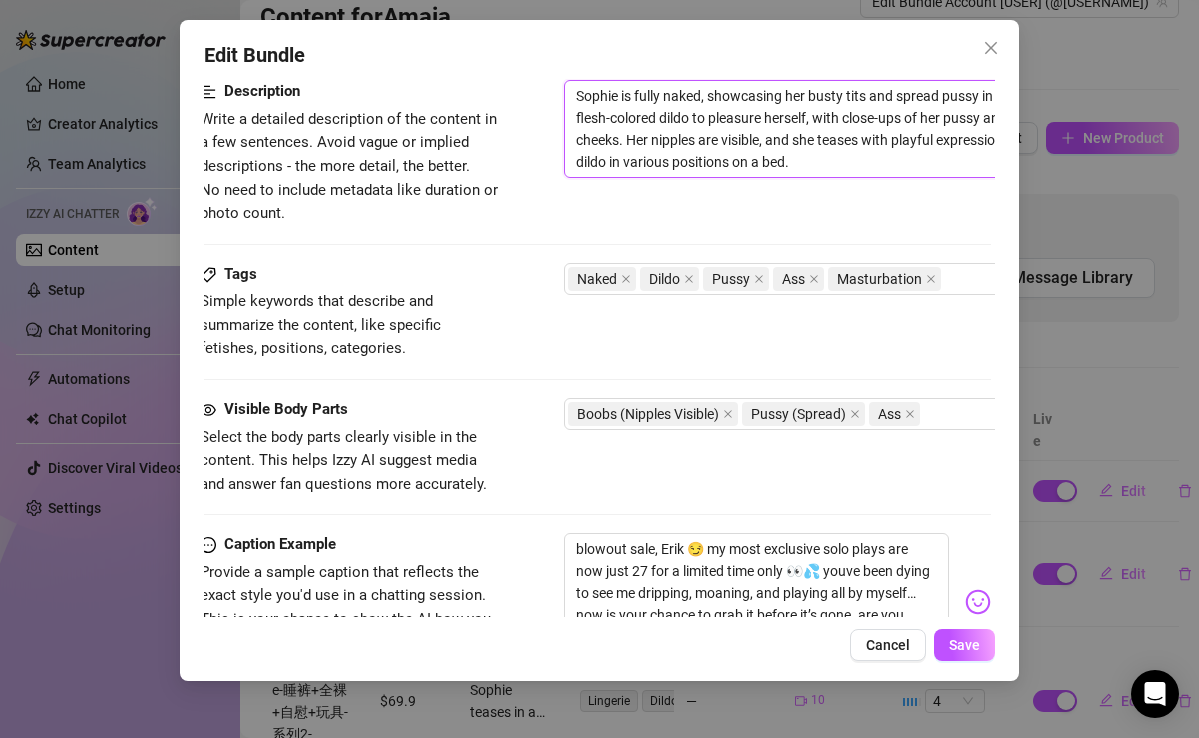 scroll, scrollTop: 1209, scrollLeft: 4, axis: both 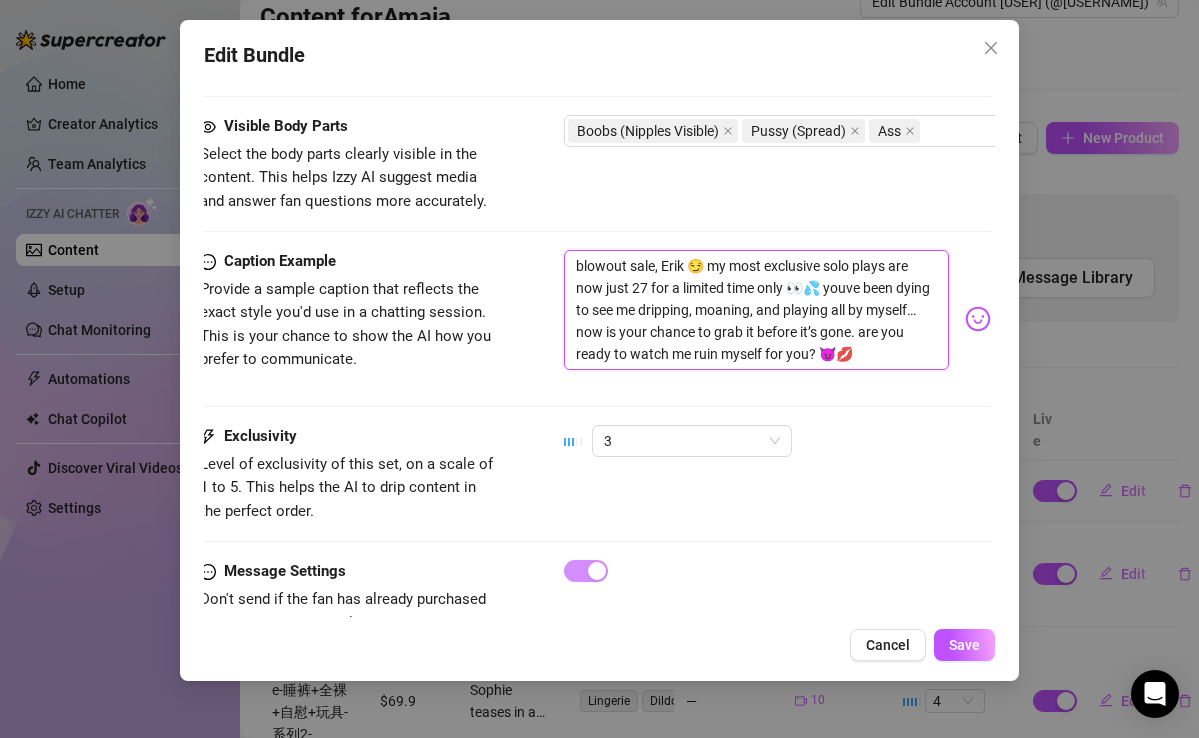 drag, startPoint x: 866, startPoint y: 356, endPoint x: 510, endPoint y: 187, distance: 394.0774 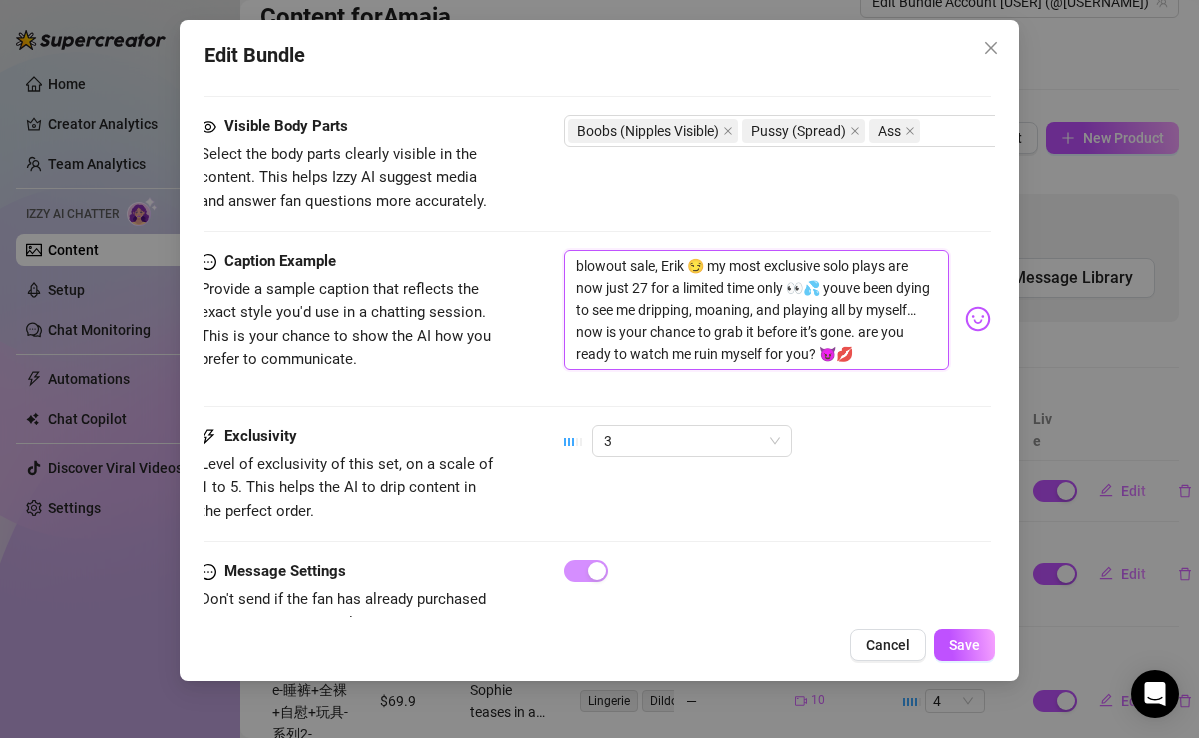 click on "Account Amaia (@amaiathatgirl) Name Name is for your internal organization only. 自拍全裸-3个视频 Media Add Media from Vault Free preview Pay to view Tag Collaborators   @ Tag creator Minimum Price Set the minimum price for the bundle. $ 29 Izzy AI Assistant Describe with AI Description Write a detailed description of the content in a few sentences. Avoid vague or implied descriptions - the more detail, the better.  No need to include metadata like duration or photo count. Sophie is fully naked, showcasing her busty tits and spread pussy in a series of intimate videos. She uses a flesh-colored dildo to pleasure herself, with close-ups of her pussy and ass as she bends over and spreads her cheeks. Her nipples are visible, and she teases with playful expressions while fingering herself and riding the dildo in various positions on a bed. Tags Simple keywords that describe and summarize the content, like specific fetishes, positions, categories. Naked Dildo Pussy Ass Masturbation   Visible Body Parts Ass" at bounding box center (595, -217) 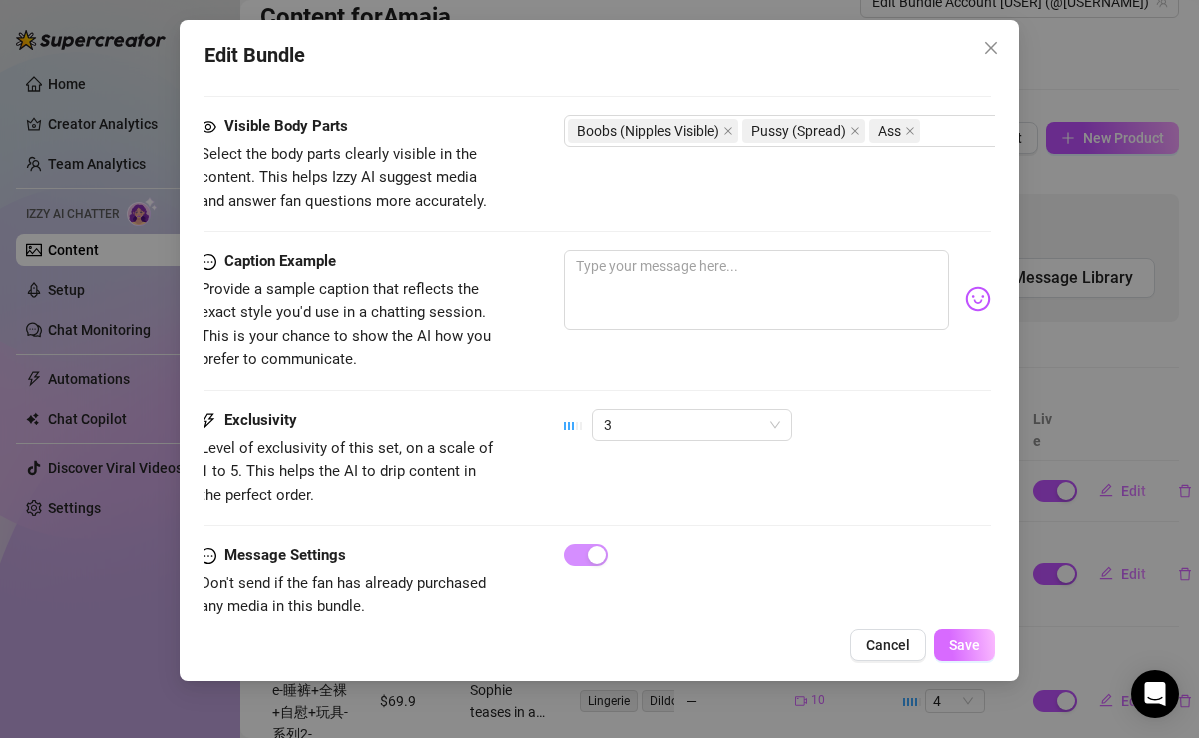 click on "Save" at bounding box center (964, 645) 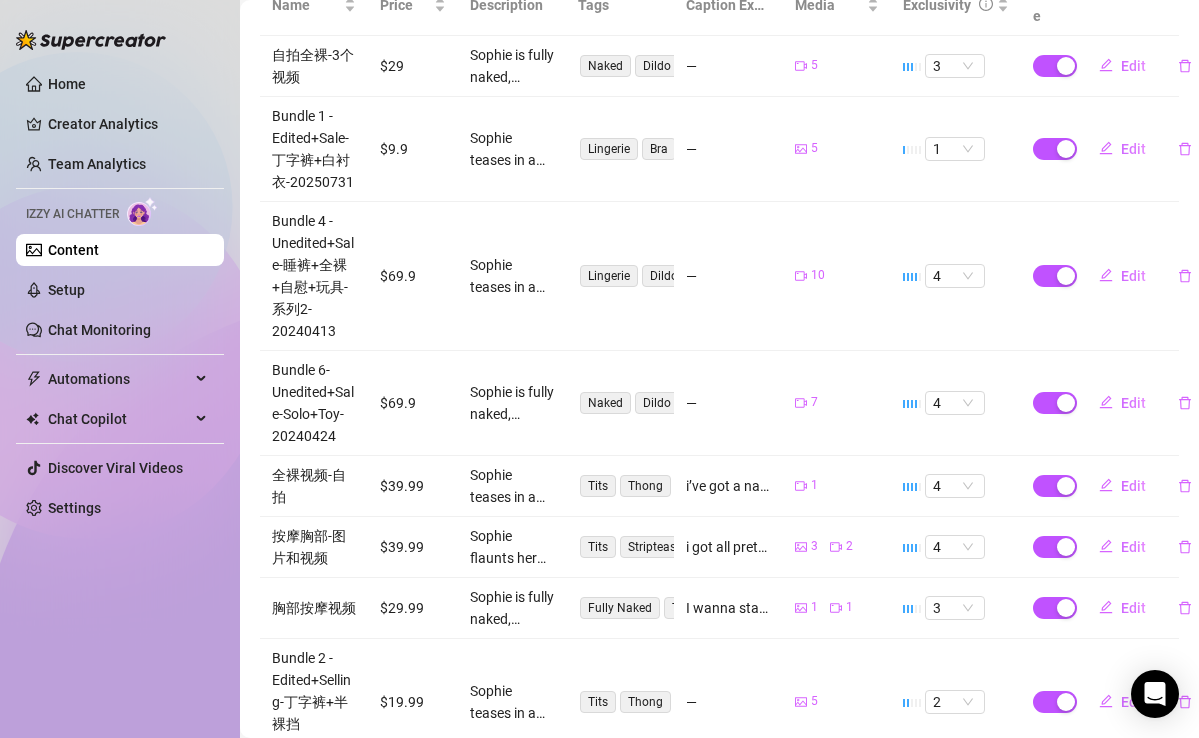 scroll, scrollTop: 474, scrollLeft: 0, axis: vertical 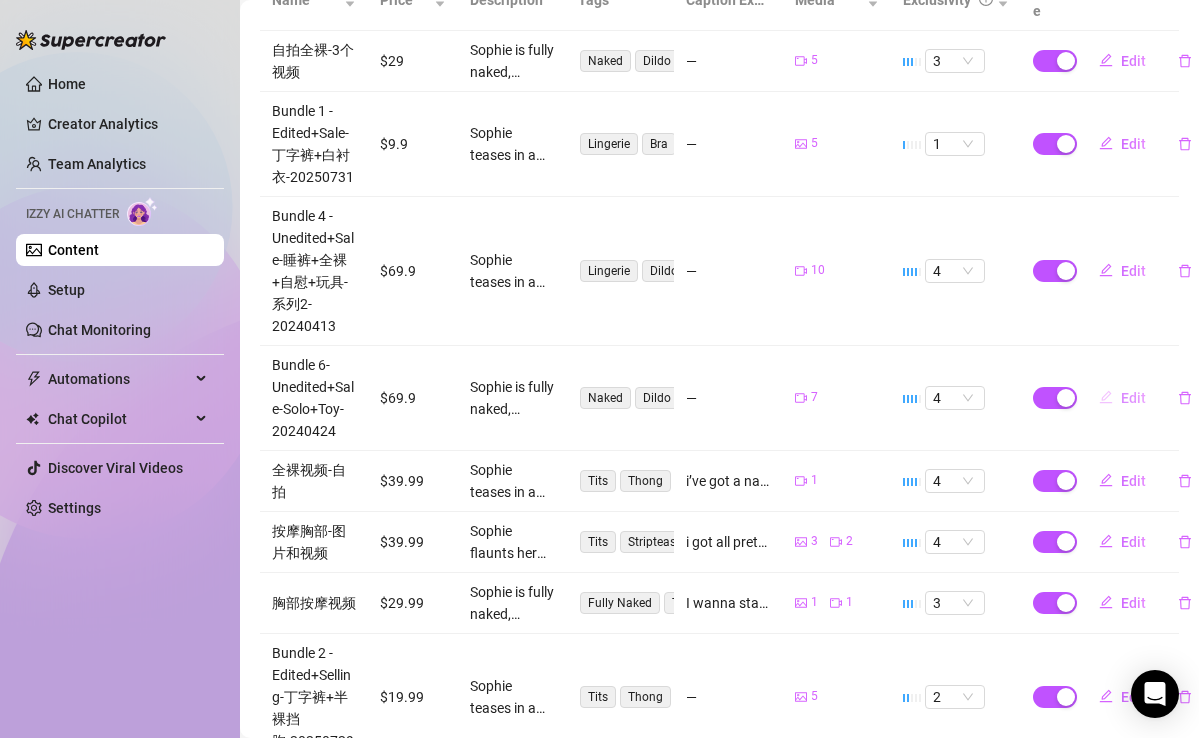 click on "Edit" at bounding box center (1133, 398) 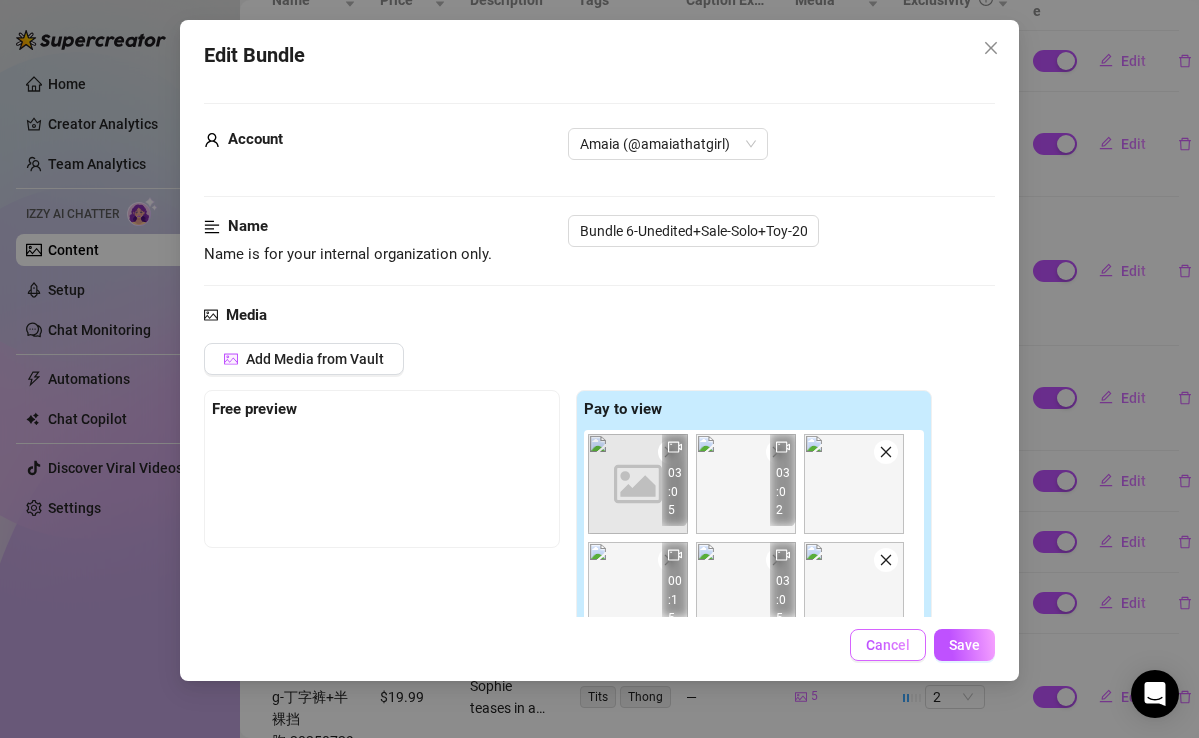 click on "Cancel" at bounding box center [888, 645] 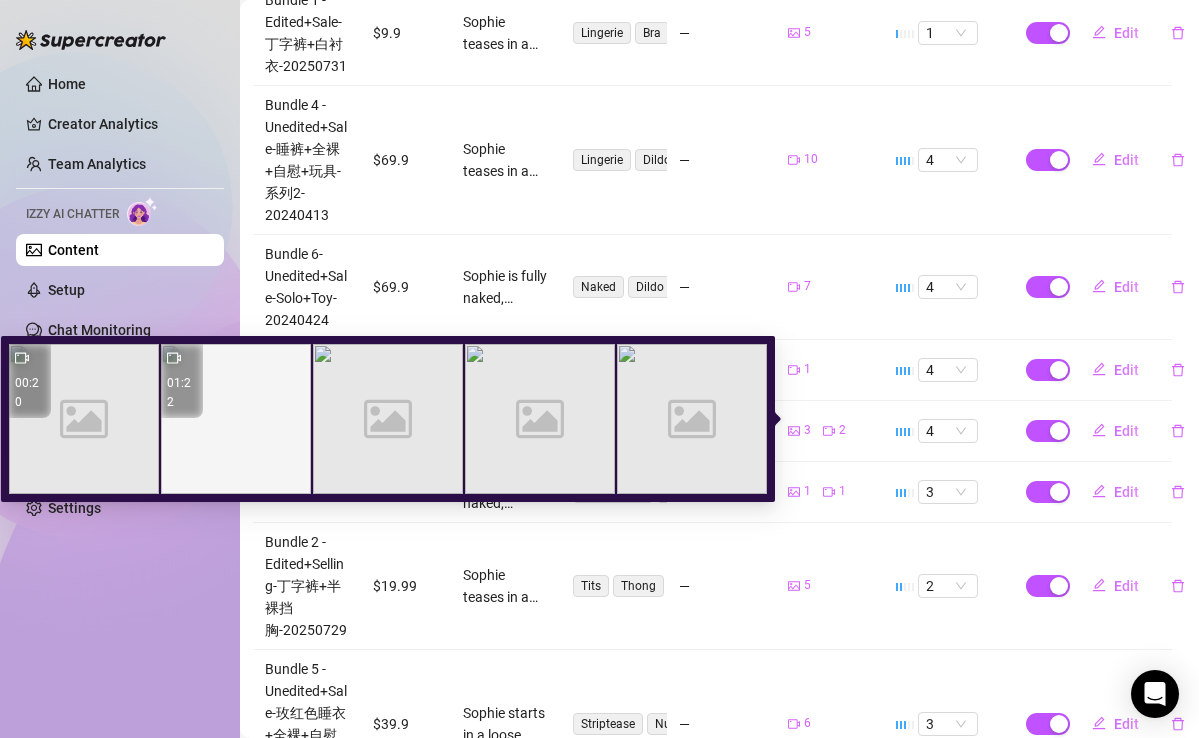 scroll, scrollTop: 587, scrollLeft: 7, axis: both 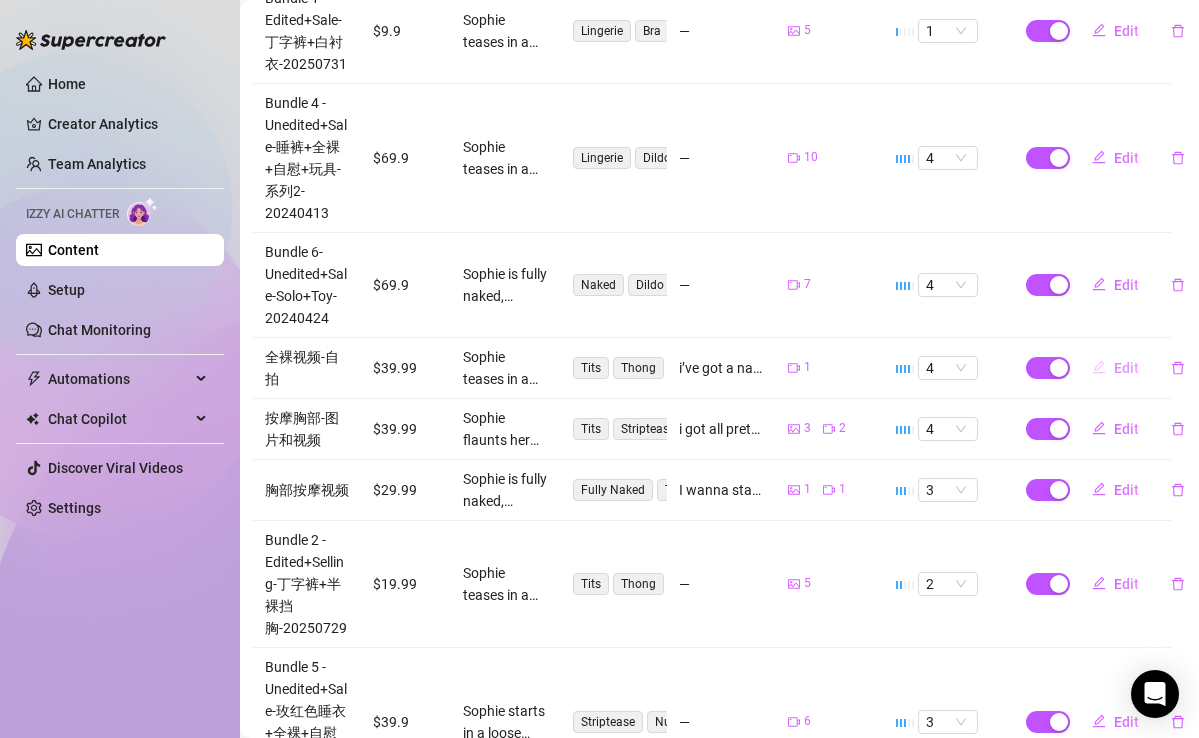 click on "Edit" at bounding box center [1115, 368] 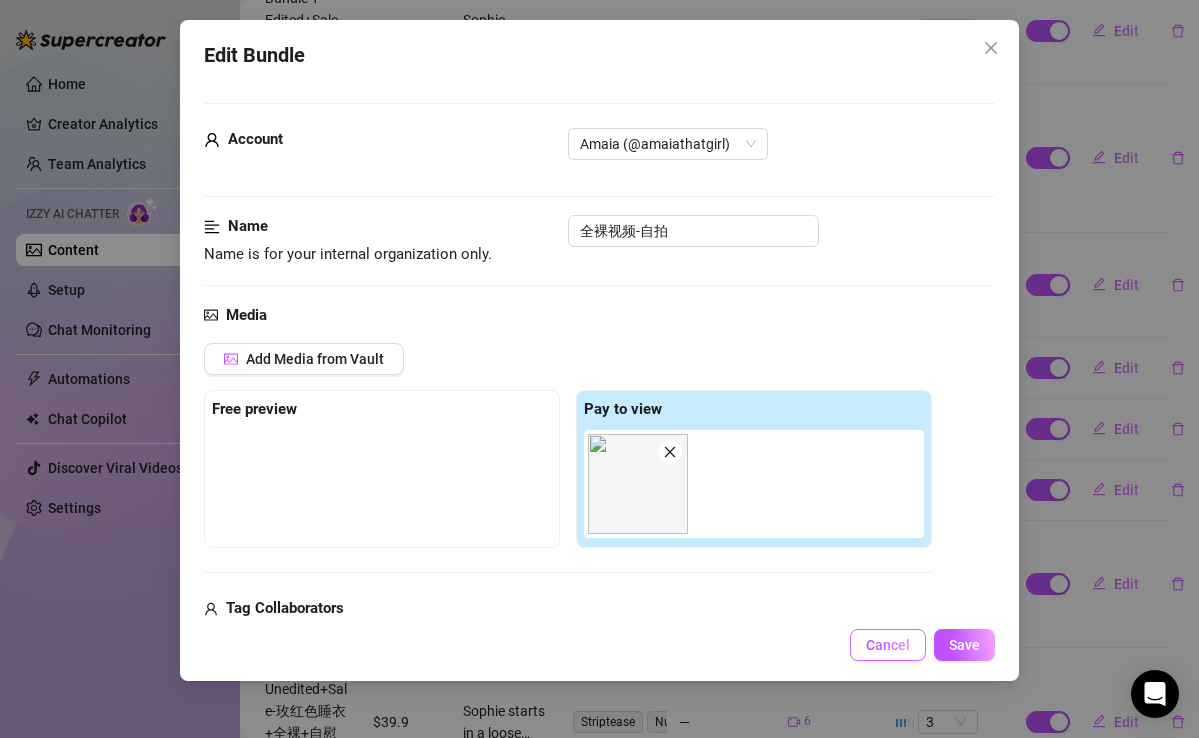 click on "Cancel" at bounding box center (888, 645) 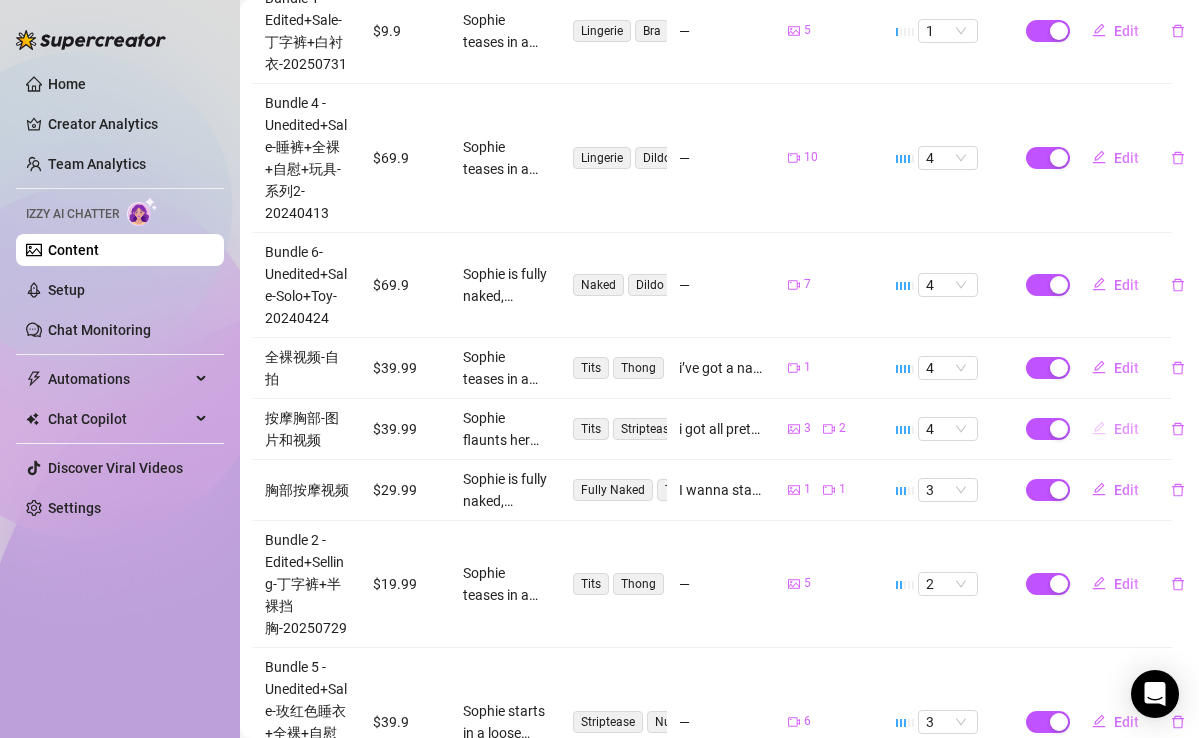 click on "Edit" at bounding box center (1126, 429) 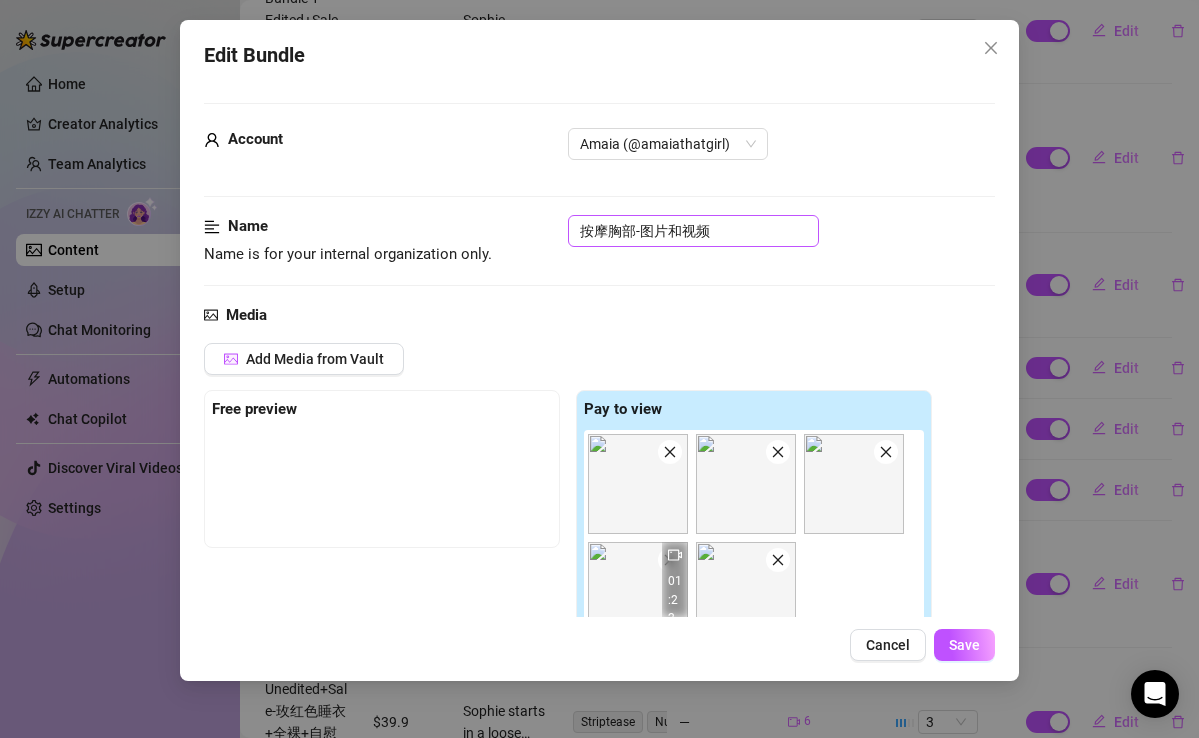 scroll, scrollTop: 637, scrollLeft: 0, axis: vertical 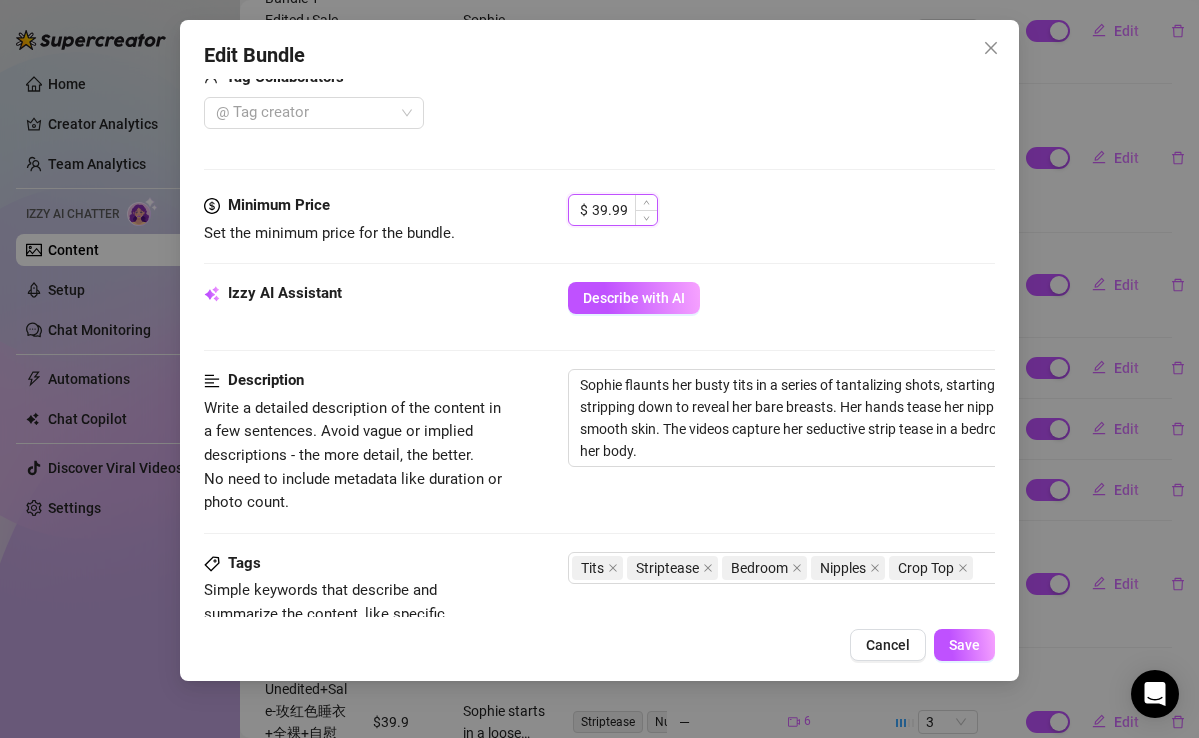 click on "39.99" at bounding box center (624, 210) 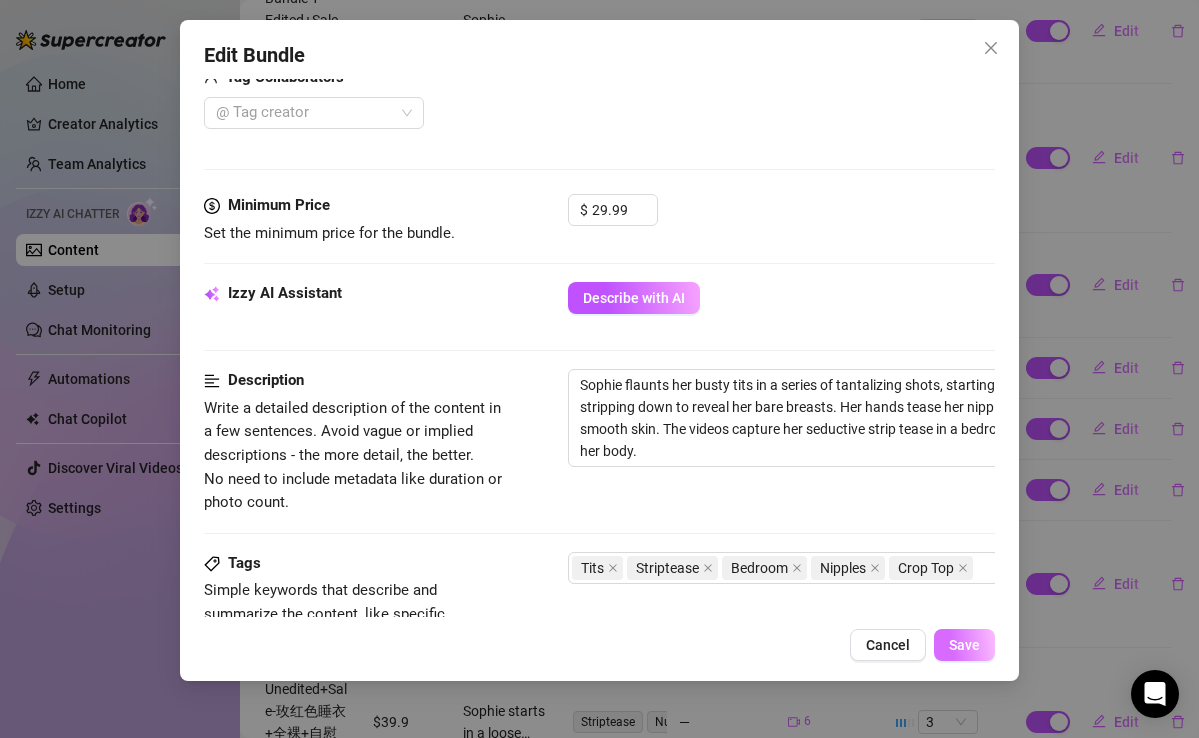click on "Save" at bounding box center [964, 645] 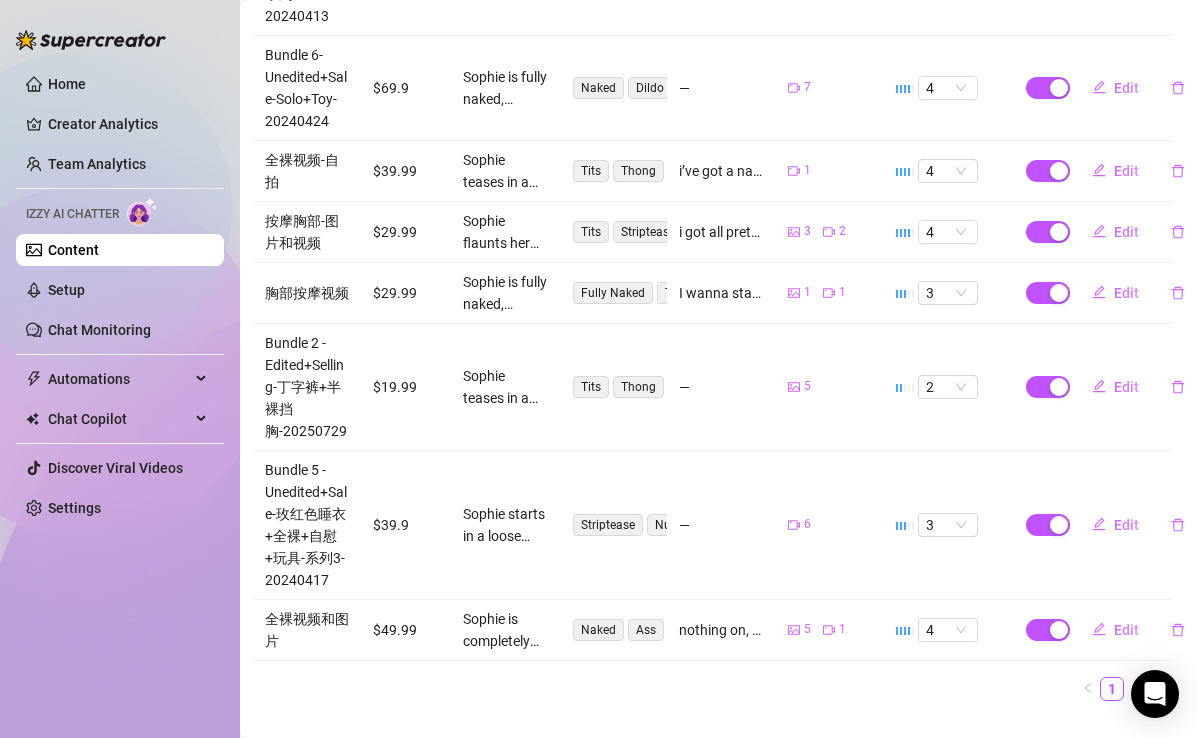 scroll, scrollTop: 800, scrollLeft: 7, axis: both 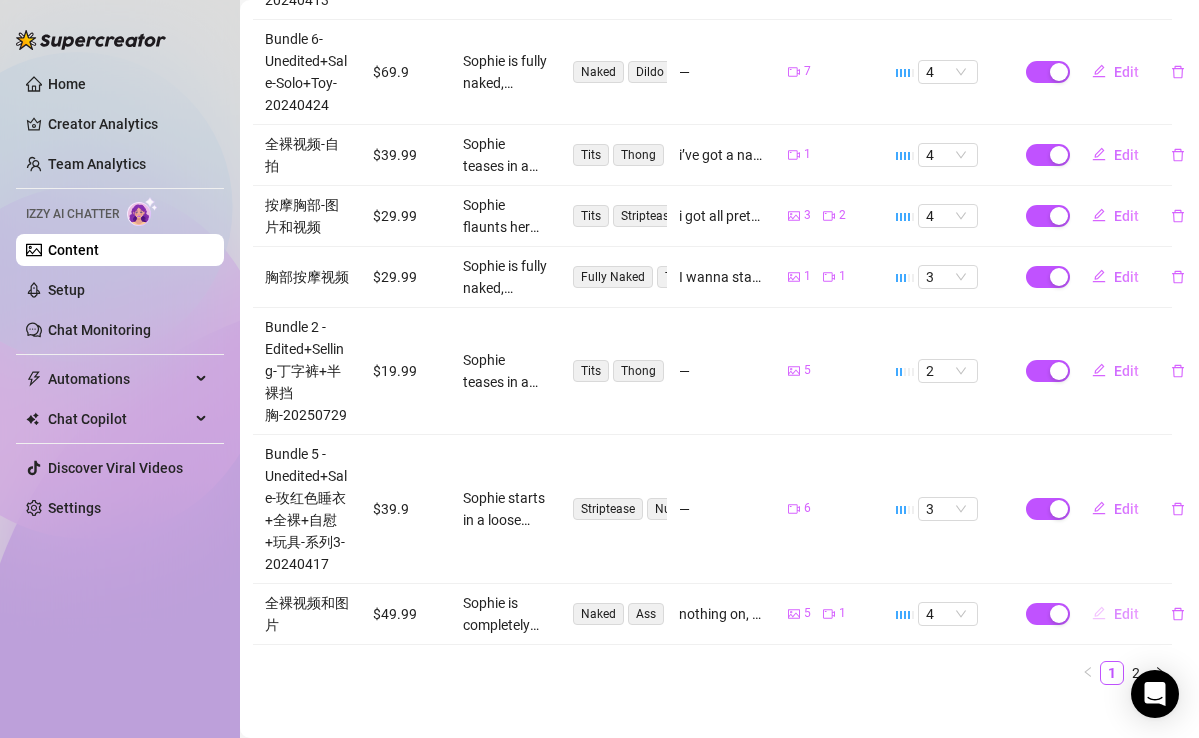 click on "Edit" at bounding box center [1115, 614] 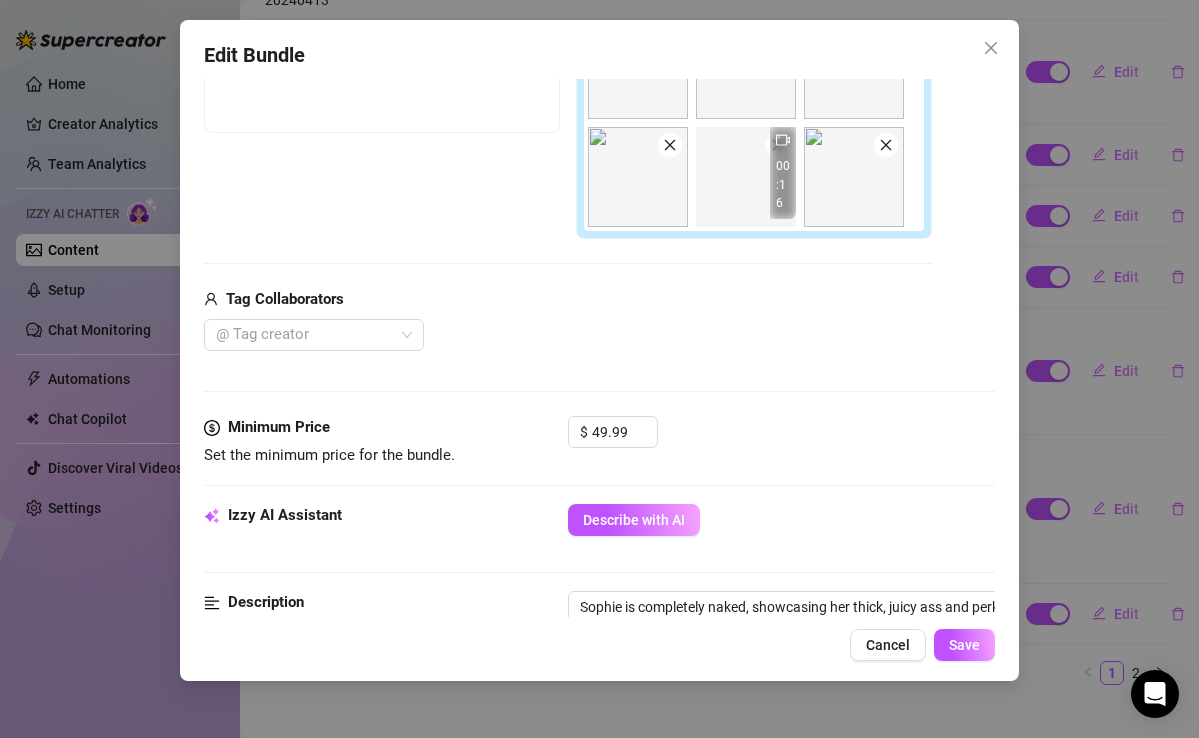 scroll, scrollTop: 391, scrollLeft: 0, axis: vertical 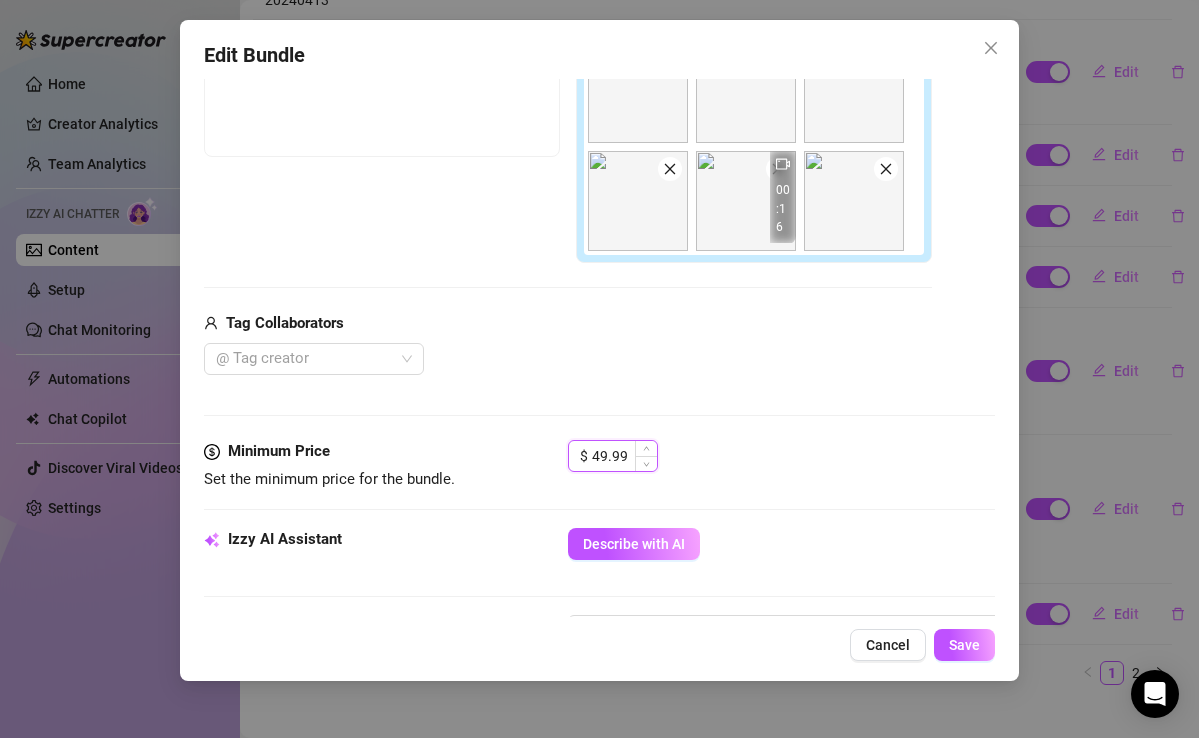 click on "49.99" at bounding box center [624, 456] 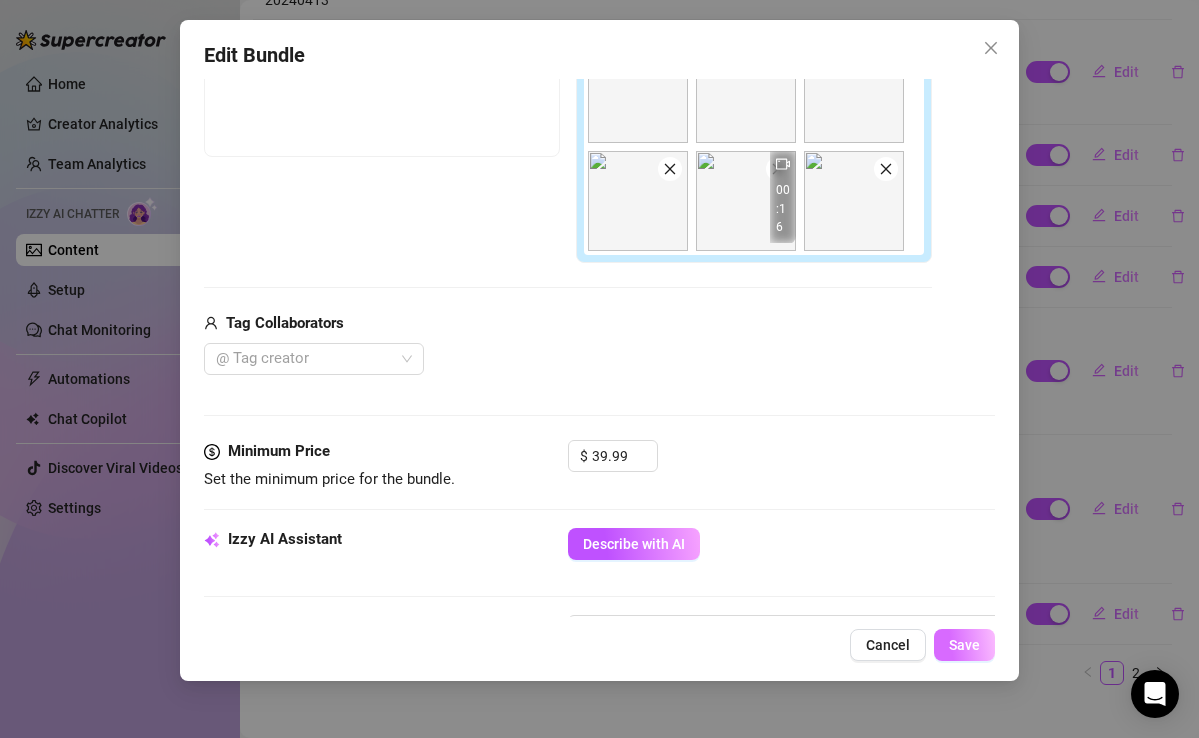 click on "Save" at bounding box center [964, 645] 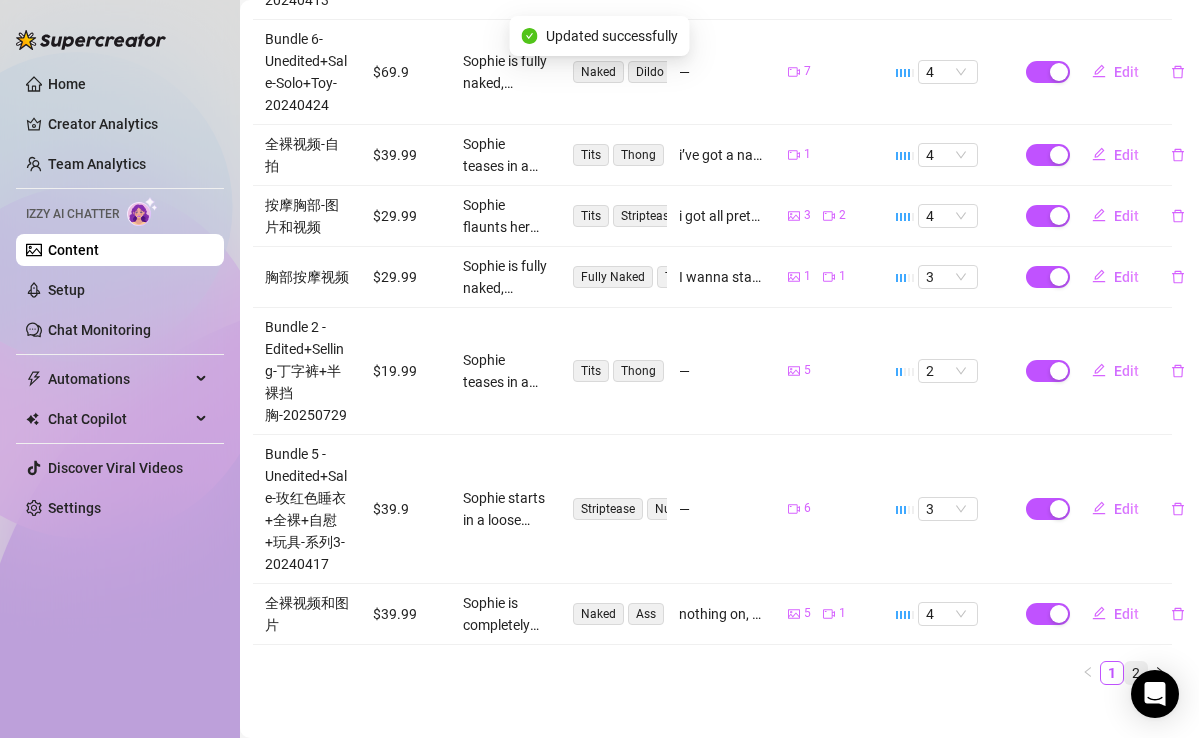 click on "2" at bounding box center (1136, 673) 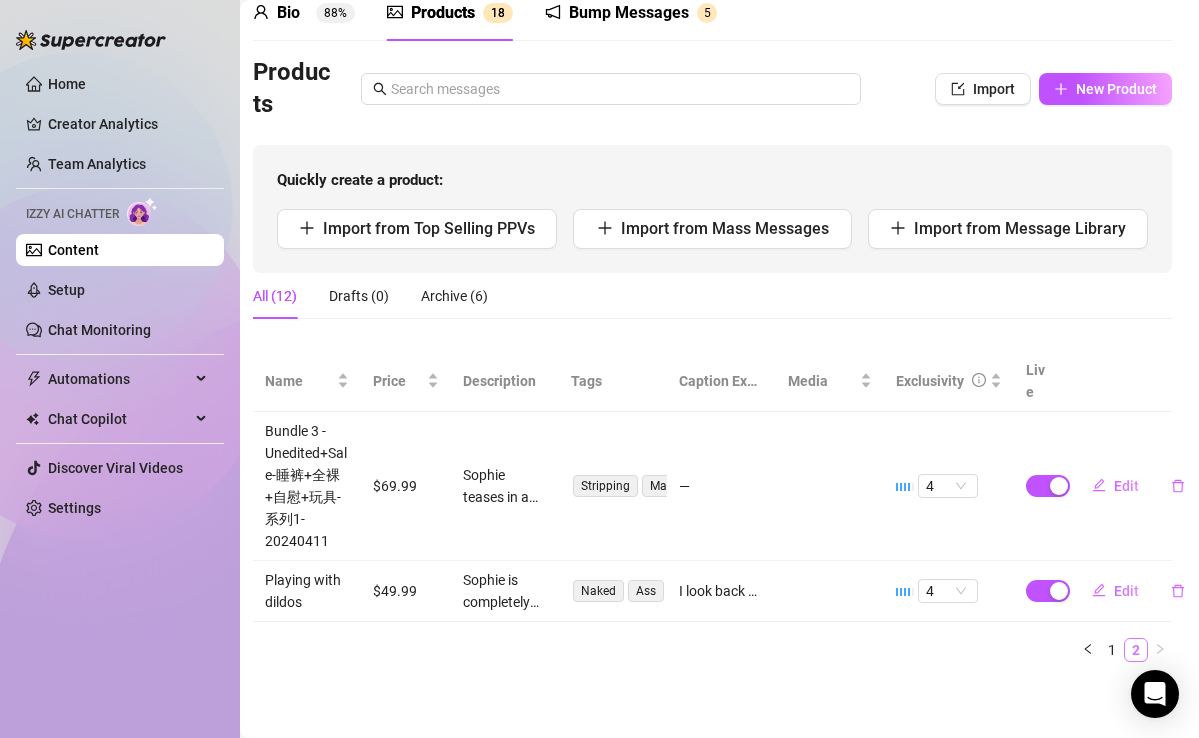 scroll, scrollTop: 70, scrollLeft: 7, axis: both 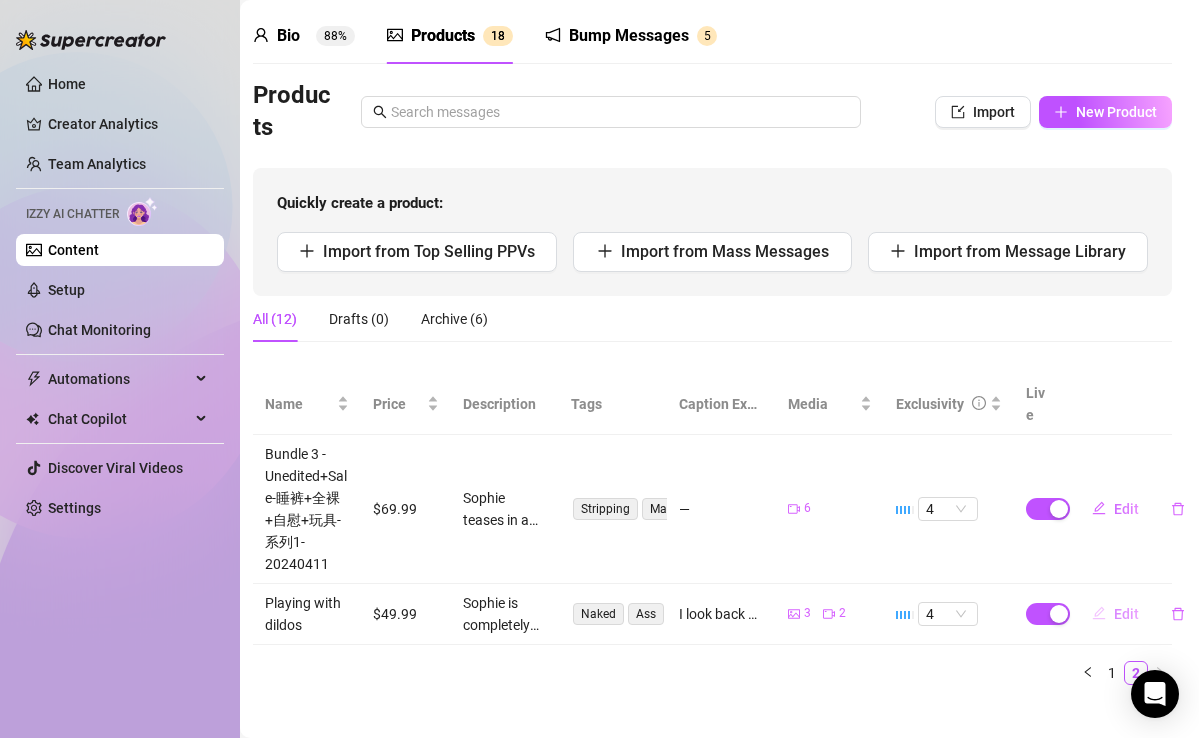 click 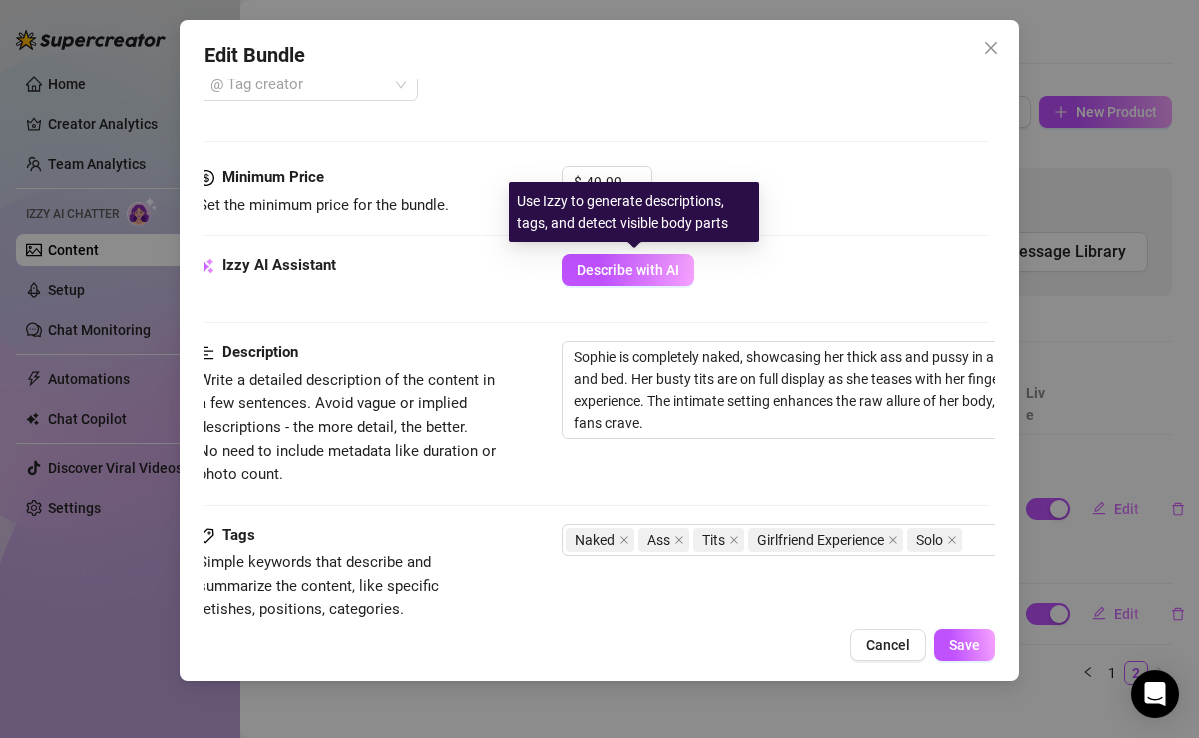 scroll, scrollTop: 665, scrollLeft: 0, axis: vertical 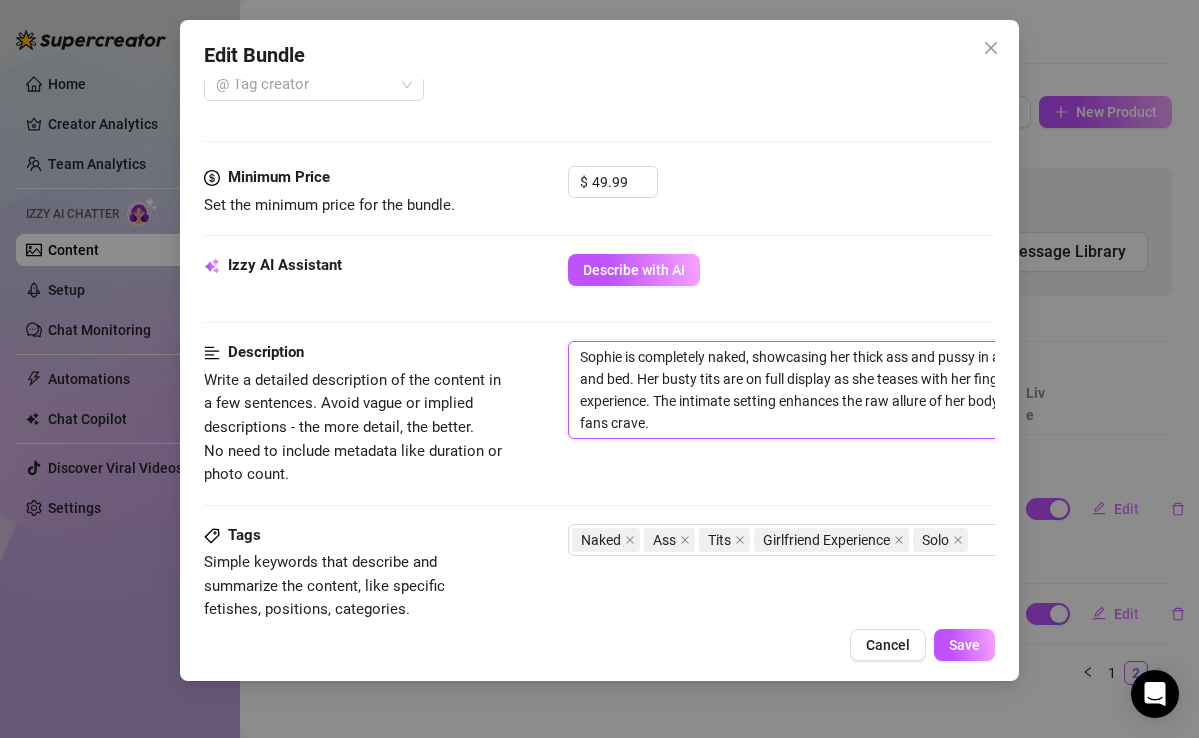 click on "Sophie is completely naked, showcasing her thick ass and pussy in a provocative kneeling pose on the floor and bed. Her busty tits are on full display as she teases with her fingers, giving a seductive girlfriend experience. The intimate setting enhances the raw allure of her body, with close-ups of her ass and tits that fans crave." at bounding box center (918, 390) 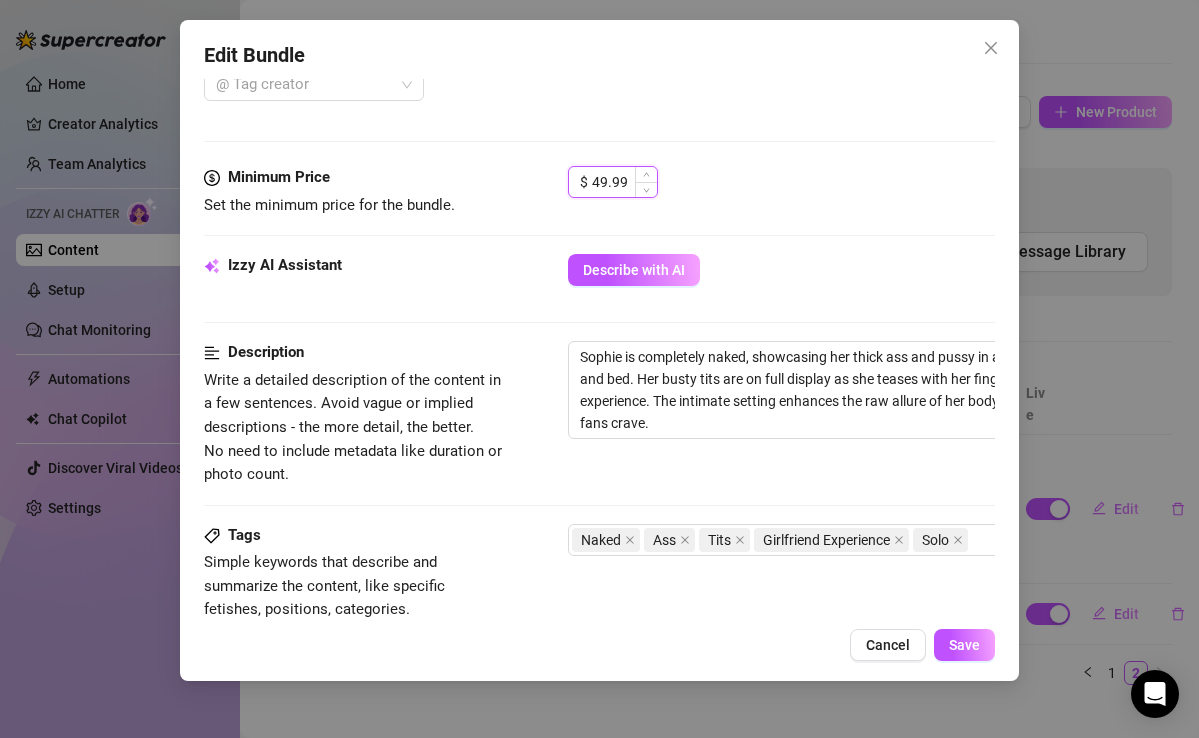 click on "49.99" at bounding box center [624, 182] 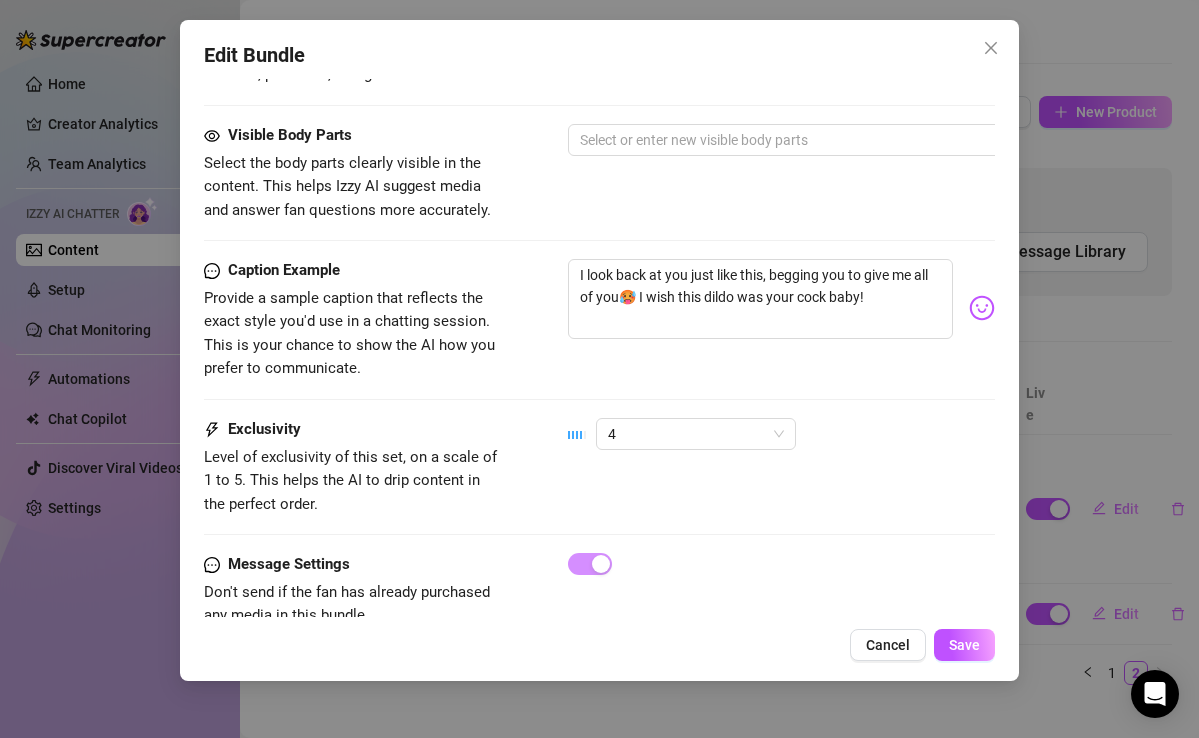 scroll, scrollTop: 1247, scrollLeft: 0, axis: vertical 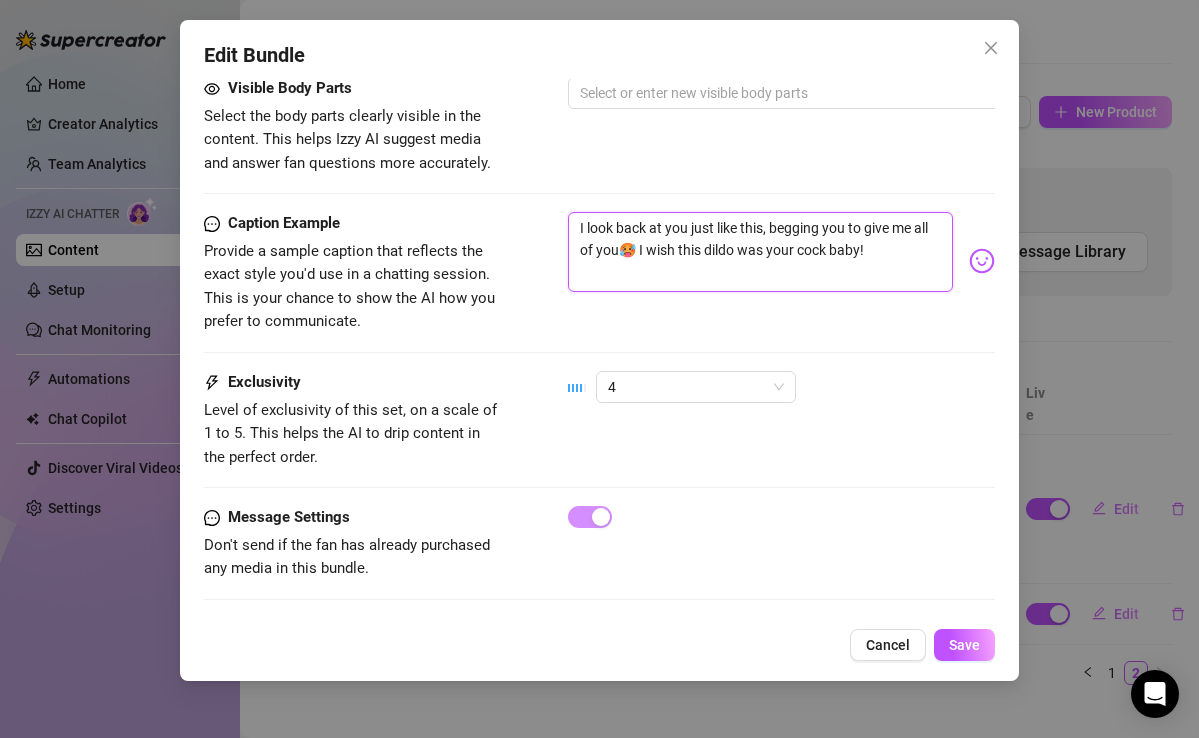 drag, startPoint x: 920, startPoint y: 255, endPoint x: 537, endPoint y: 198, distance: 387.2183 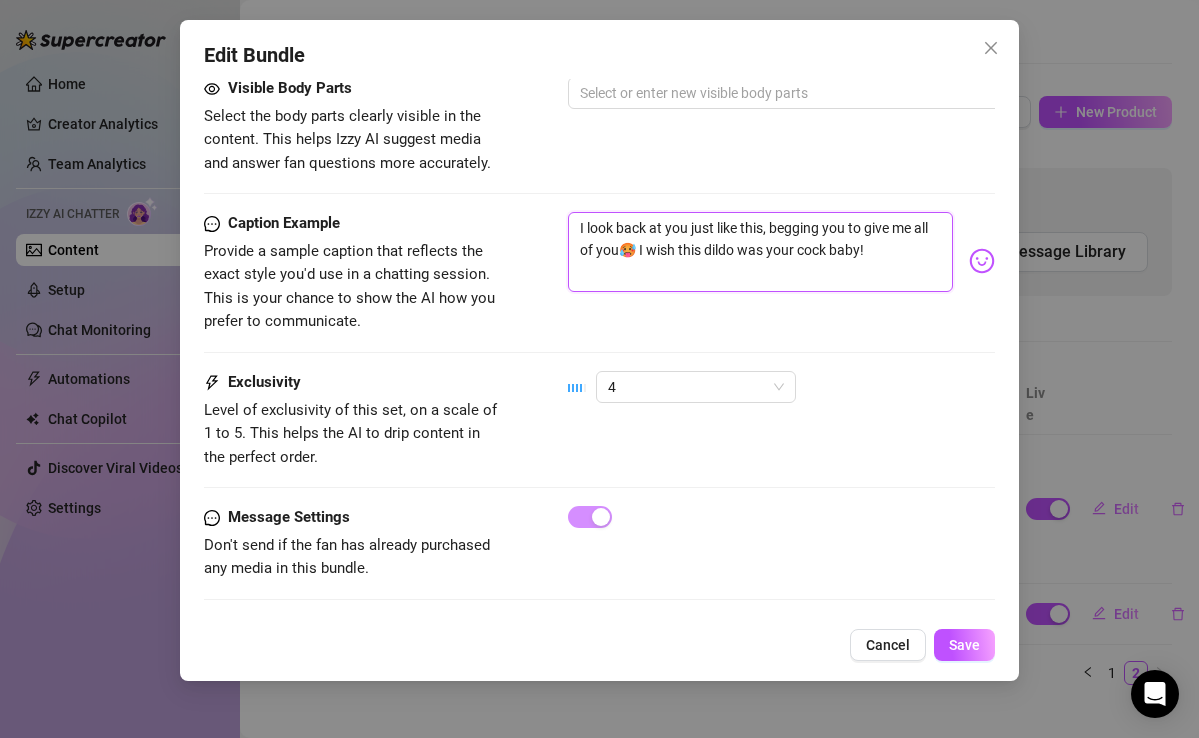 click on "Account [USERNAME] (@[USERNAME]) Name Name is for your internal organization only. Playing with dildos Media Add Media from Vault Free preview Pay to view 00:16 03:05 Tag Collaborators   @ Tag creator Minimum Price Set the minimum price for the bundle. $ 39.99 Izzy AI Assistant Describe with AI Description Write a detailed description of the content in a few sentences. Avoid vague or implied descriptions - the more detail, the better.  No need to include metadata like duration or photo count. [PERSON] is completely naked, showcasing her thick ass and pussy in a provocative kneeling pose on the floor and bed. Her busty tits are on full display as she teases with her fingers, giving a seductive girlfriend experience. The intimate setting enhances the raw allure of her body, with close-ups of her ass and tits that fans crave. Tags Simple keywords that describe and summarize the content, like specific fetishes, positions, categories. Naked Ass Tits Girlfriend Experience Solo   Visible Body Parts   Caption Example" at bounding box center (599, -263) 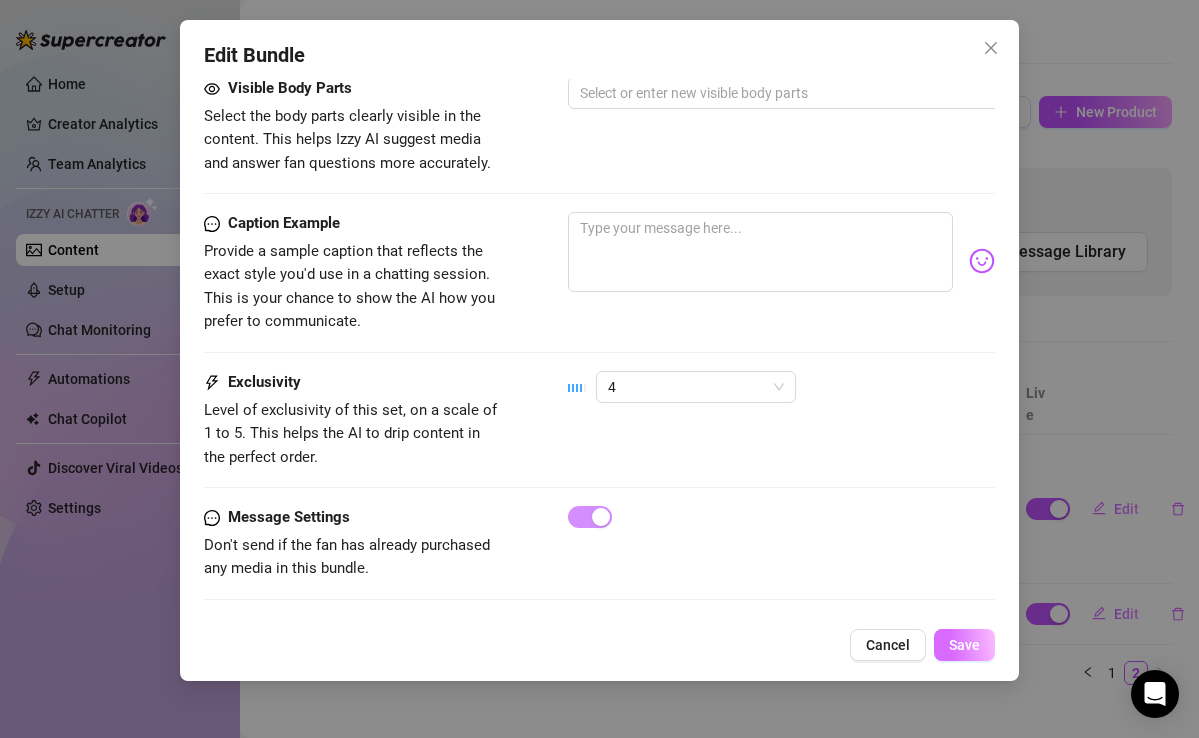 click on "Save" at bounding box center [964, 645] 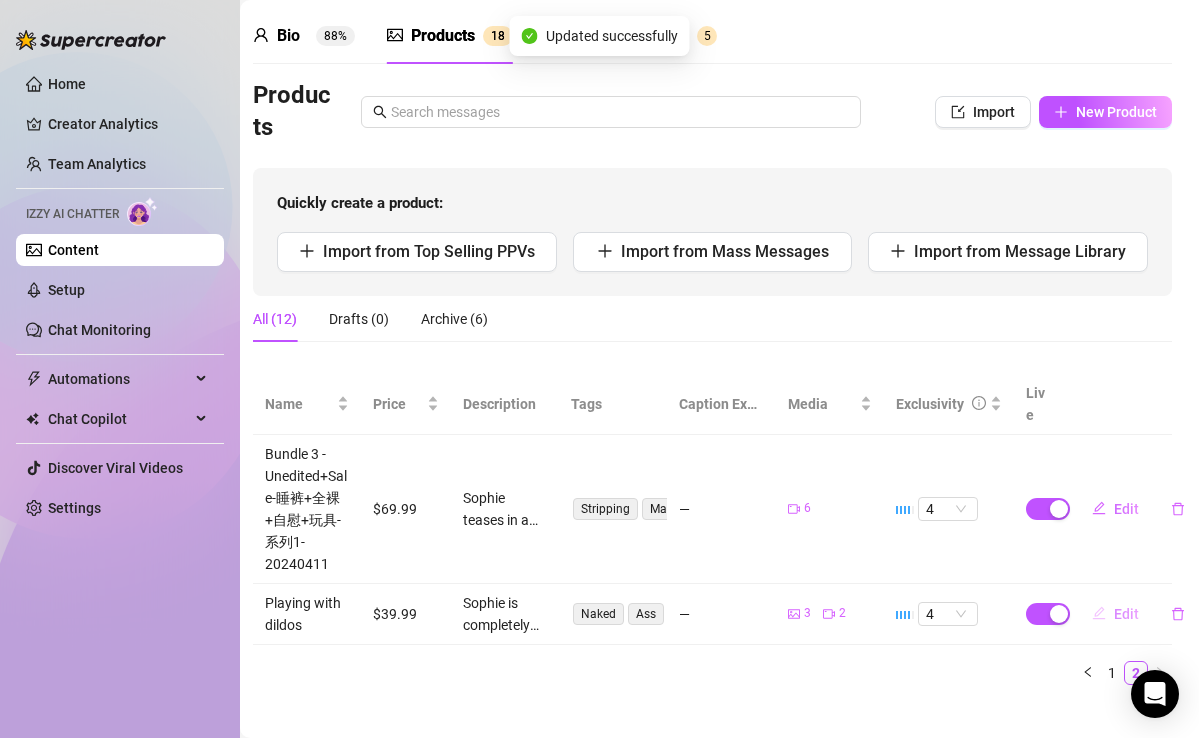 click on "Edit" at bounding box center (1126, 614) 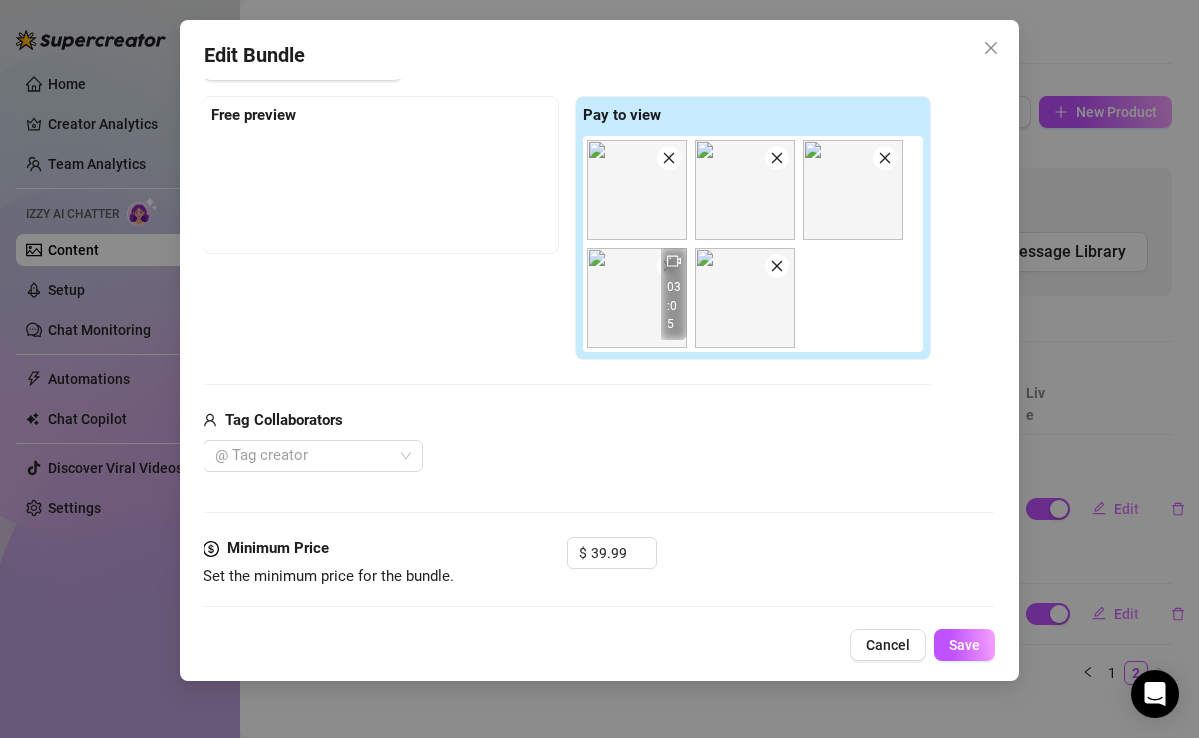 scroll, scrollTop: 348, scrollLeft: 1, axis: both 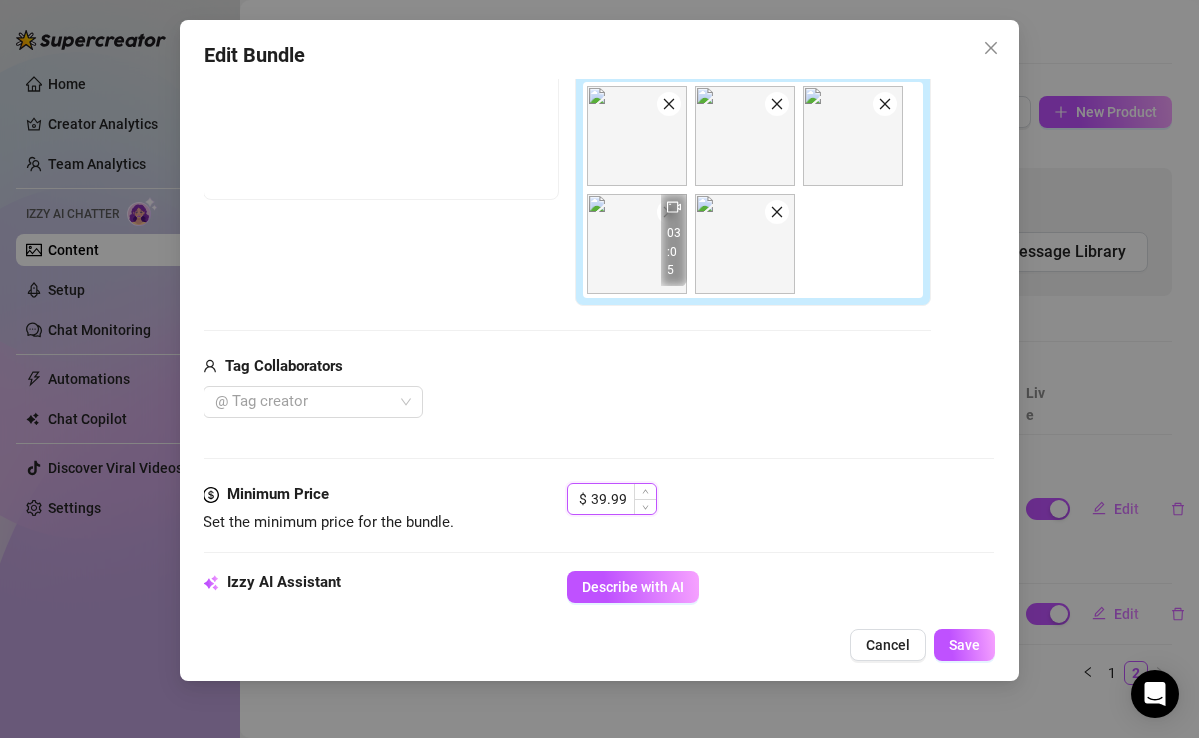 click on "39.99" at bounding box center (623, 499) 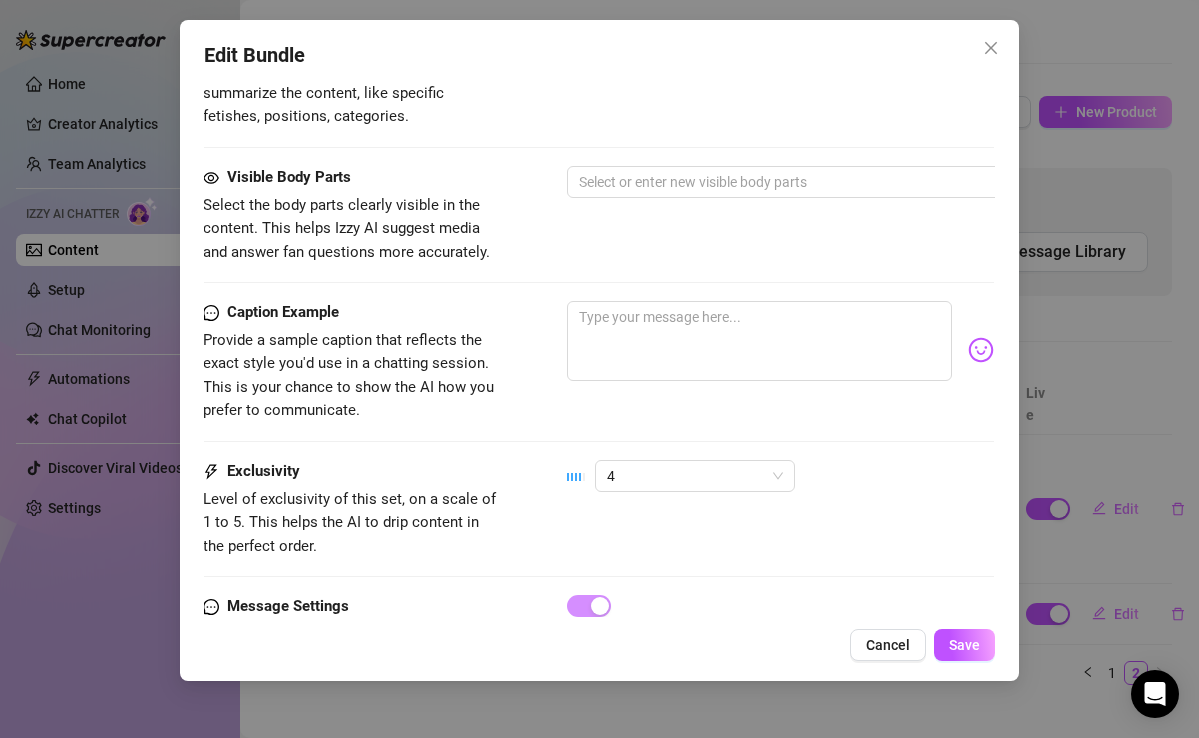 scroll, scrollTop: 1197, scrollLeft: 1, axis: both 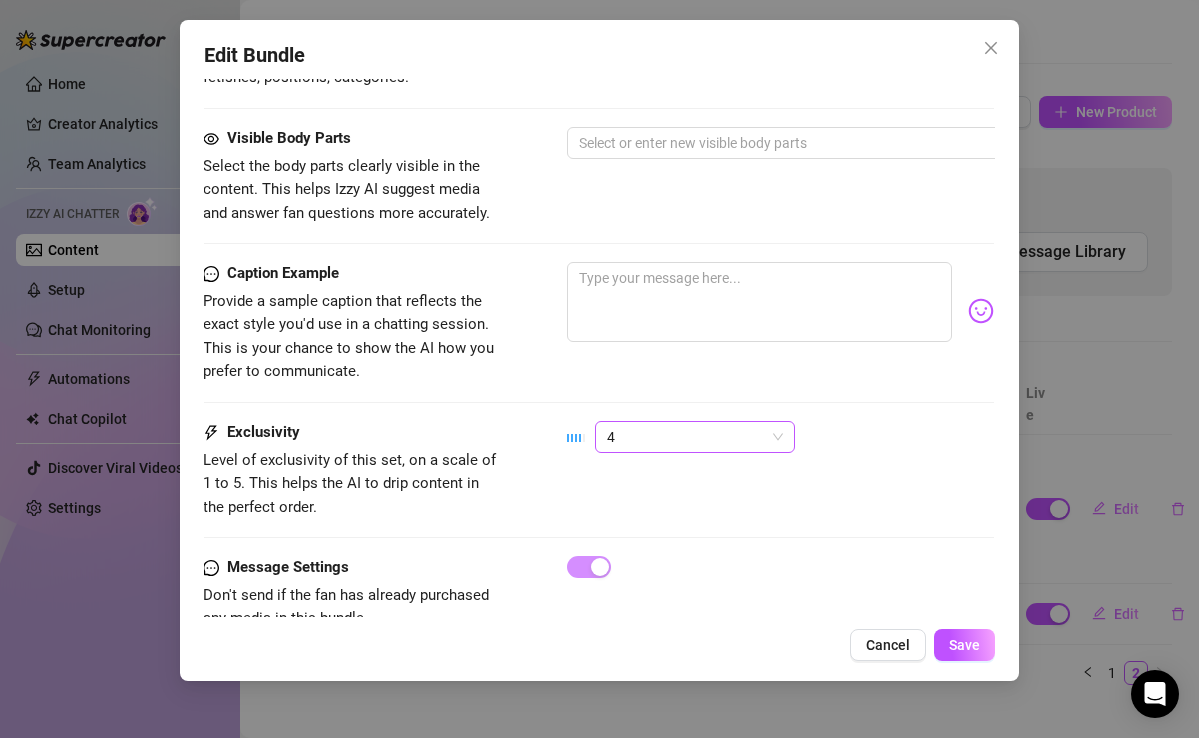 click on "4" at bounding box center (695, 437) 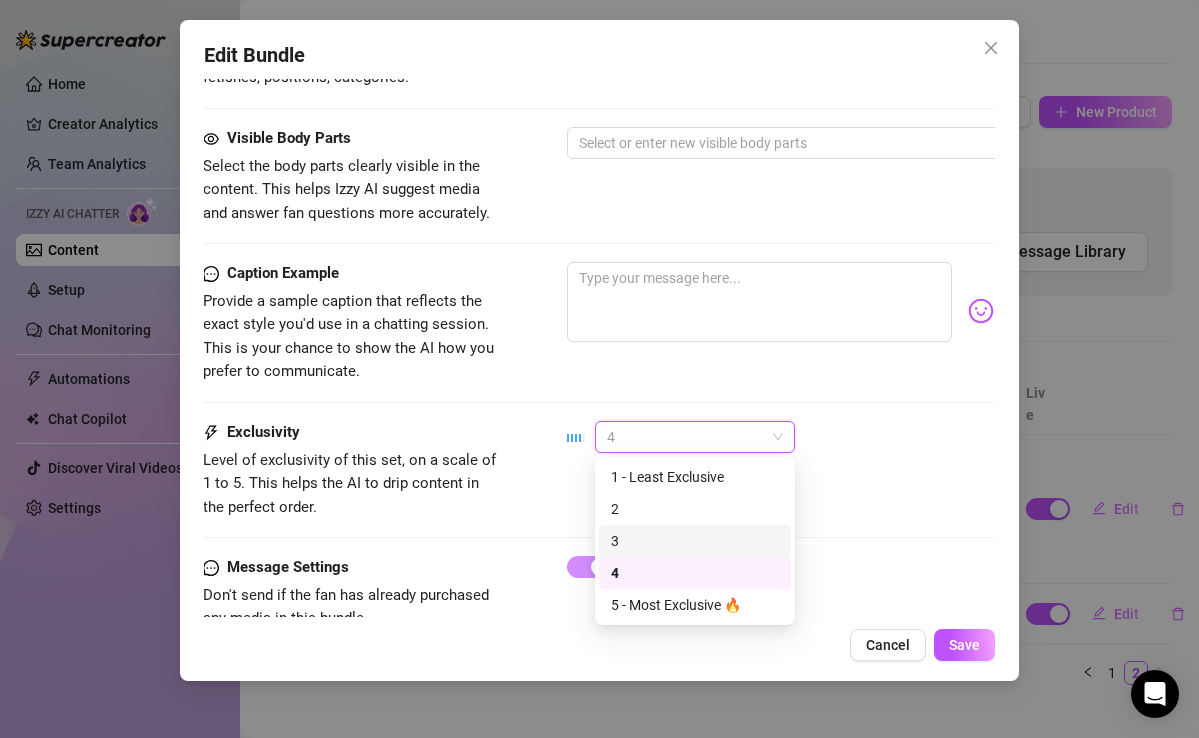 click on "3" at bounding box center (695, 541) 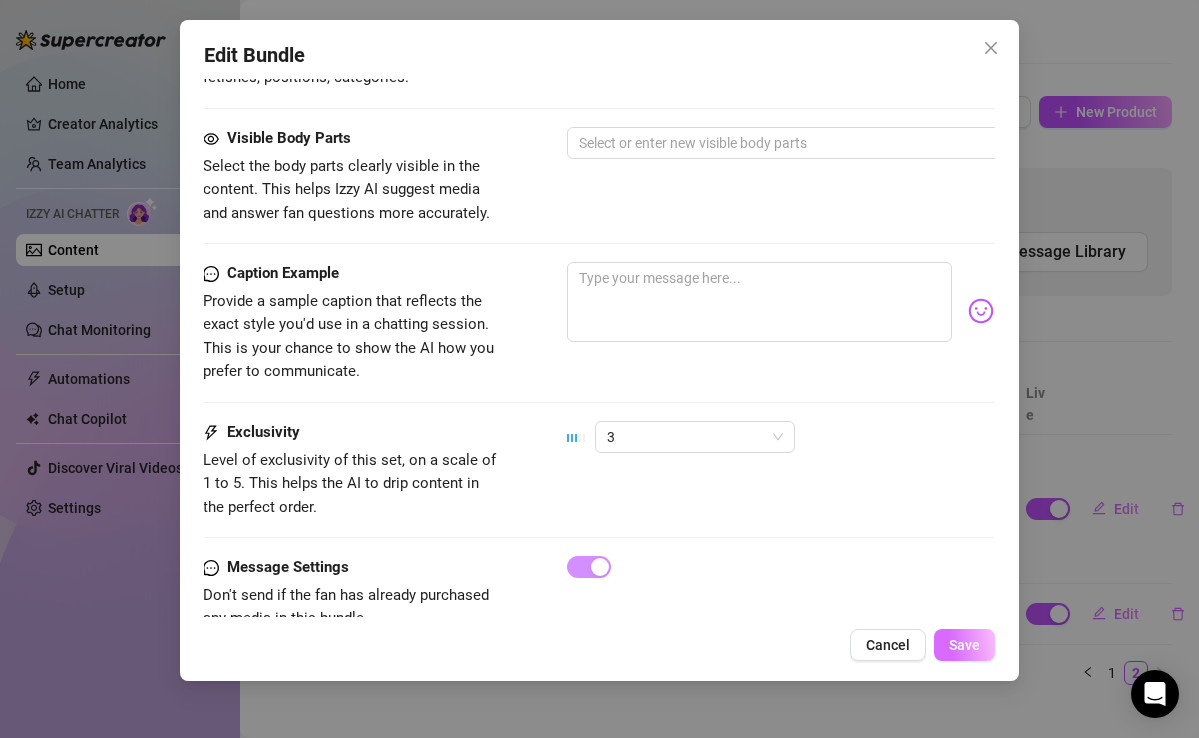 click on "Save" at bounding box center [964, 645] 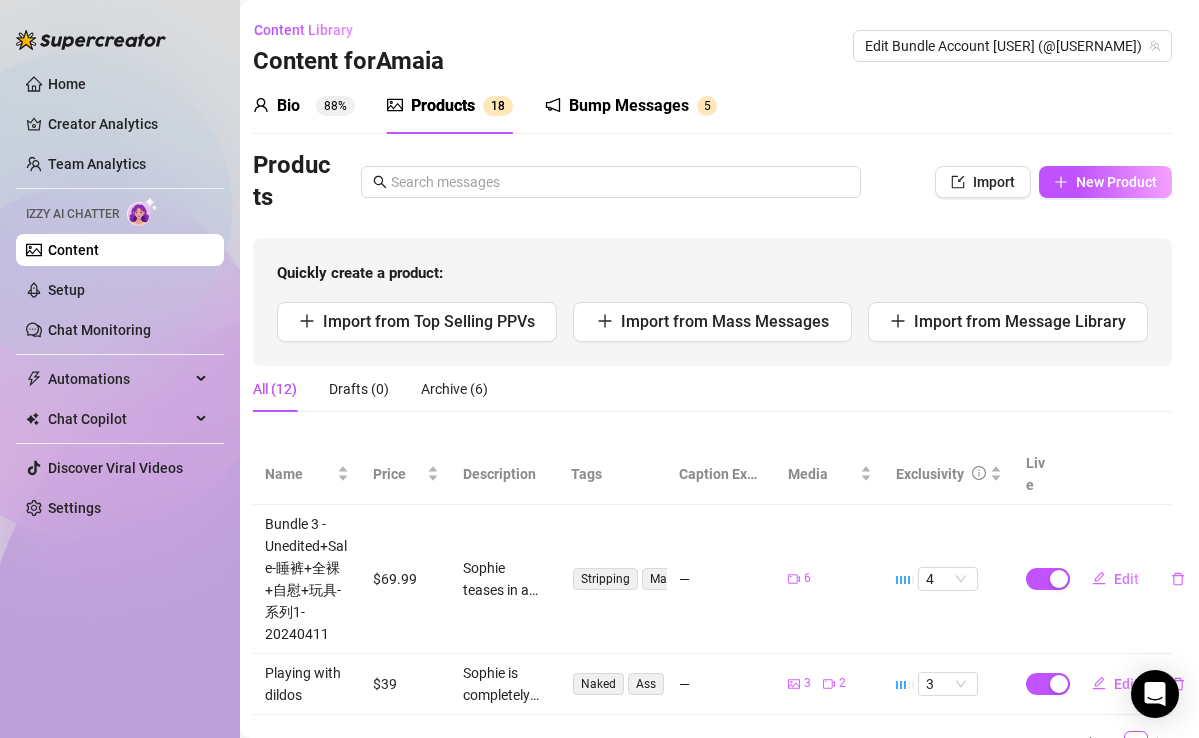 scroll, scrollTop: 70, scrollLeft: 7, axis: both 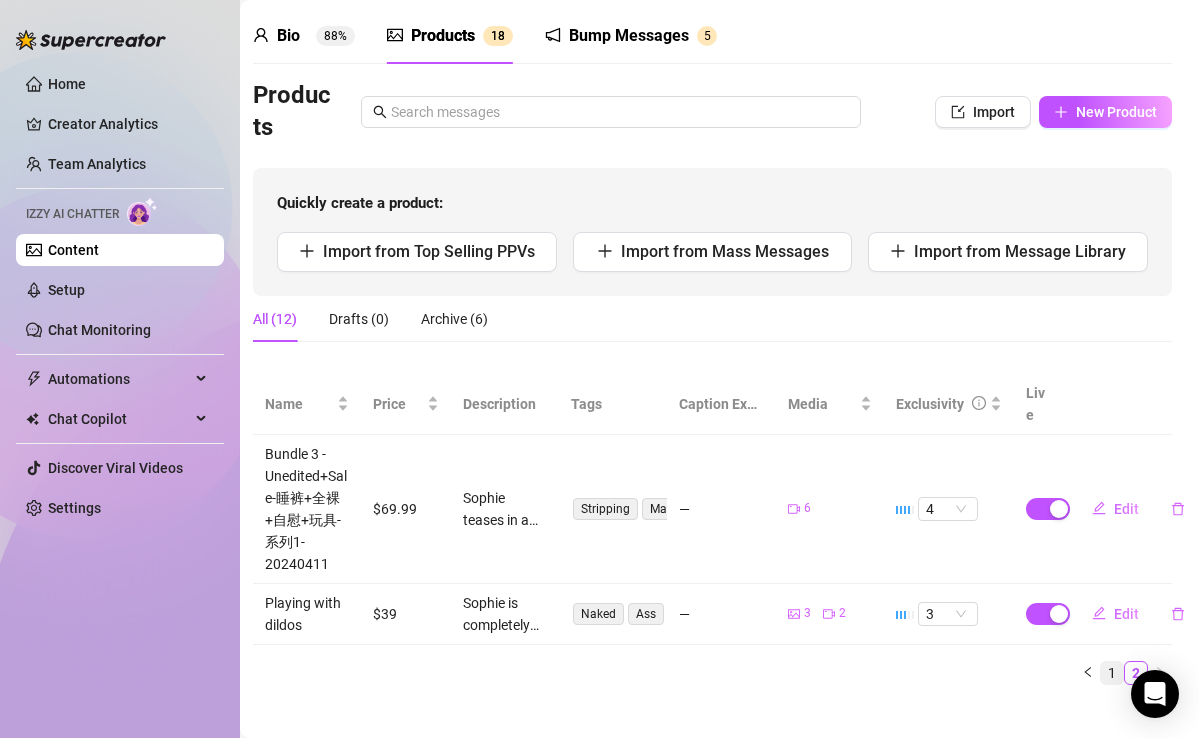 click on "1" at bounding box center [1112, 673] 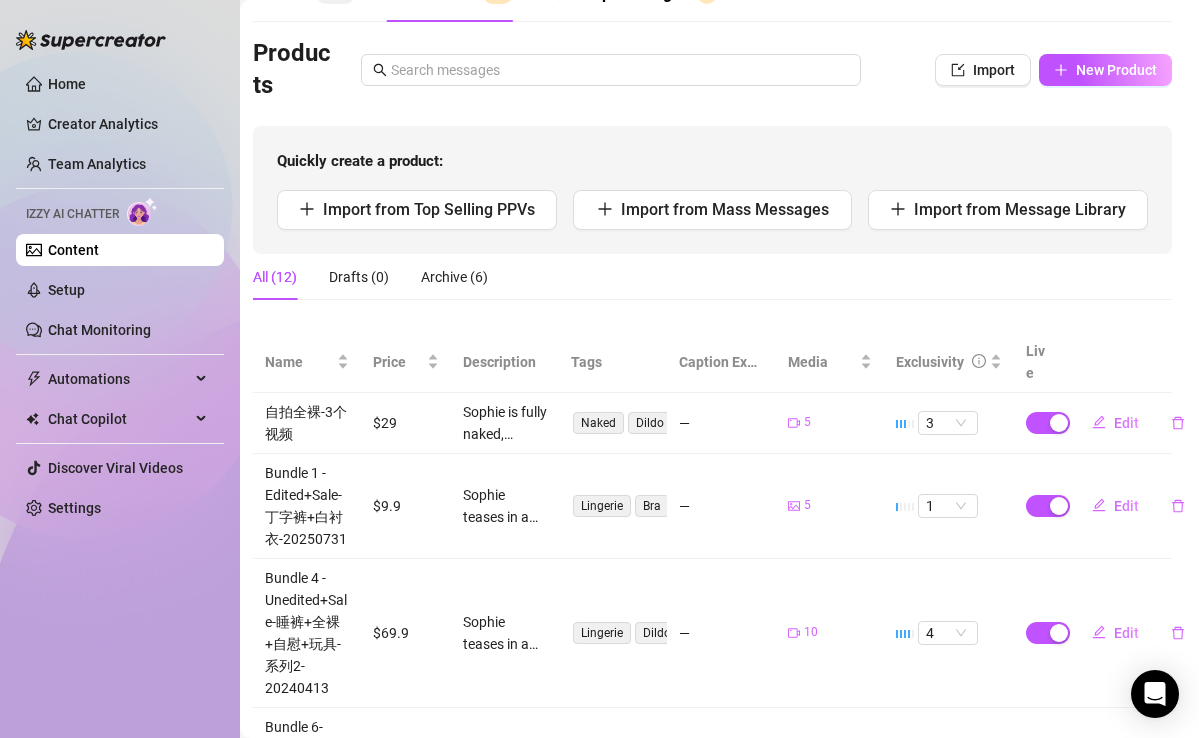 scroll, scrollTop: 800, scrollLeft: 7, axis: both 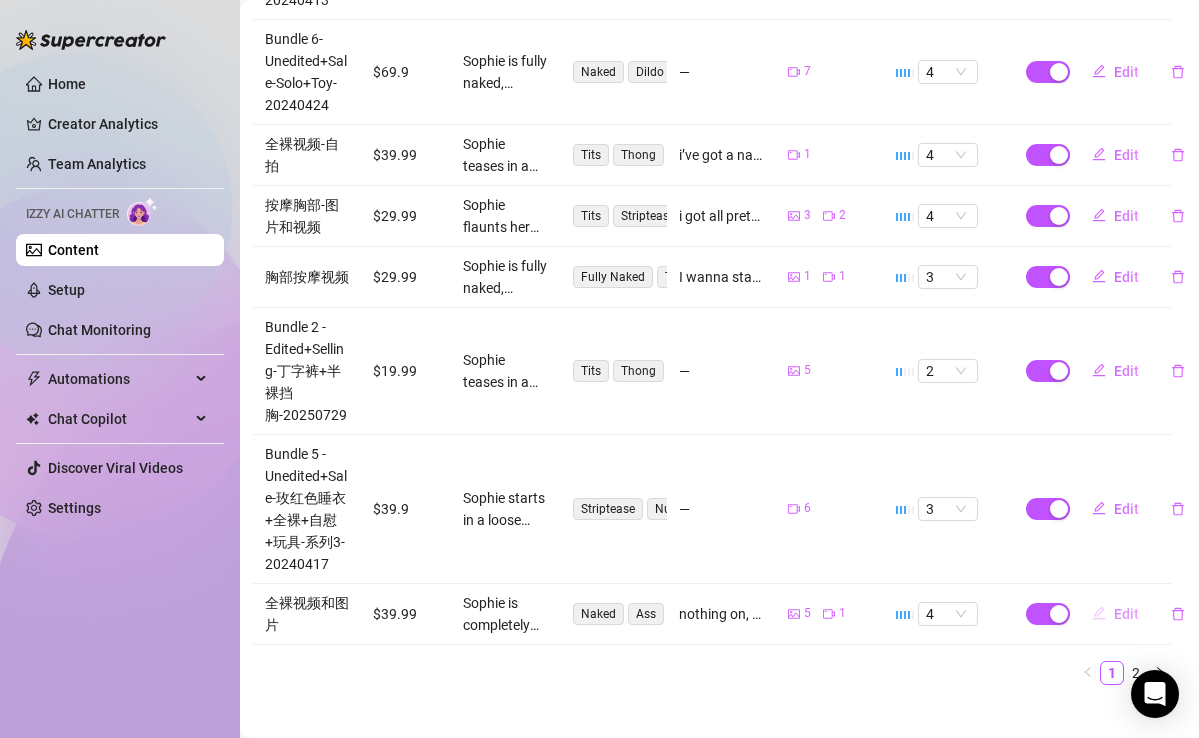 click on "Edit" at bounding box center (1126, 614) 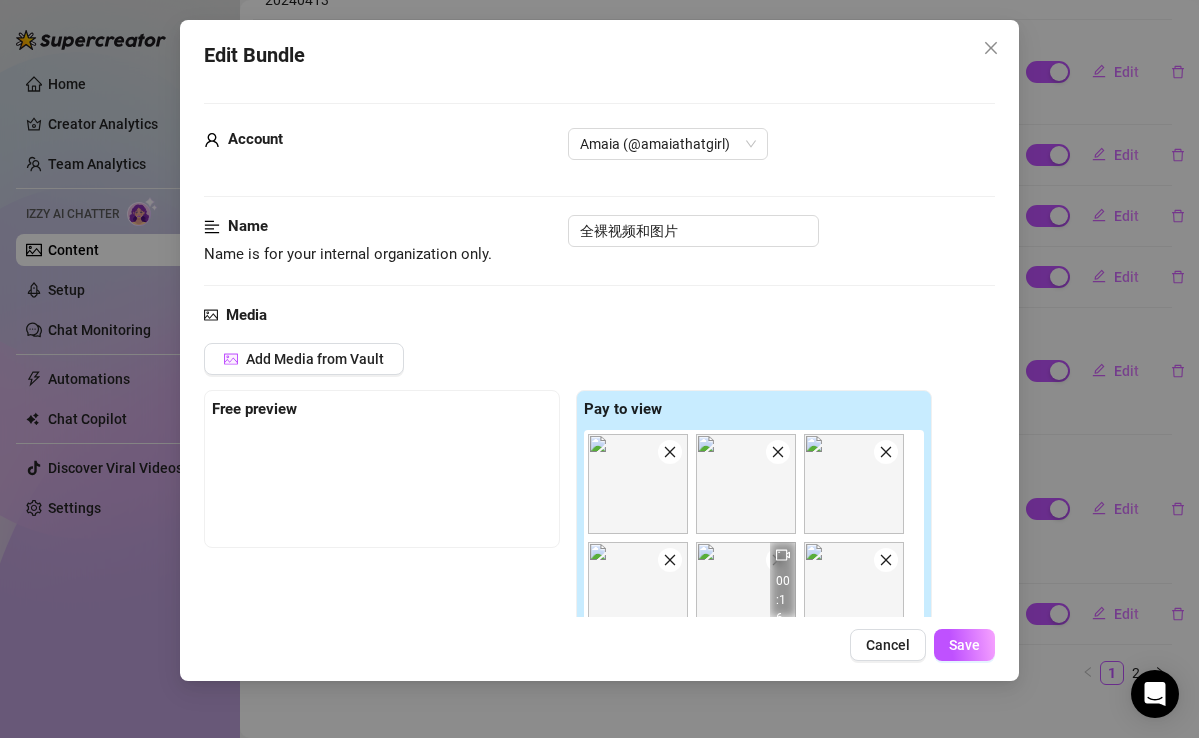 scroll, scrollTop: 1247, scrollLeft: 0, axis: vertical 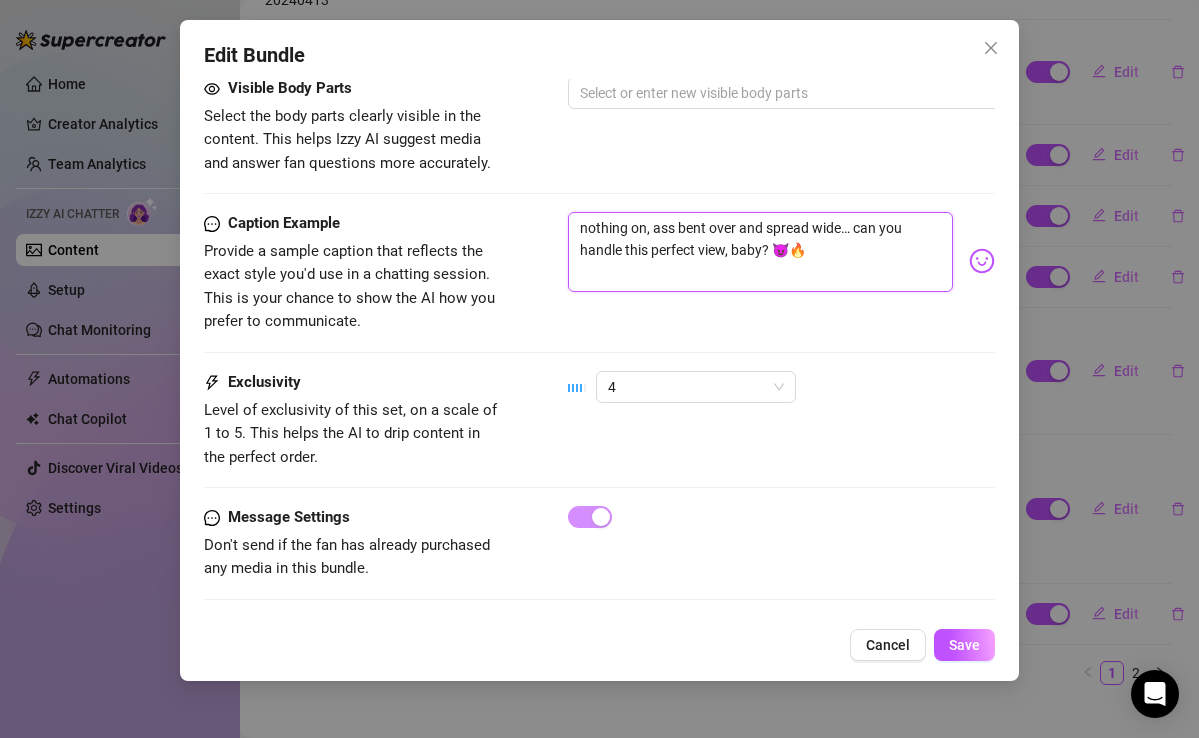 drag, startPoint x: 811, startPoint y: 252, endPoint x: 431, endPoint y: 112, distance: 404.96915 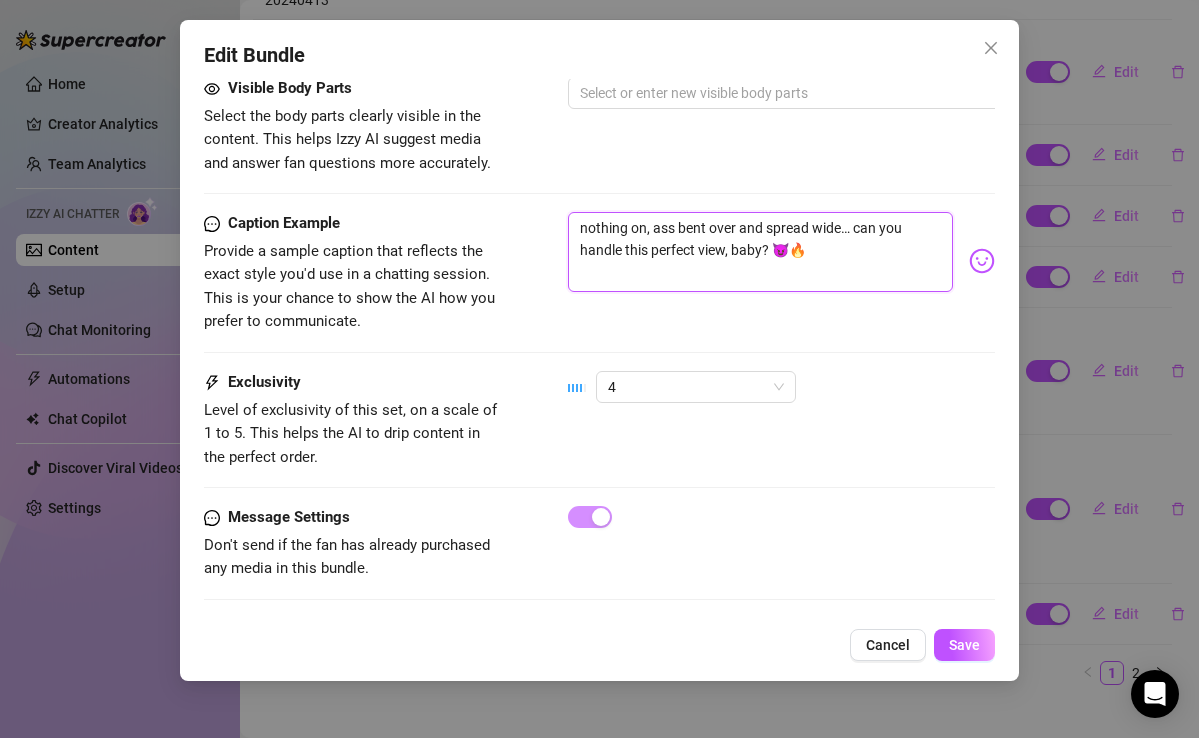 click on "Account Amaia (@amaiathatgirl) Name Name is for your internal organization only. 全裸视频和图片 Media Add Media from Vault Free preview Pay to view 00:16 Tag Collaborators   @ Tag creator Minimum Price Set the minimum price for the bundle. $ 39.99 Izzy AI Assistant Describe with AI Description Write a detailed description of the content in a few sentences. Avoid vague or implied descriptions - the more detail, the better.  No need to include metadata like duration or photo count. Sophie is completely naked, showcasing her thick, juicy ass and perky tits. Her body is on full display as she kneels on the floor, giving a perfect view of her round booty and smooth skin. The video captures her teasing and flaunting her assets, with close-ups of her nipples and ass, creating an intimate and seductive experience. Tags Simple keywords that describe and summarize the content, like specific fetishes, positions, categories. Naked Ass Tits Kneeling Close-up   Visible Body Parts   Caption Example Exclusivity 4" at bounding box center (599, -263) 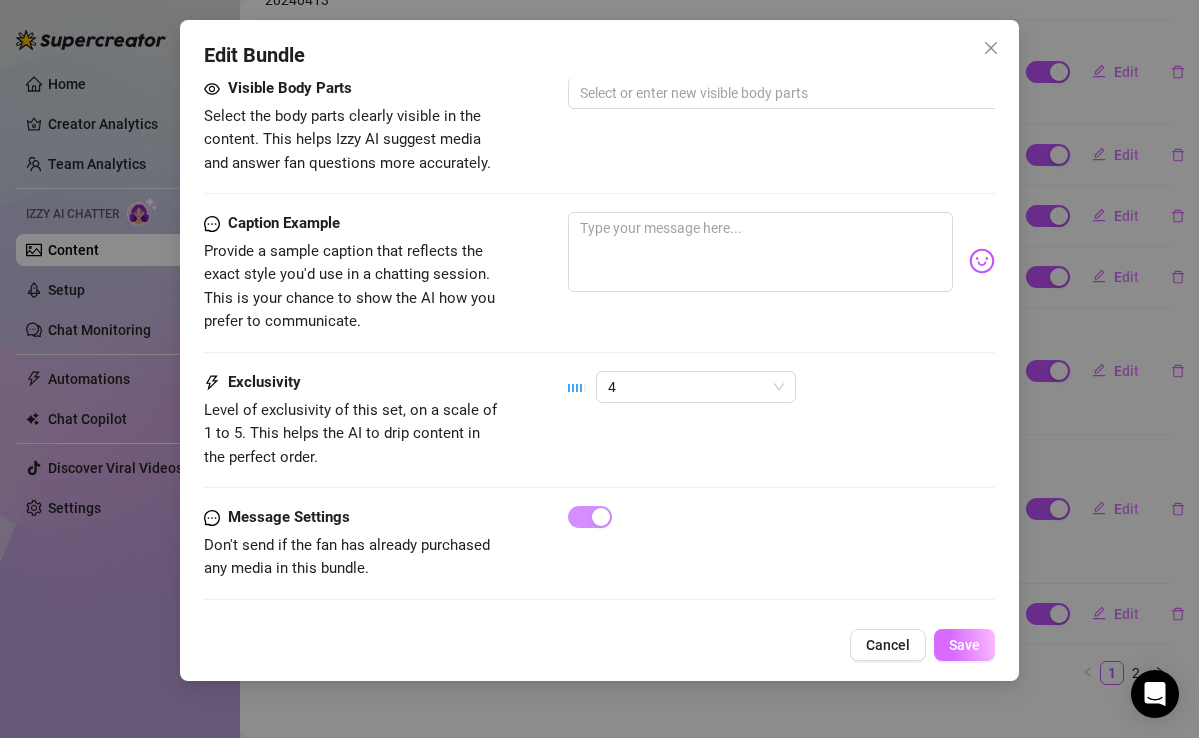 click on "Save" at bounding box center [964, 645] 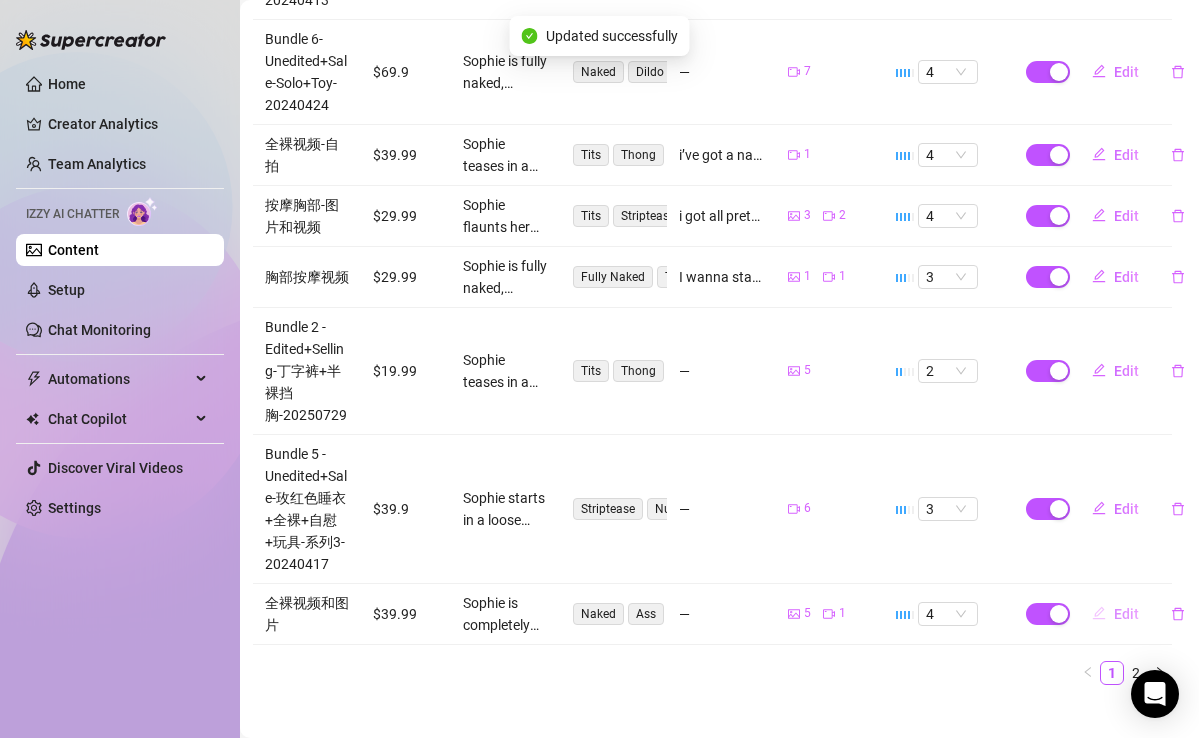 click on "Edit" at bounding box center [1115, 614] 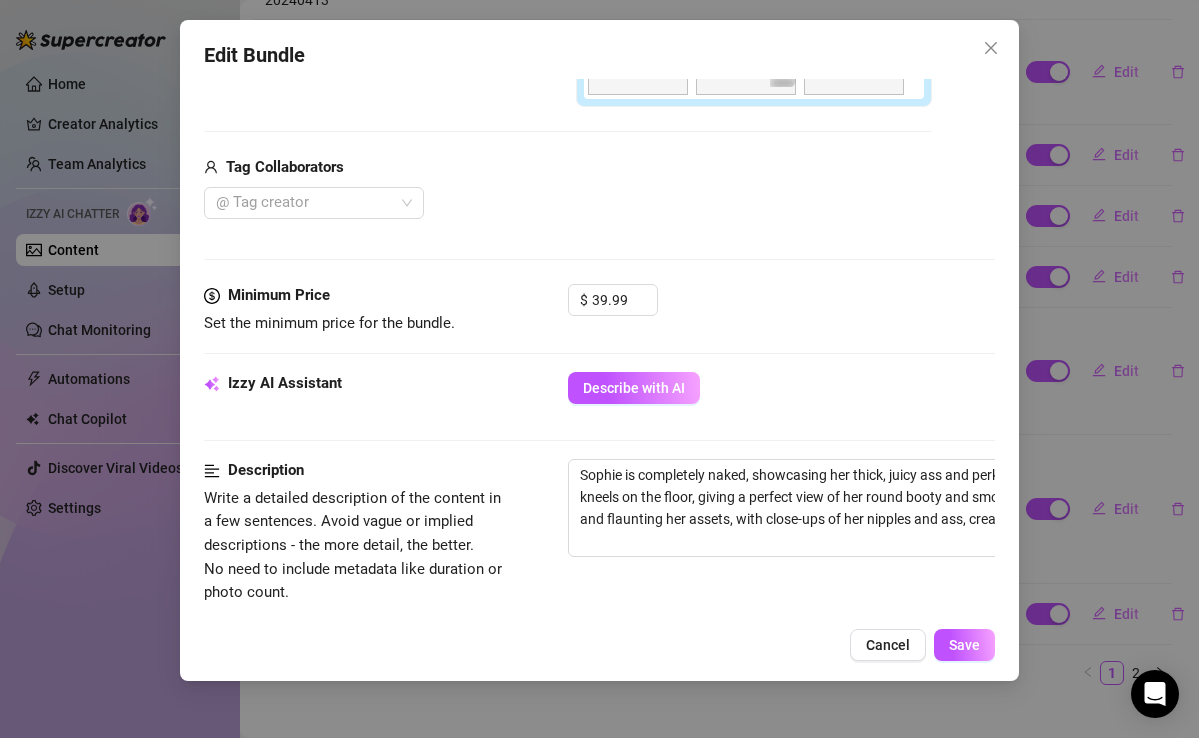 scroll, scrollTop: 550, scrollLeft: 3, axis: both 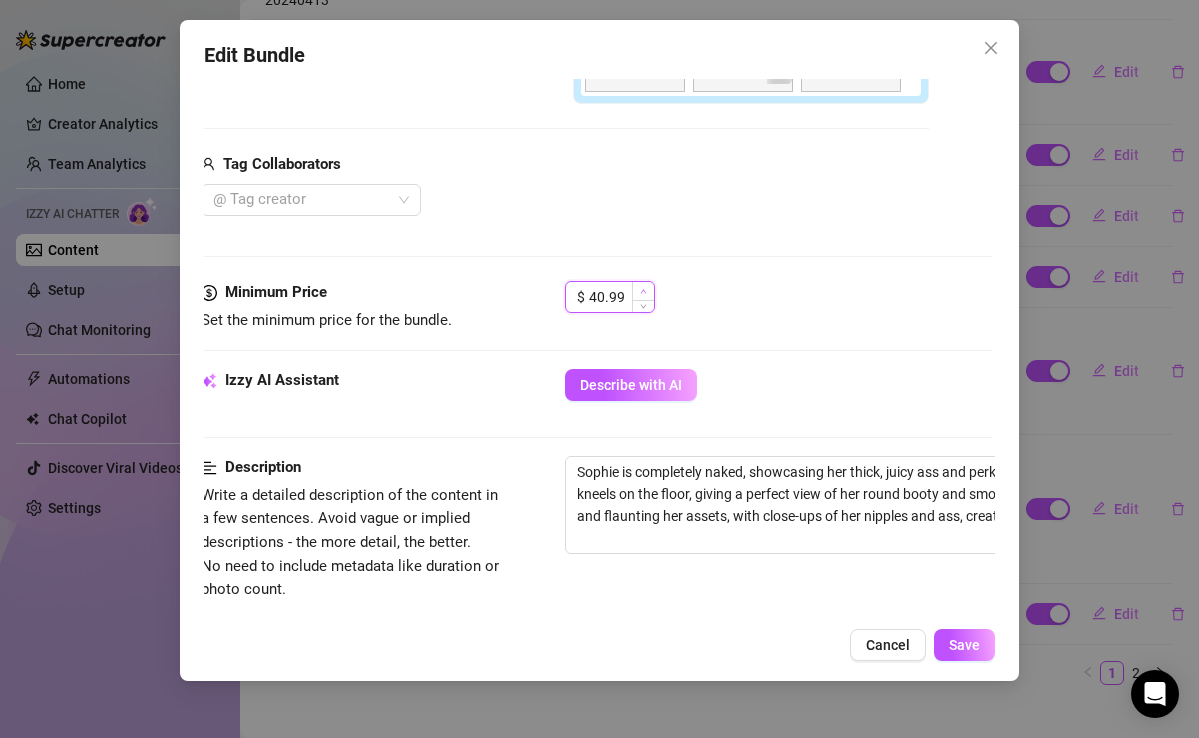 click at bounding box center [643, 291] 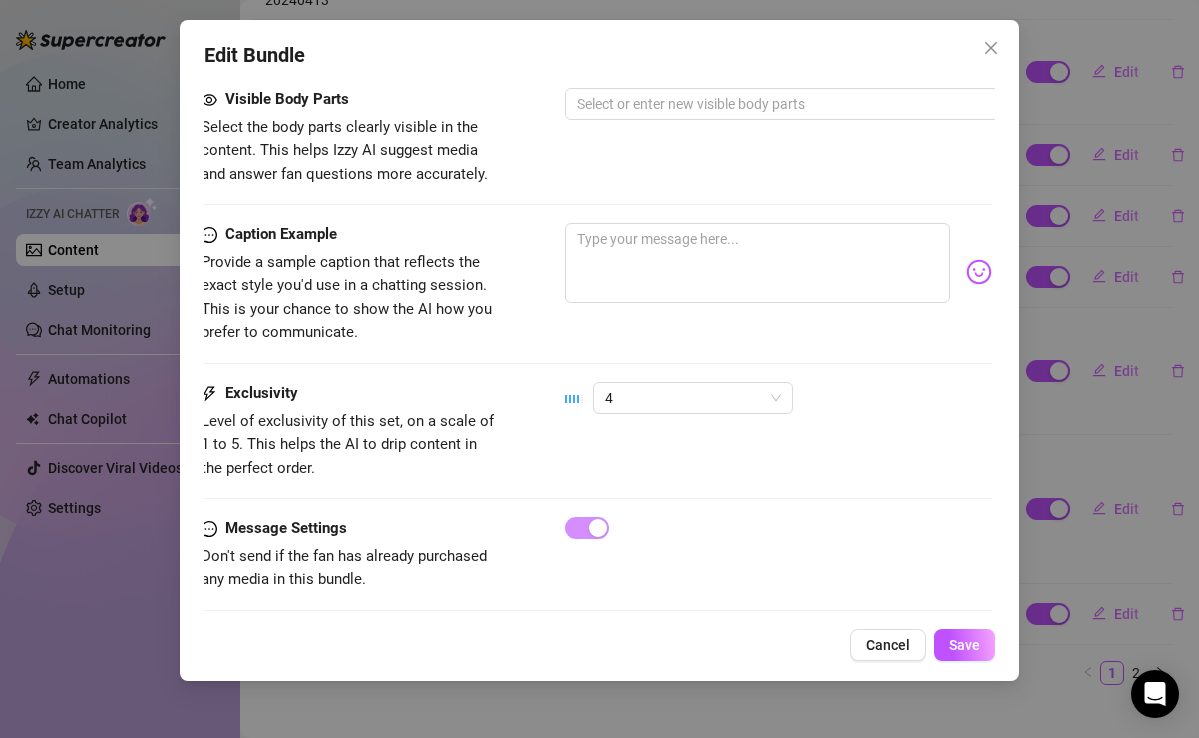 scroll, scrollTop: 1241, scrollLeft: 3, axis: both 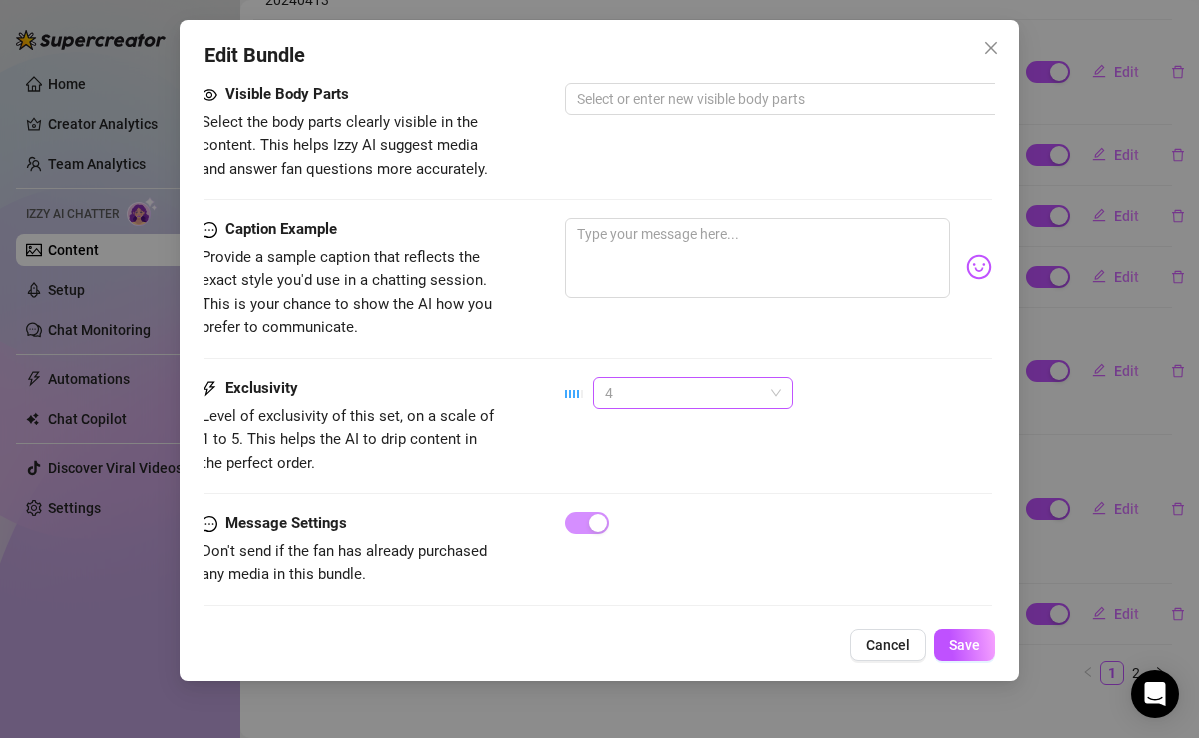 click on "4" at bounding box center (693, 393) 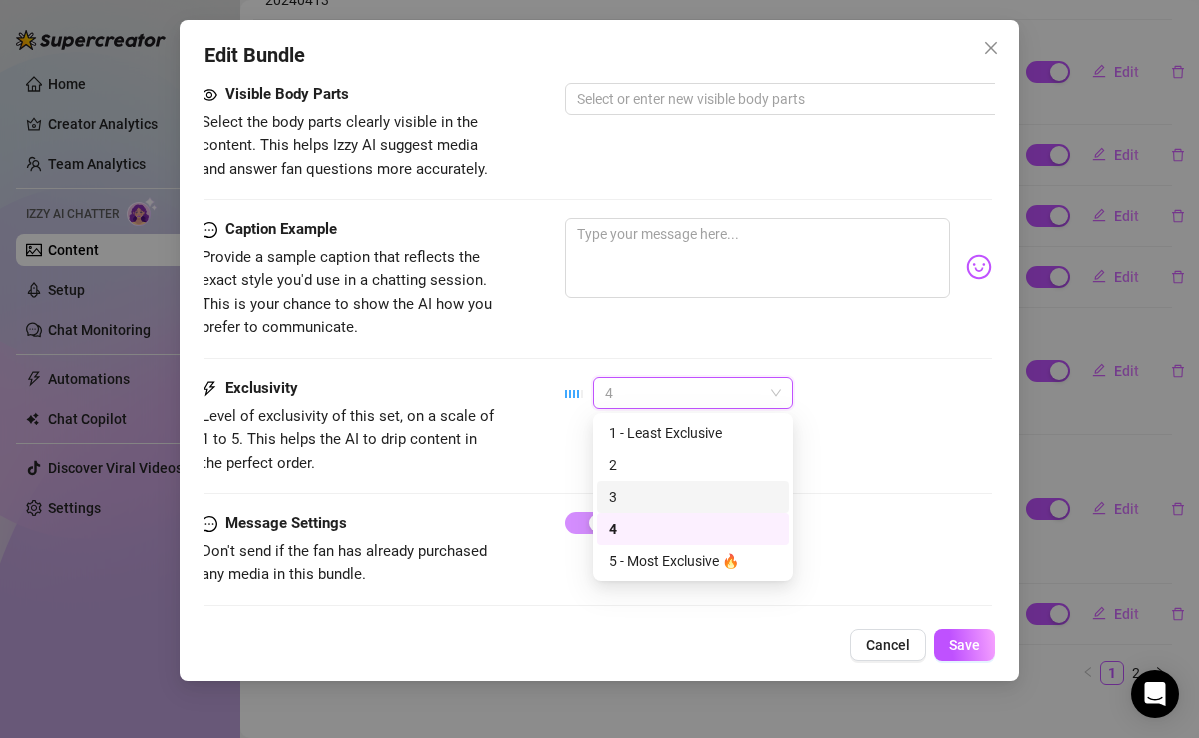 click on "3" at bounding box center [693, 497] 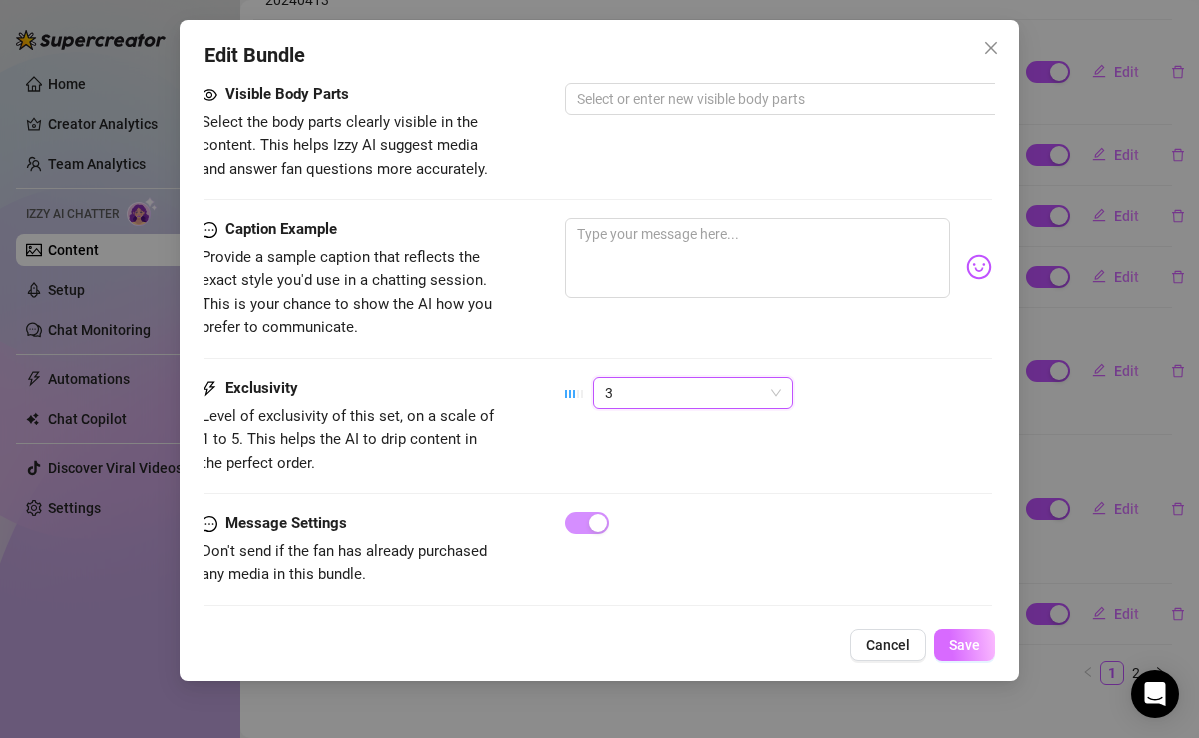 click on "Save" at bounding box center [964, 645] 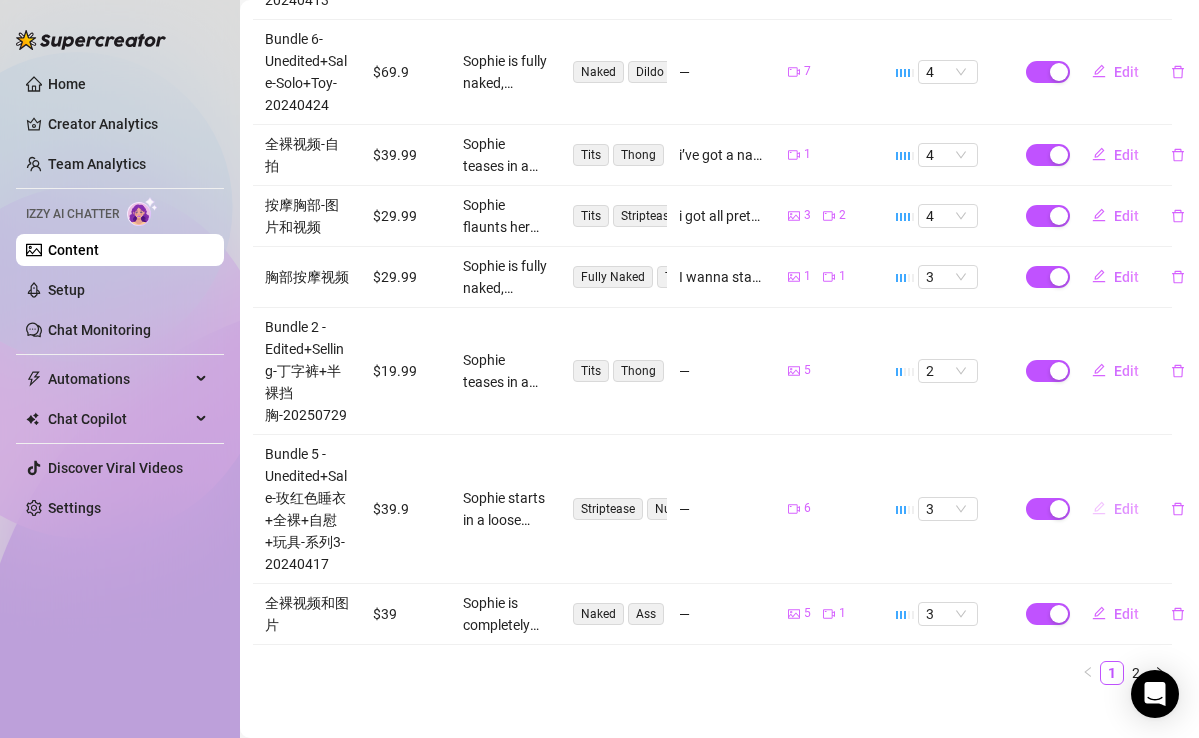 click on "Edit" at bounding box center [1126, 509] 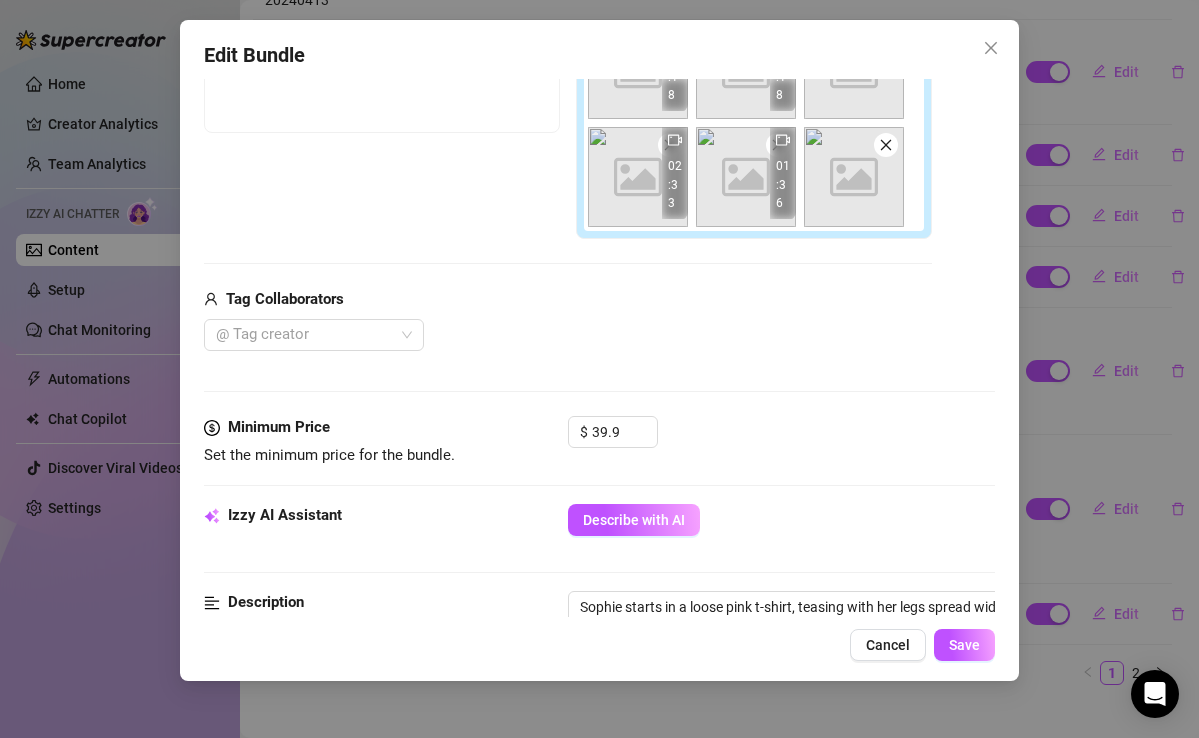 scroll, scrollTop: 418, scrollLeft: 0, axis: vertical 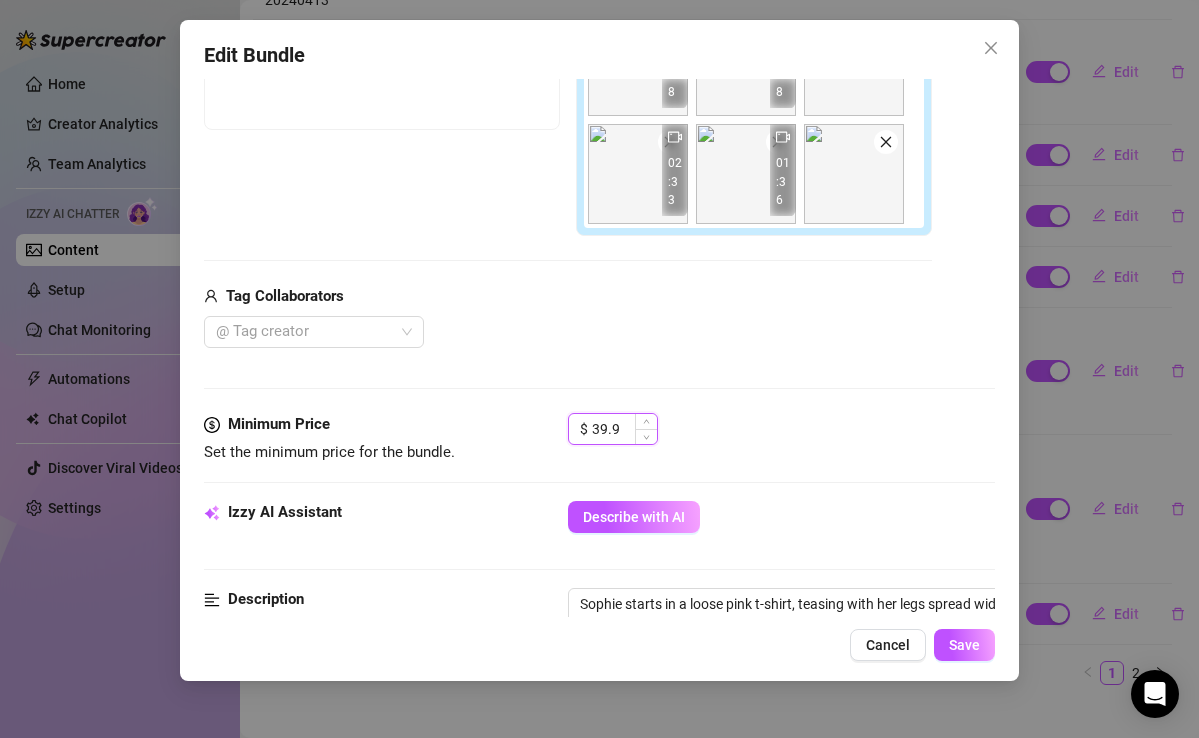click on "39.9" at bounding box center (624, 429) 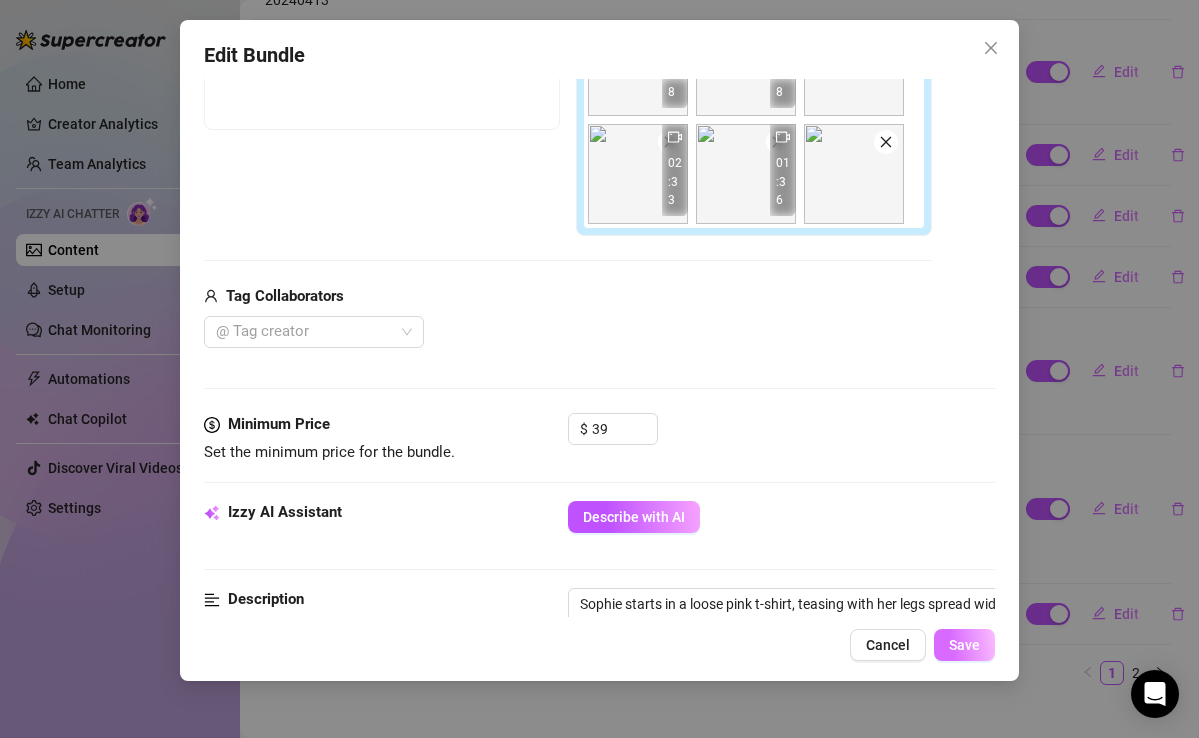 click on "Save" at bounding box center [964, 645] 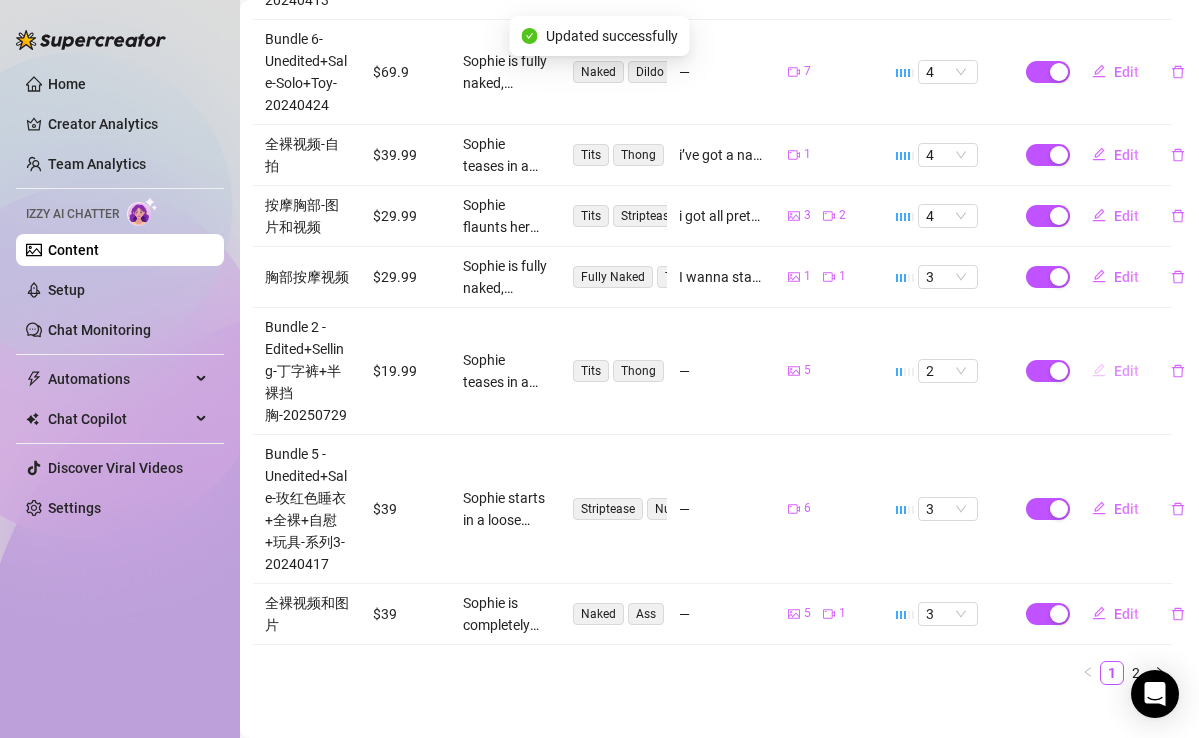 click on "Edit" at bounding box center (1126, 371) 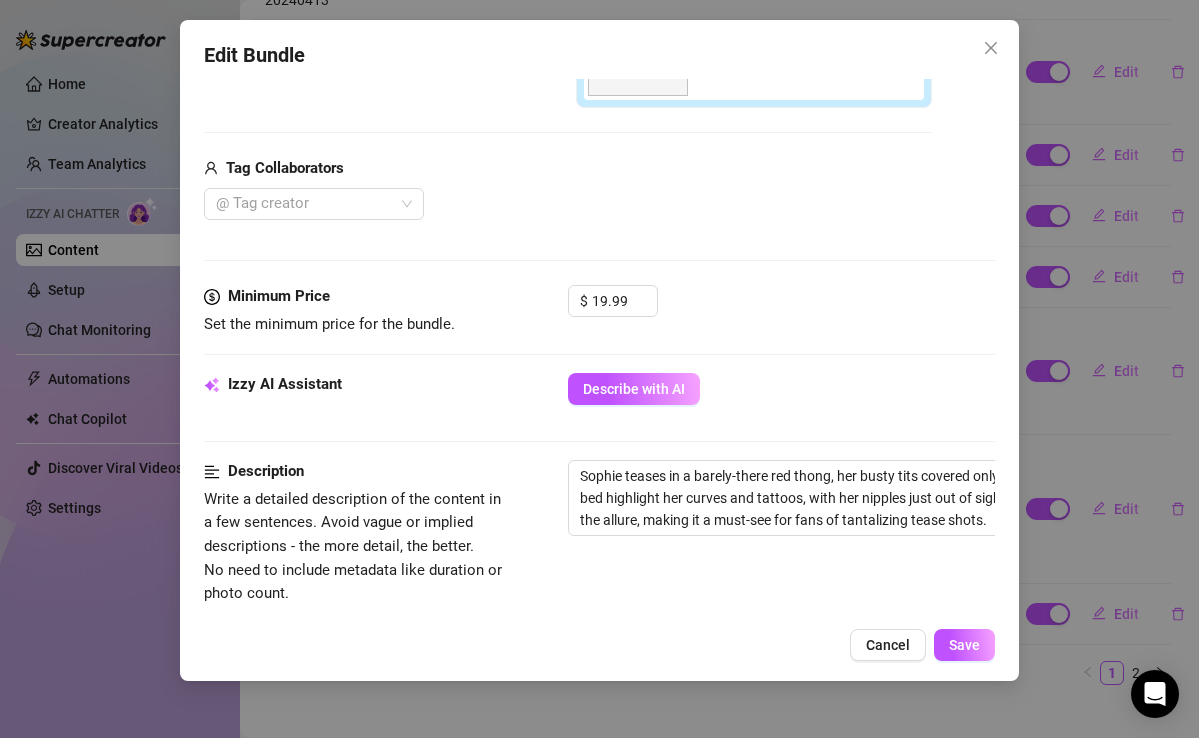 scroll, scrollTop: 580, scrollLeft: 0, axis: vertical 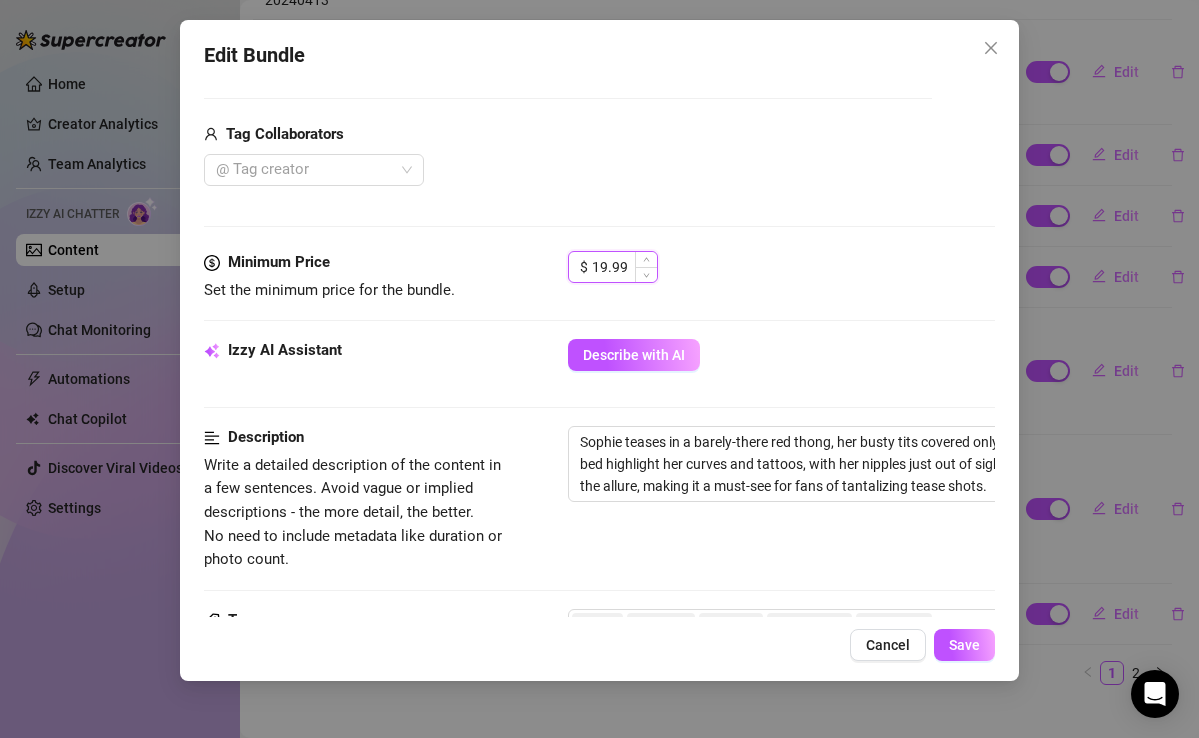 click on "19.99" at bounding box center [624, 267] 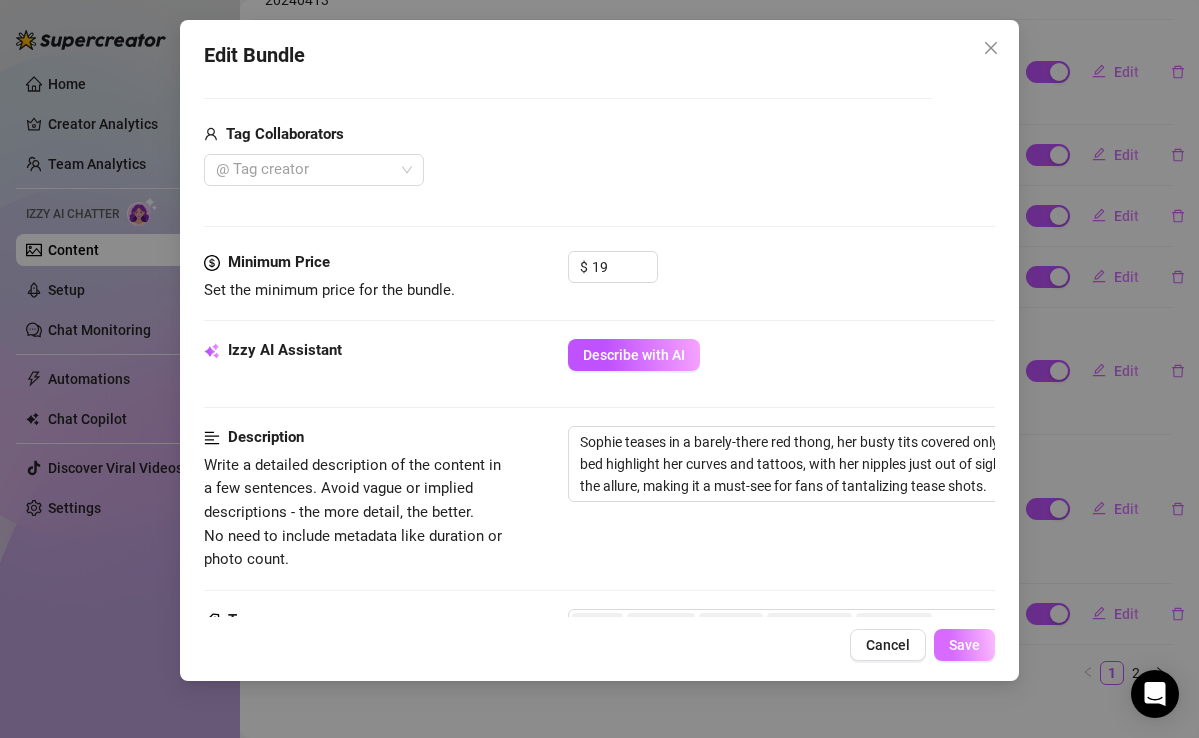 click on "Save" at bounding box center [964, 645] 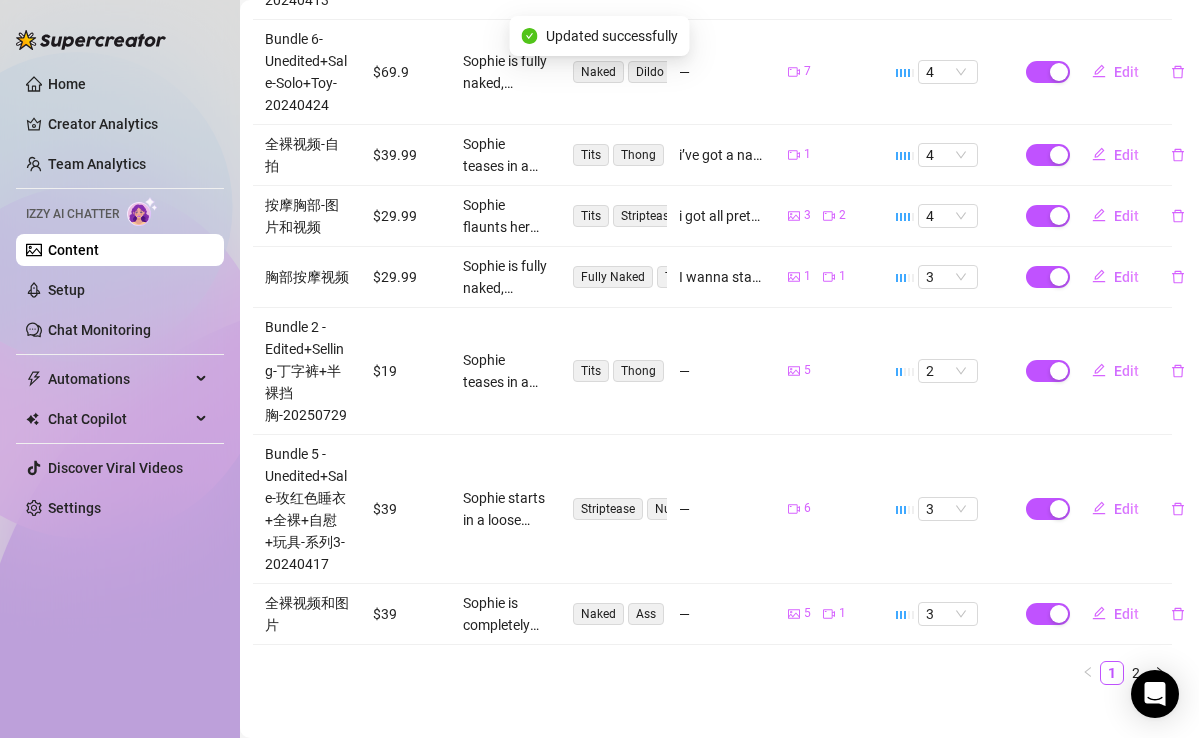 scroll, scrollTop: 757, scrollLeft: 7, axis: both 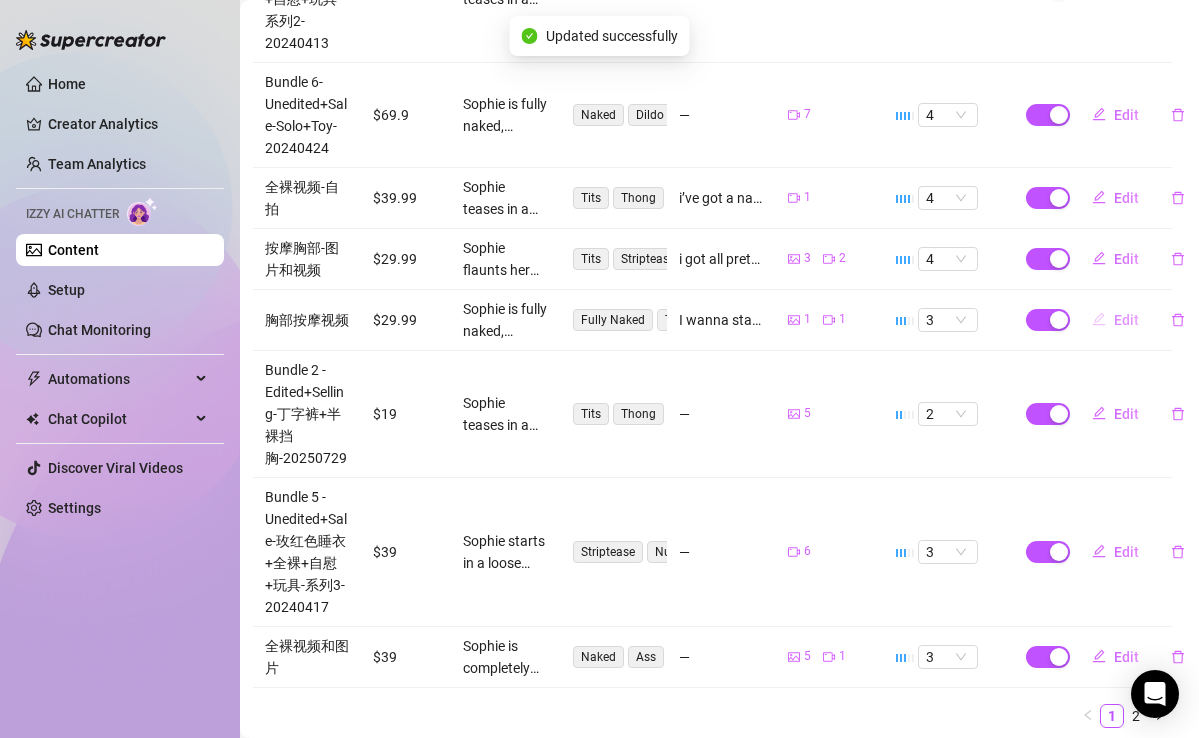 click on "Edit" at bounding box center [1126, 320] 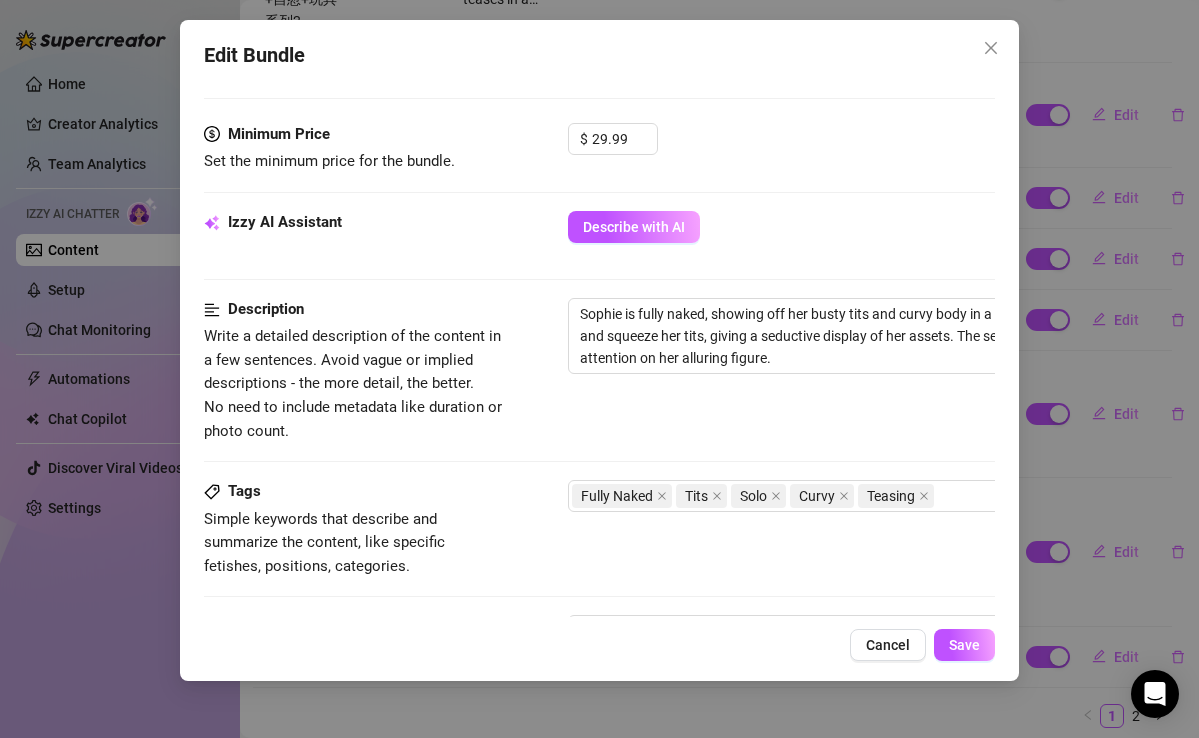 scroll, scrollTop: 613, scrollLeft: 0, axis: vertical 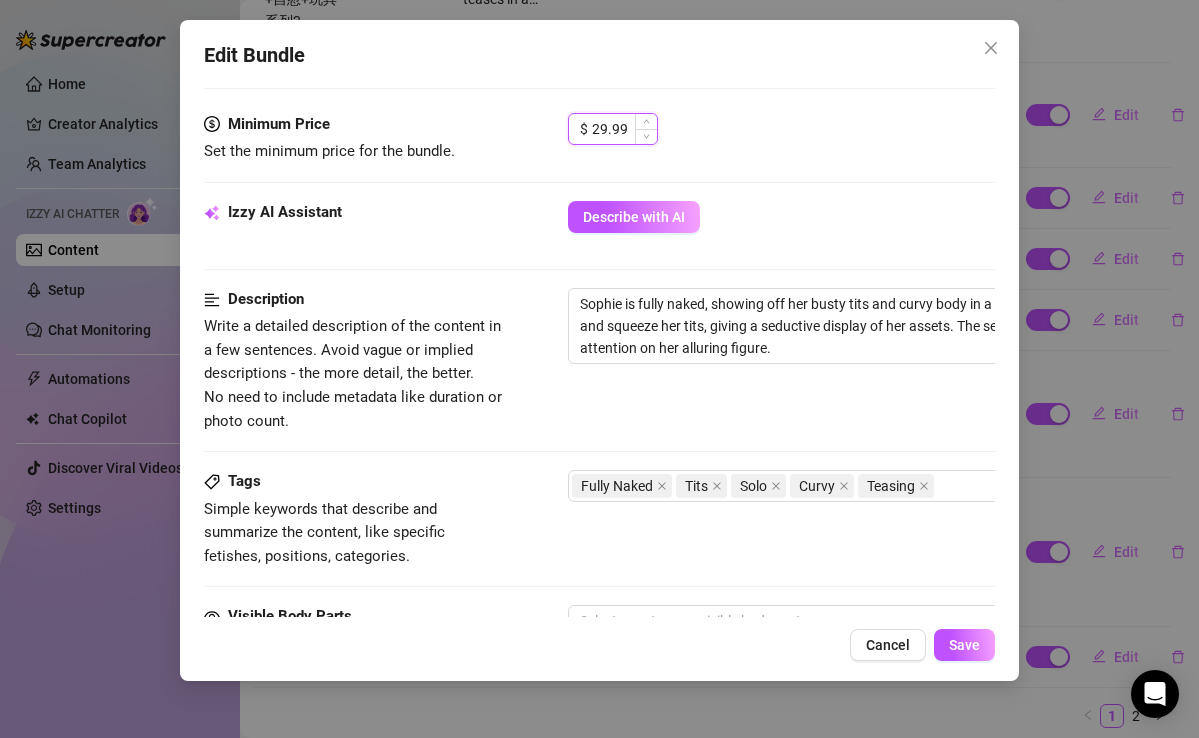 click on "29.99" at bounding box center [624, 129] 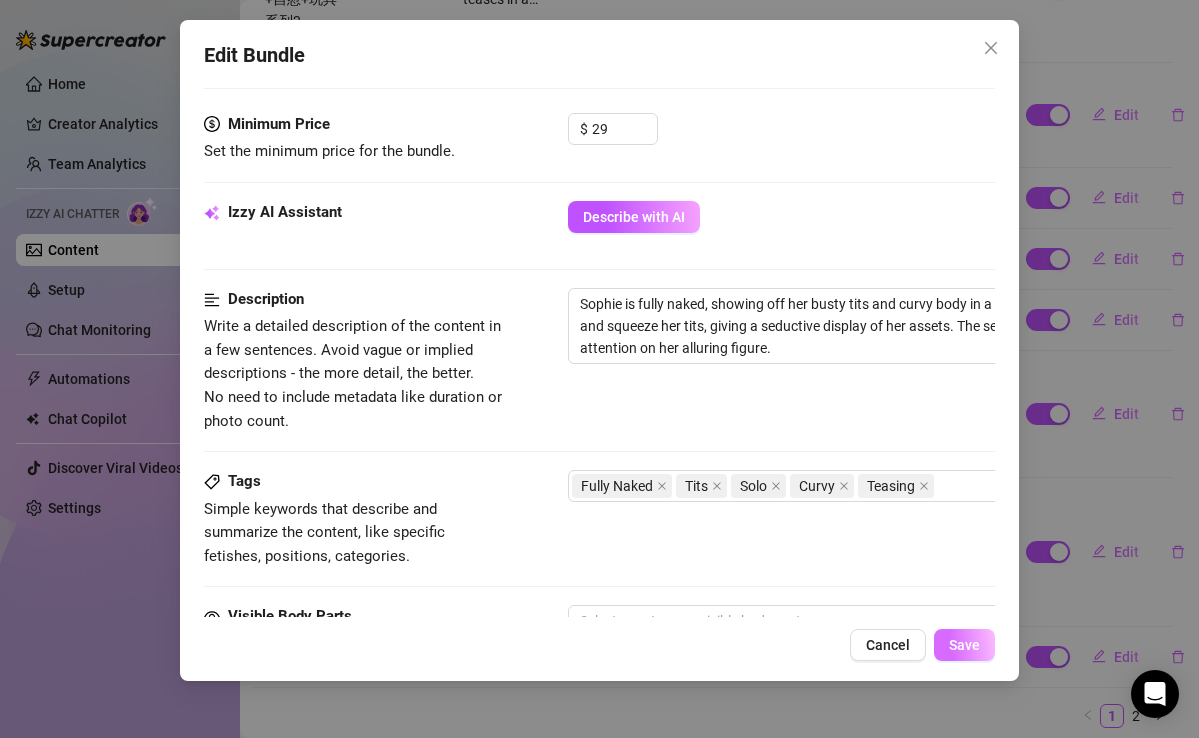 click on "Save" at bounding box center [964, 645] 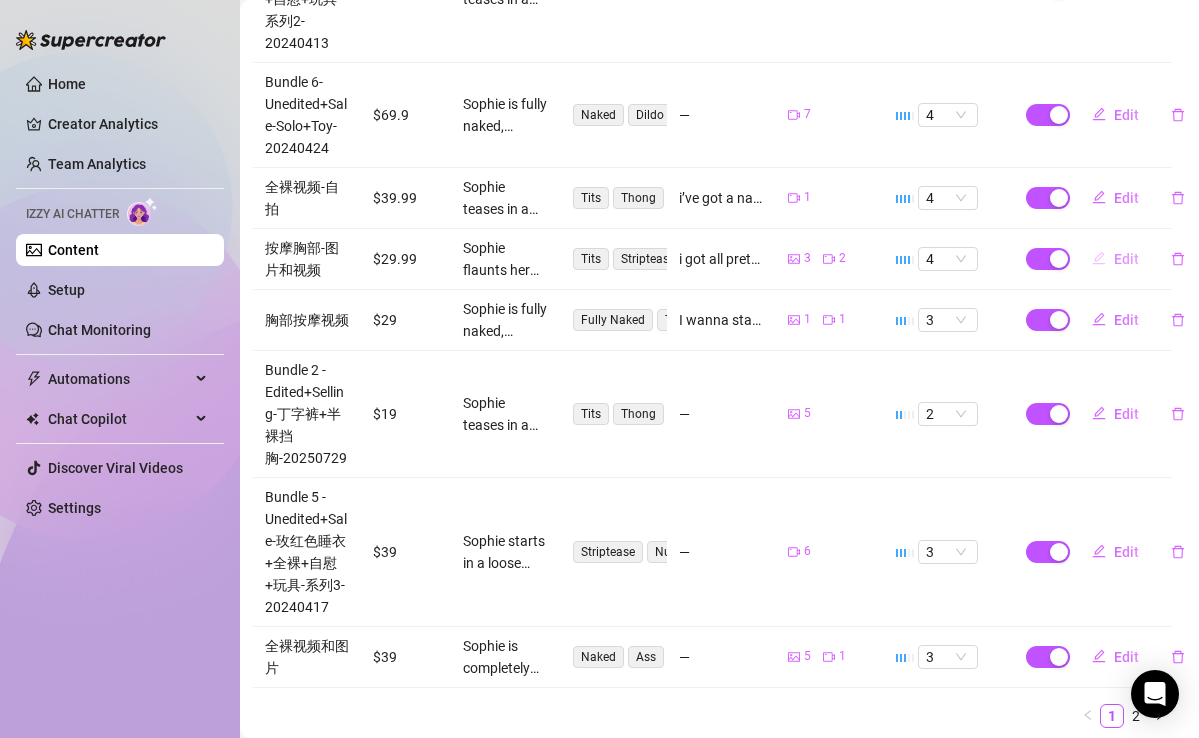 click on "Edit" at bounding box center [1126, 259] 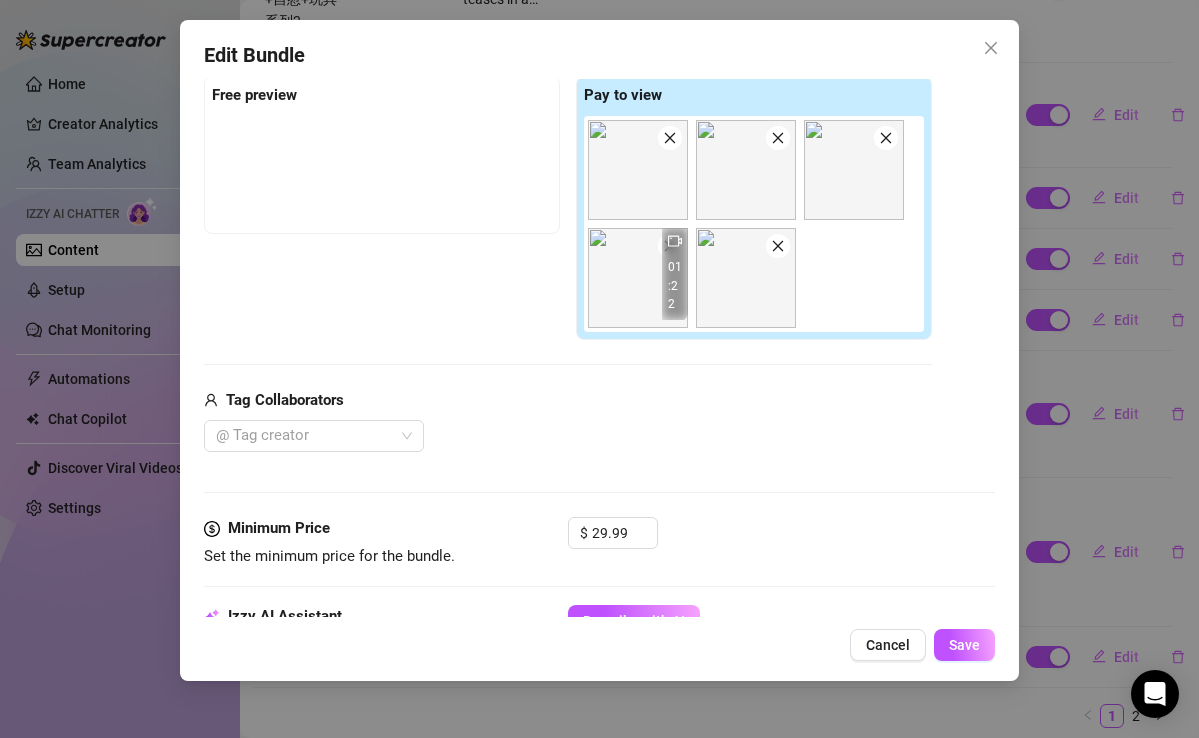 scroll, scrollTop: 334, scrollLeft: 0, axis: vertical 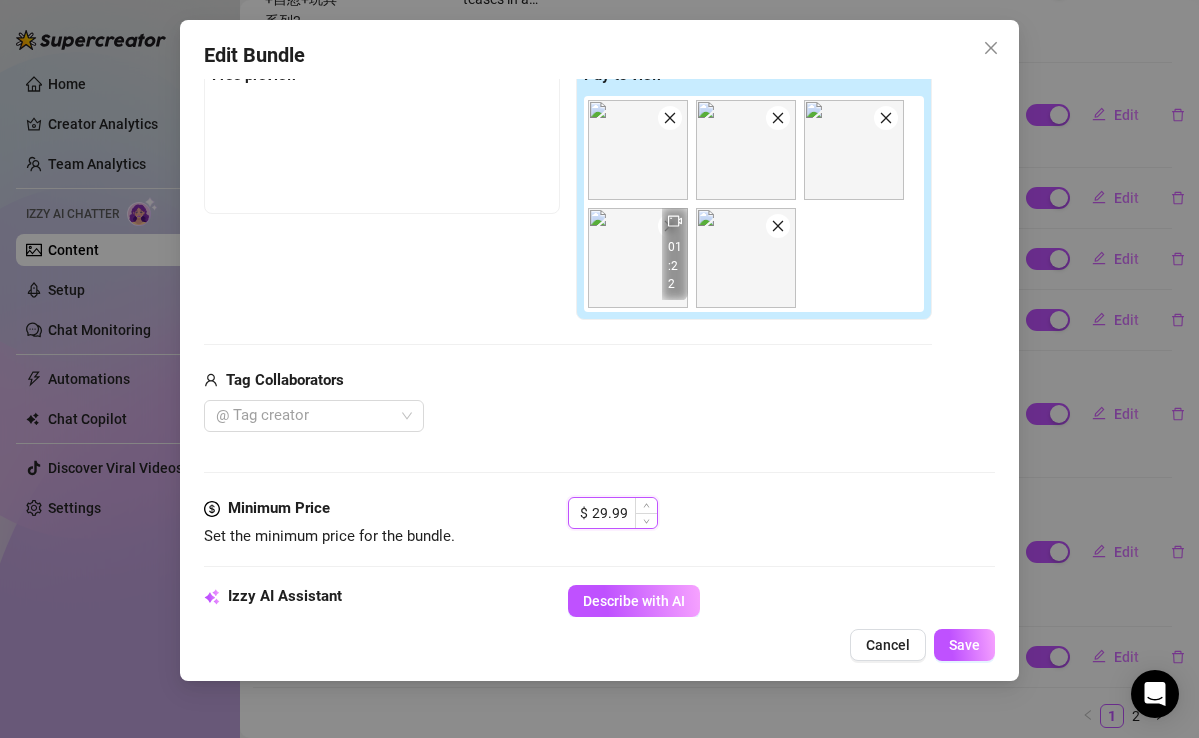 click on "29.99" at bounding box center (624, 513) 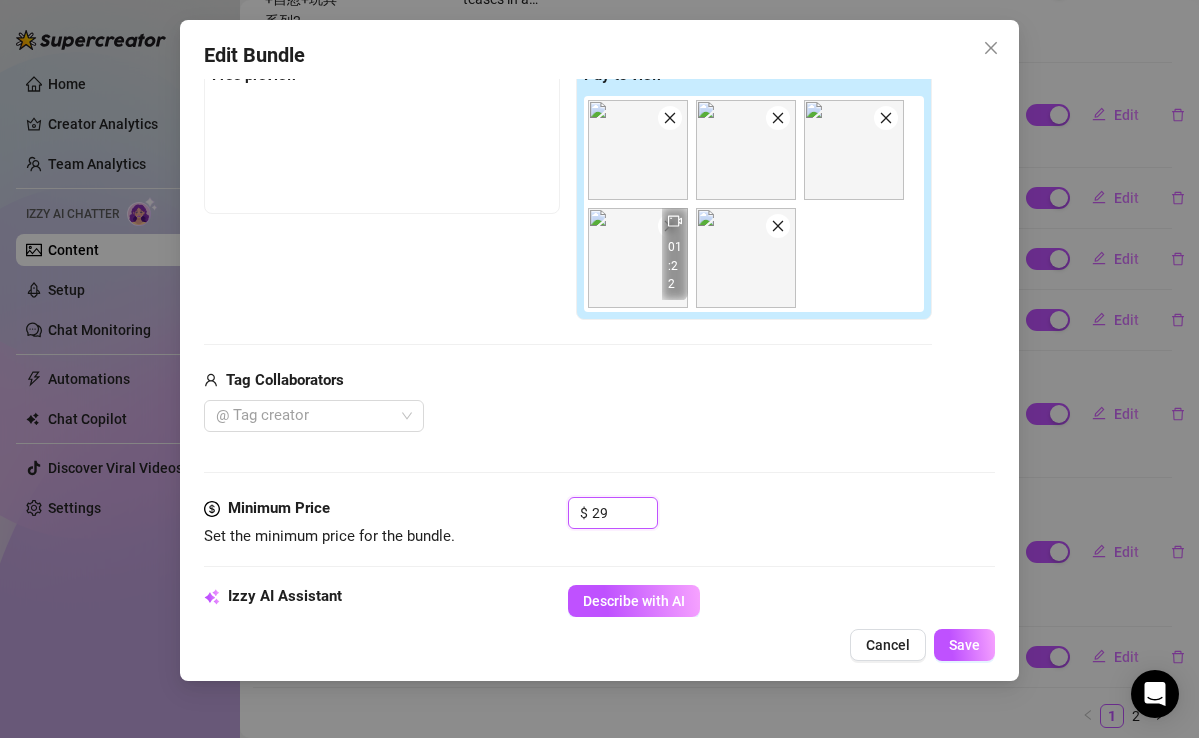 scroll, scrollTop: 942, scrollLeft: 0, axis: vertical 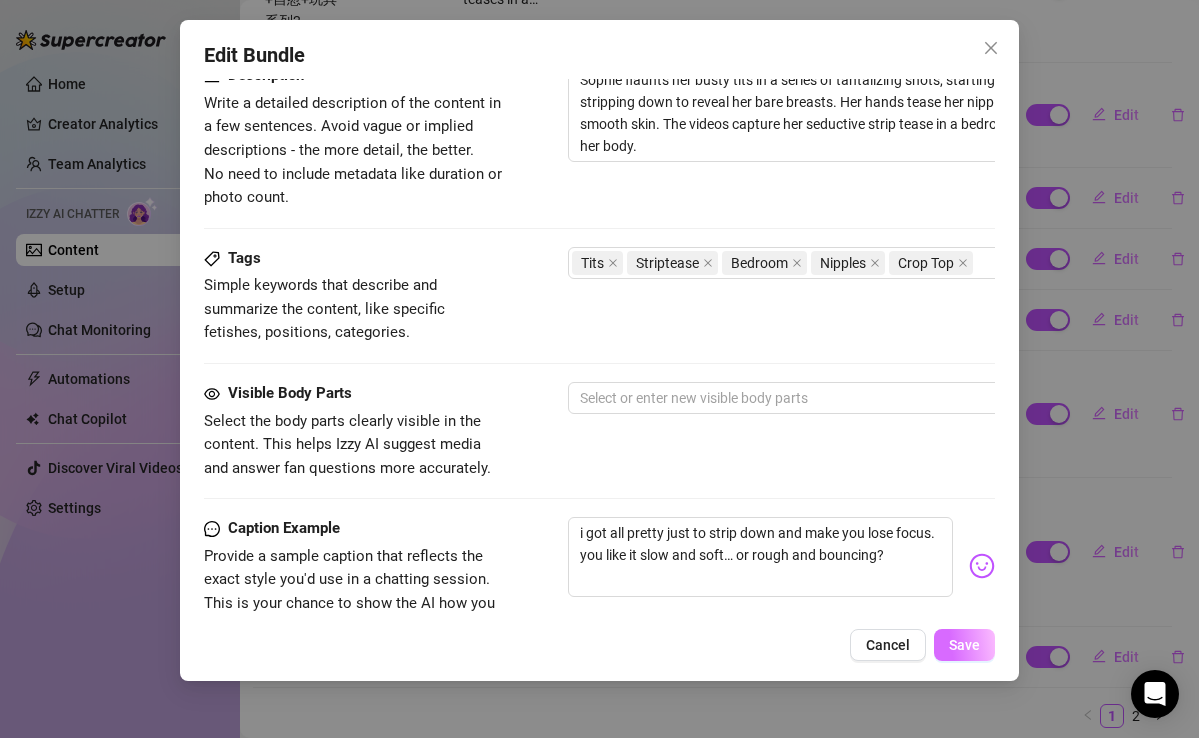 click on "Save" at bounding box center (964, 645) 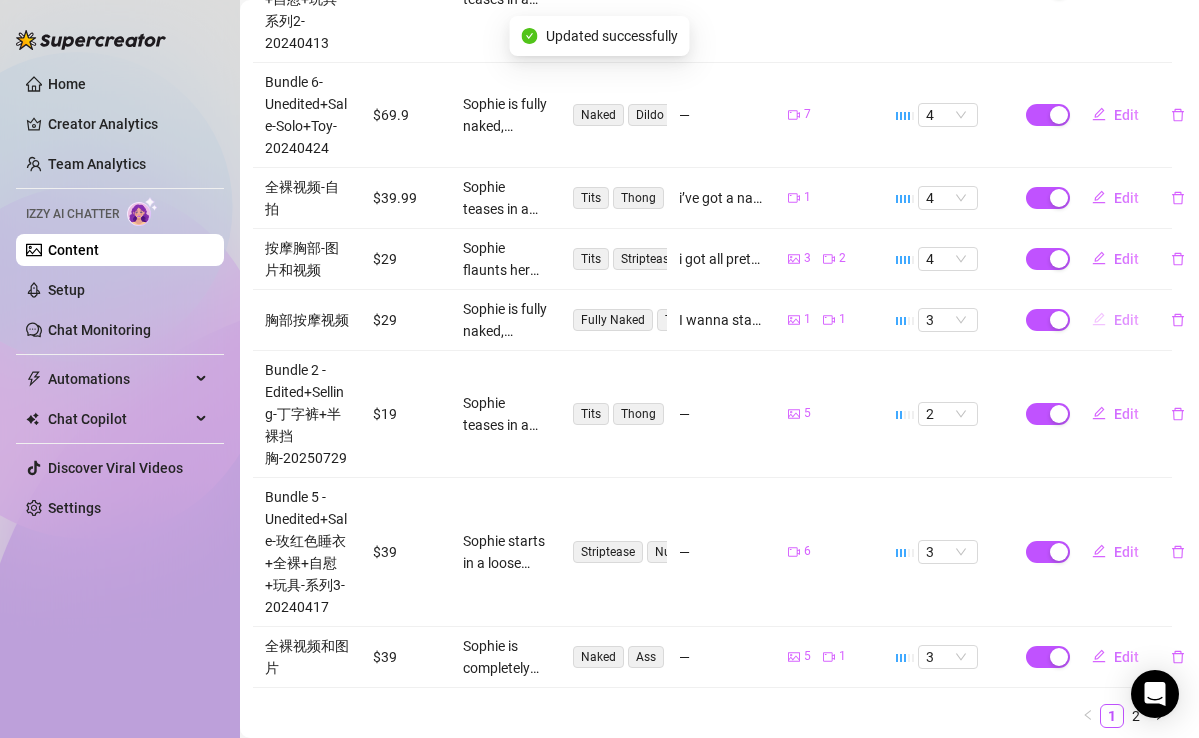click on "Edit" at bounding box center (1126, 320) 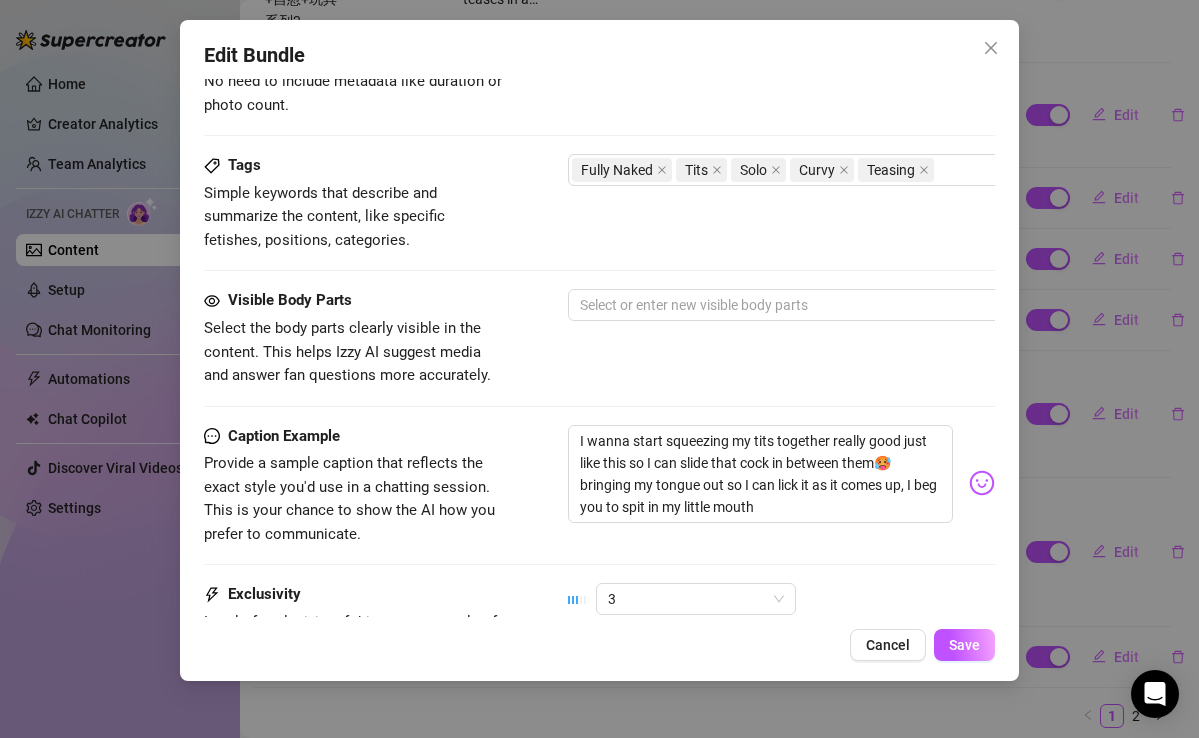 scroll, scrollTop: 1142, scrollLeft: 0, axis: vertical 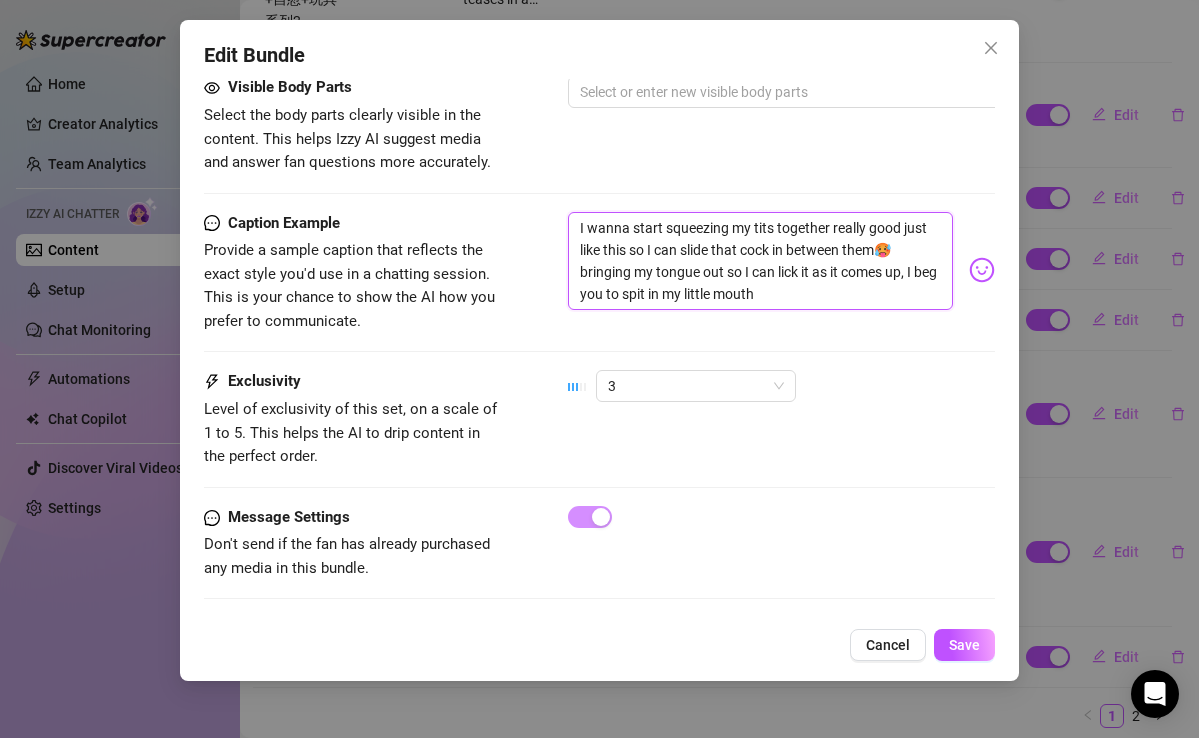 drag, startPoint x: 815, startPoint y: 288, endPoint x: 475, endPoint y: 172, distance: 359.24365 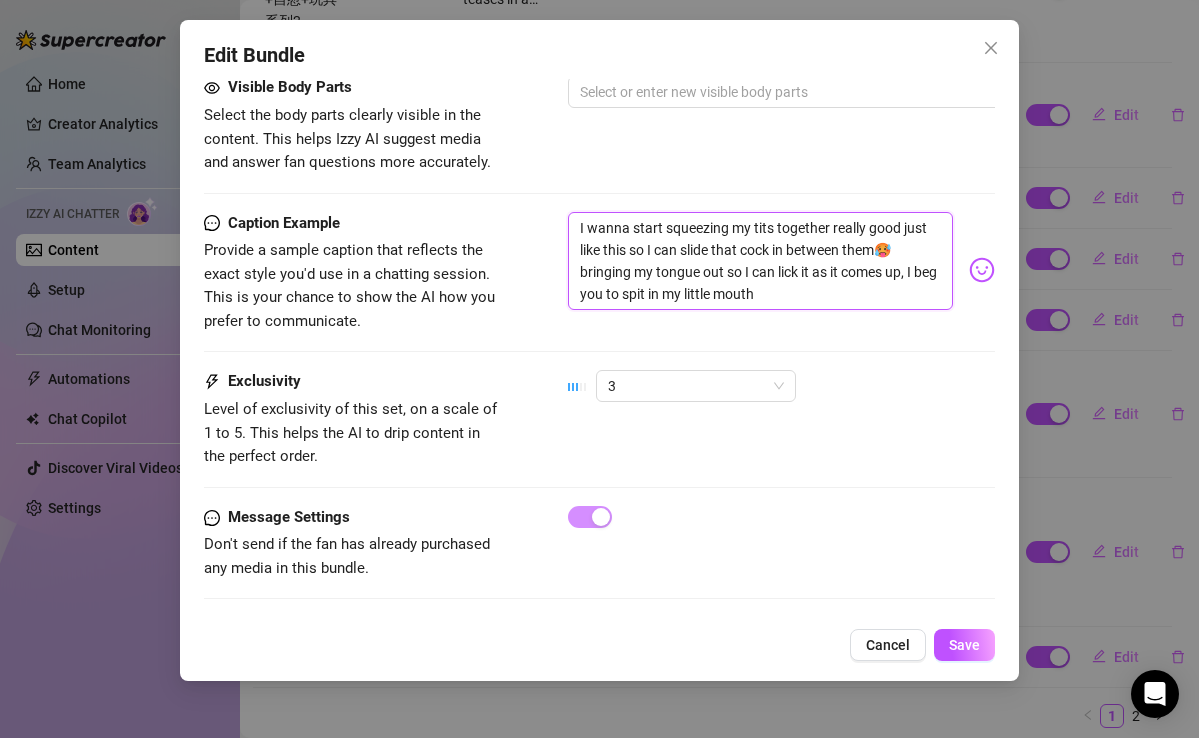 click on "Account Amaia (@amaiathatgirl) Name Name is for your internal organization only. 胸部按摩视频 Media Add Media from Vault Free preview Pay to view 02:05 Tag Collaborators   @ Tag creator Minimum Price Set the minimum price for the bundle. $ 29 Izzy AI Assistant Describe with AI Description Write a detailed description of the content in a few sentences. Avoid vague or implied descriptions - the more detail, the better.  No need to include metadata like duration or photo count. Sophie is fully naked, showing off her busty tits and curvy body in a series of intimate poses. Her hands tease and squeeze her tits, giving a seductive display of her assets. The setting is a simple room, focusing all attention on her alluring figure. Tags Simple keywords that describe and summarize the content, like specific fetishes, positions, categories. Fully Naked Tits Solo Curvy Teasing   Visible Body Parts   Select or enter new visible body parts Caption Example Exclusivity 3 Message Settings" at bounding box center (599, -211) 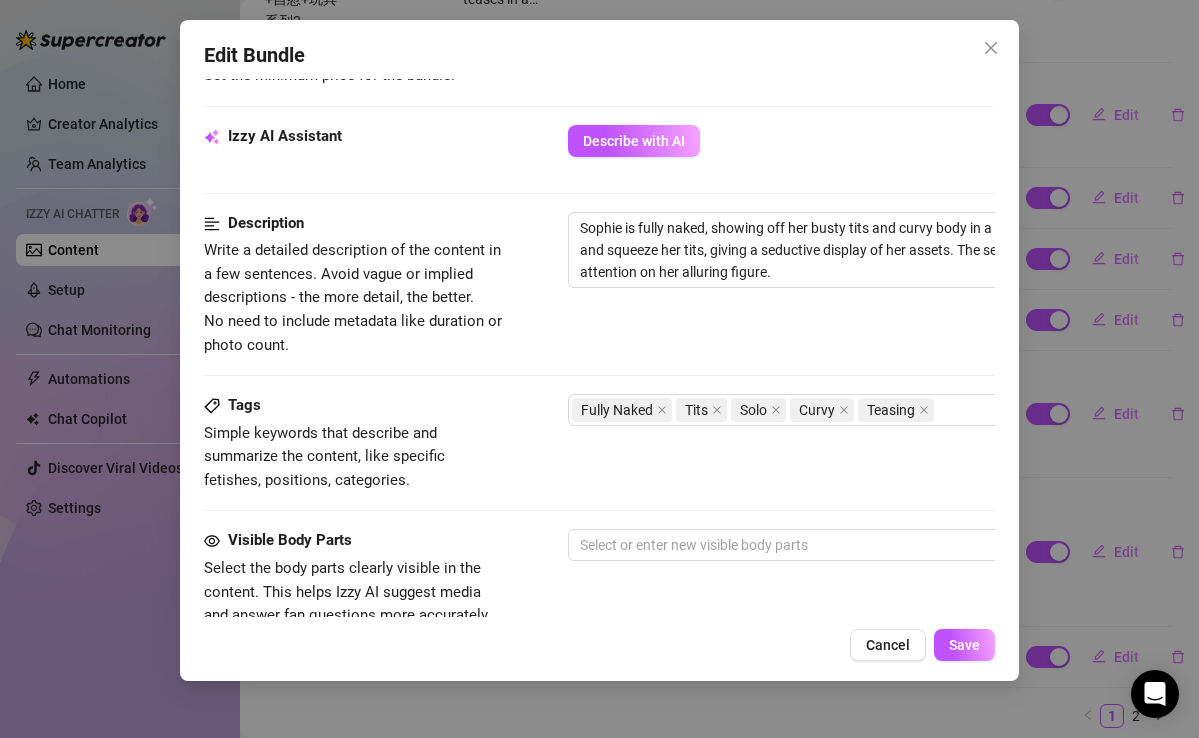 scroll, scrollTop: 353, scrollLeft: 0, axis: vertical 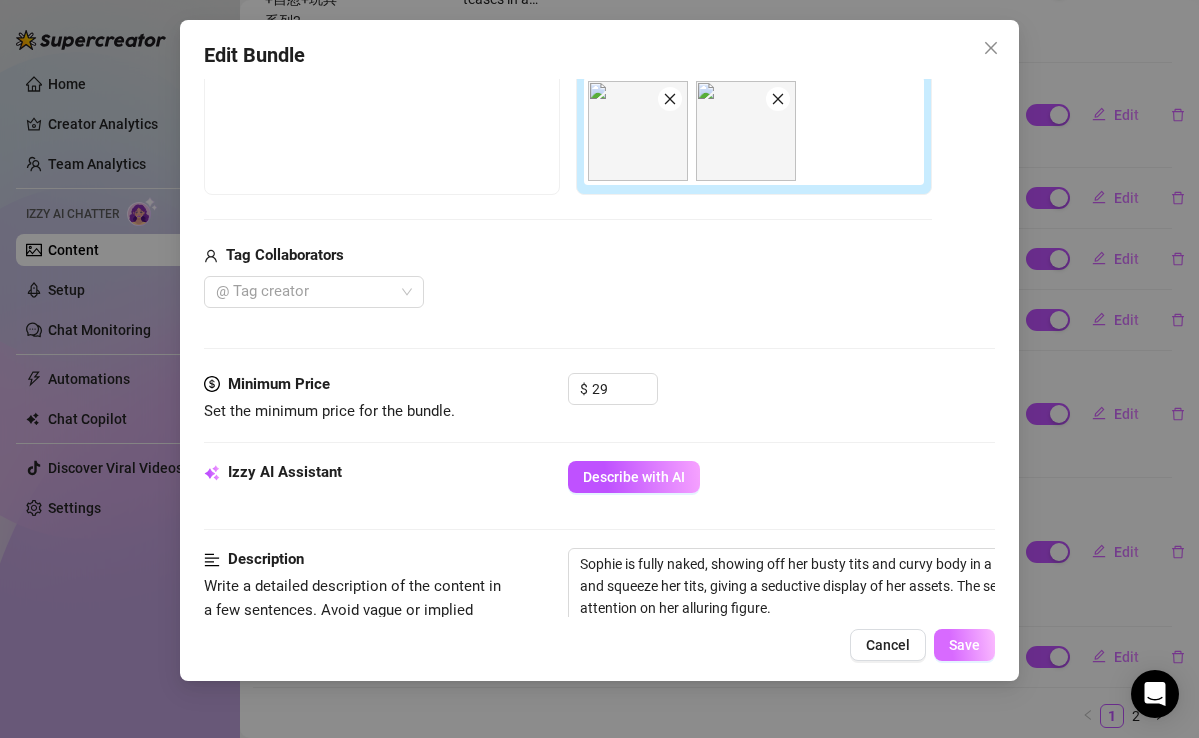 click on "Save" at bounding box center [964, 645] 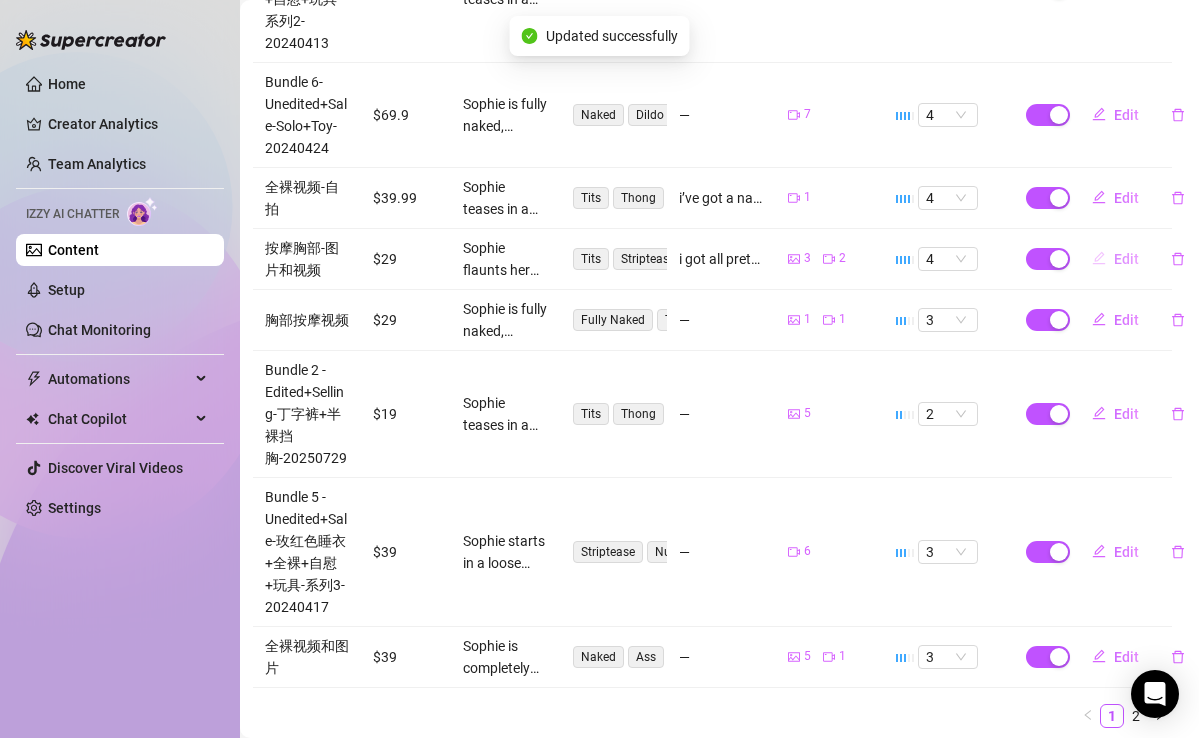 click on "Edit" at bounding box center (1115, 259) 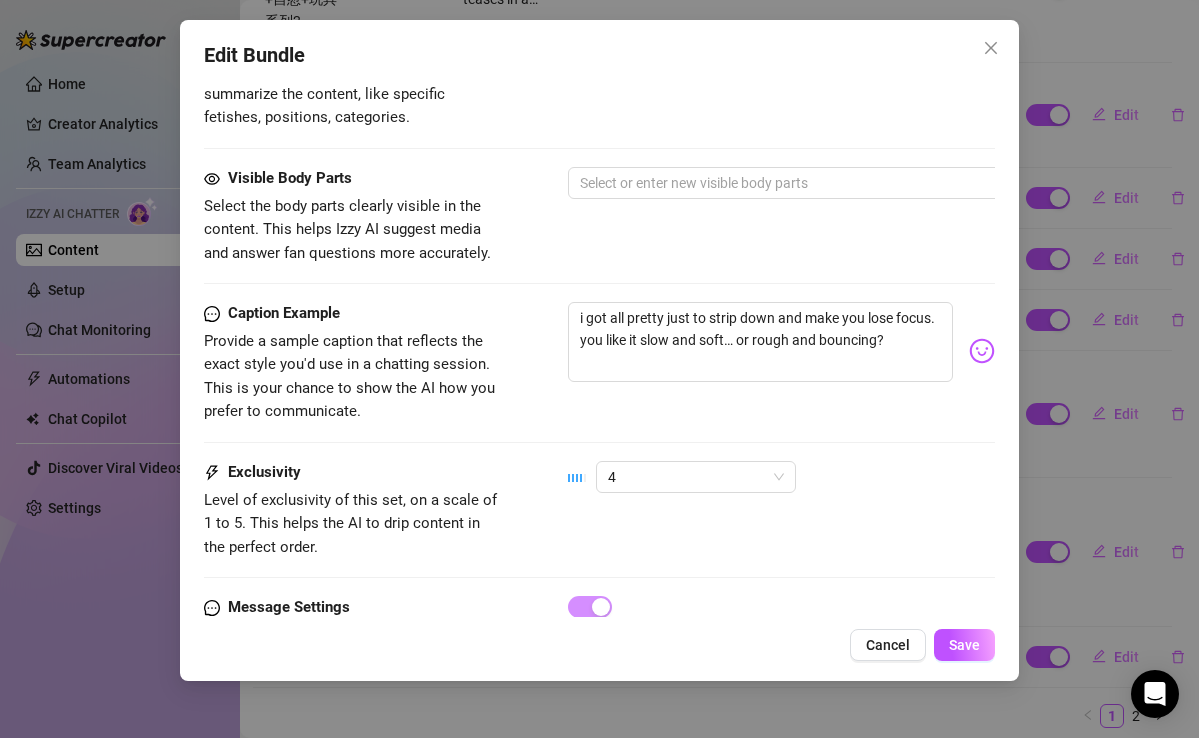 scroll, scrollTop: 1213, scrollLeft: 0, axis: vertical 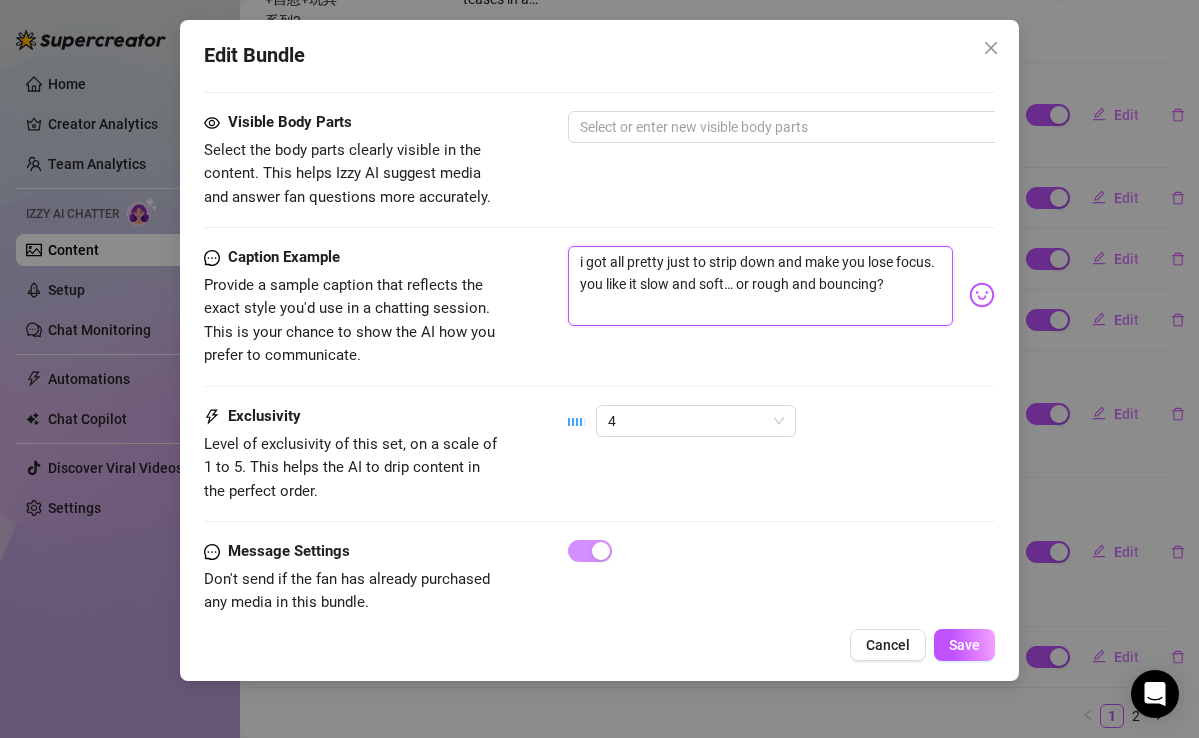 drag, startPoint x: 897, startPoint y: 289, endPoint x: 350, endPoint y: 125, distance: 571.056 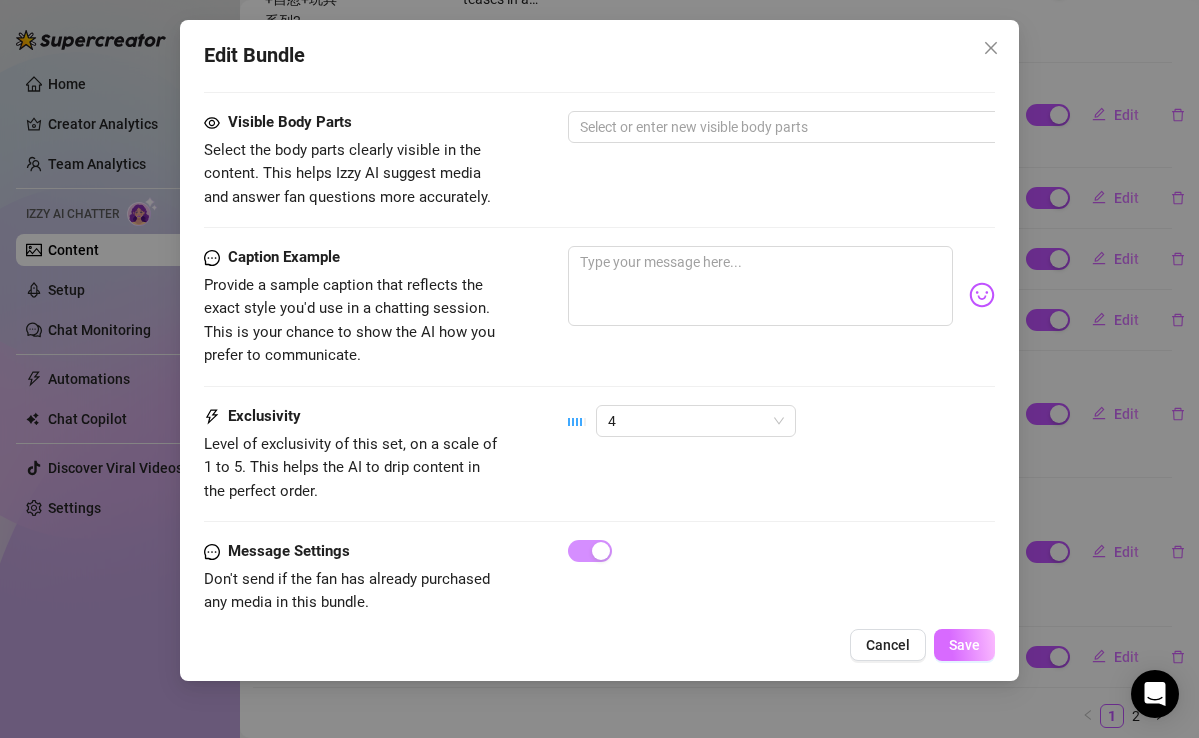 click on "Save" at bounding box center (964, 645) 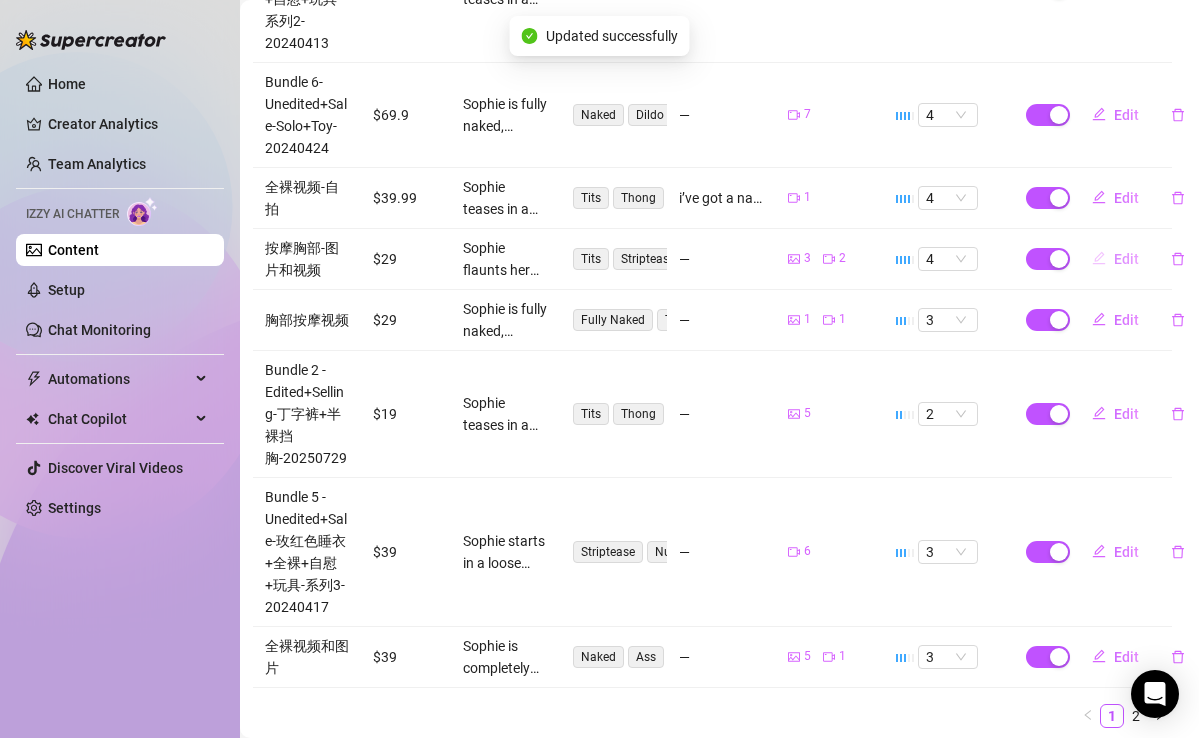 click on "Edit" at bounding box center [1115, 259] 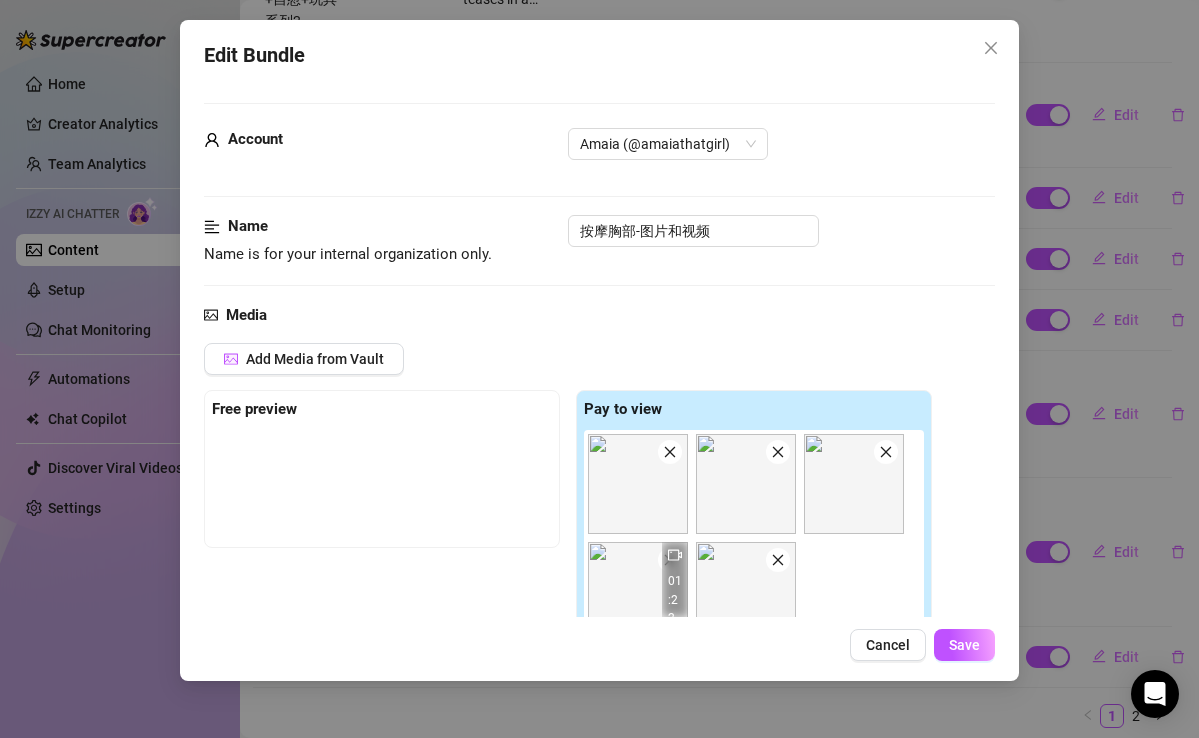 scroll, scrollTop: 666, scrollLeft: 0, axis: vertical 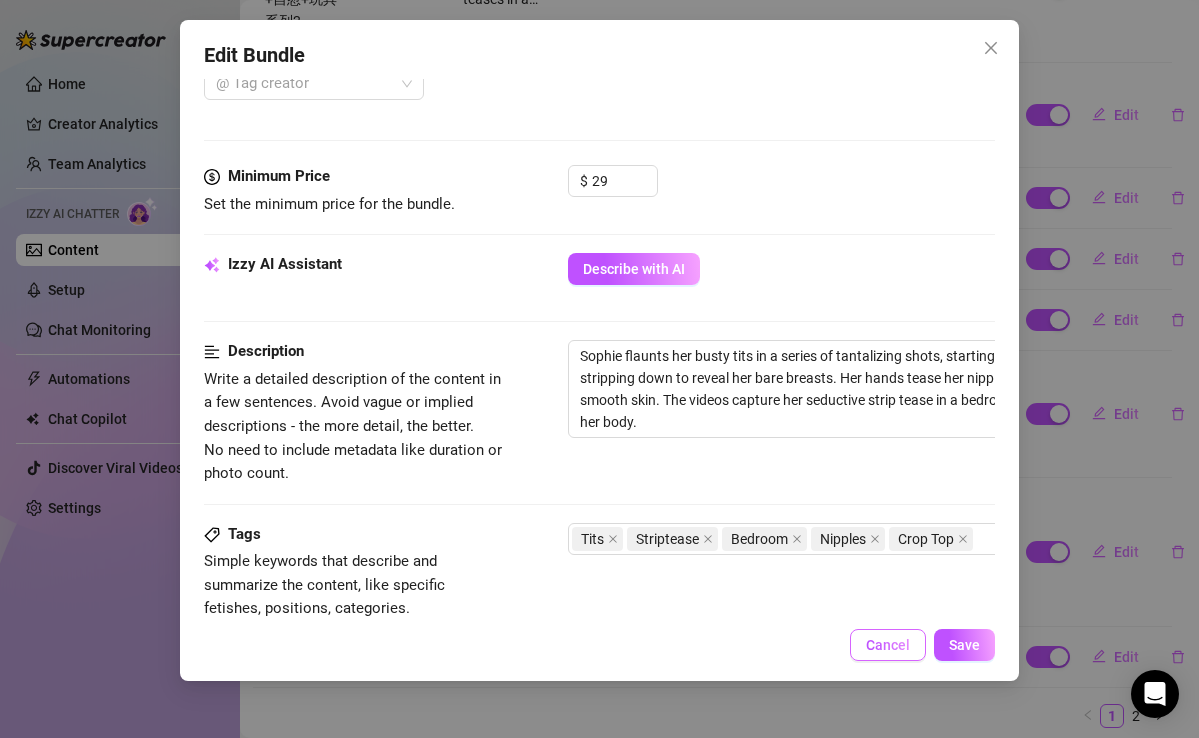 click on "Cancel" at bounding box center (888, 645) 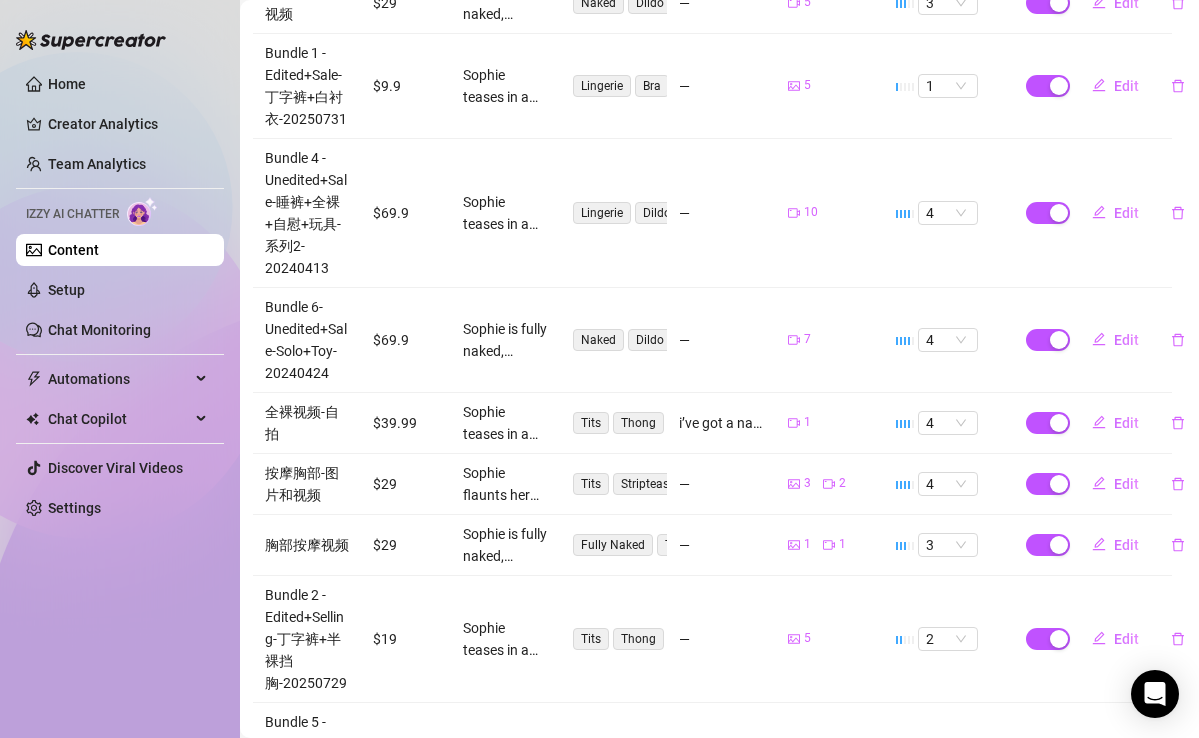 scroll, scrollTop: 461, scrollLeft: 7, axis: both 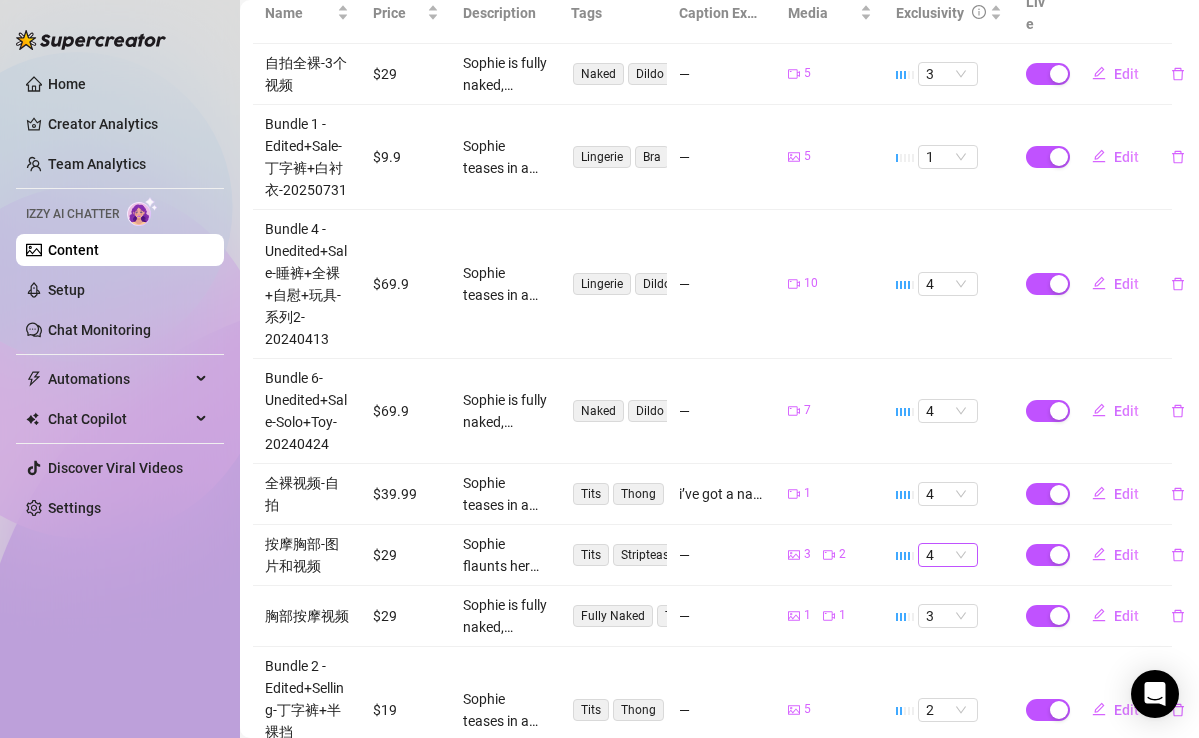 click on "4" at bounding box center (948, 555) 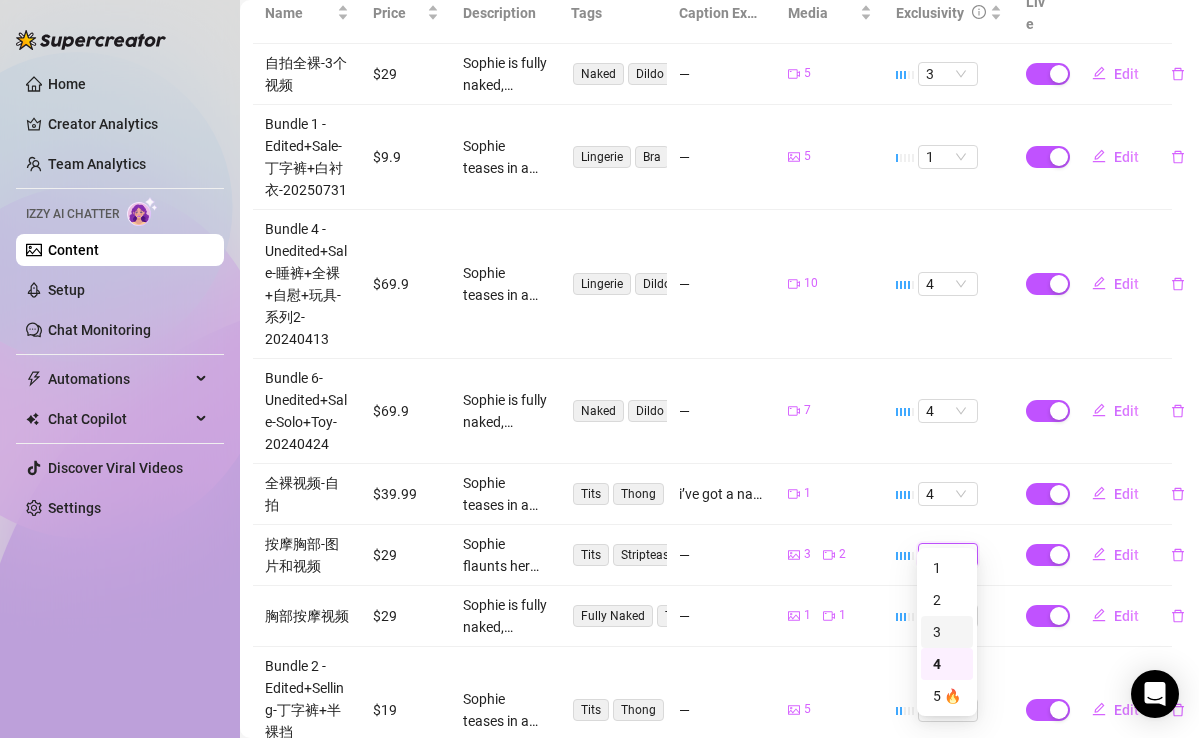 click on "3" at bounding box center (947, 632) 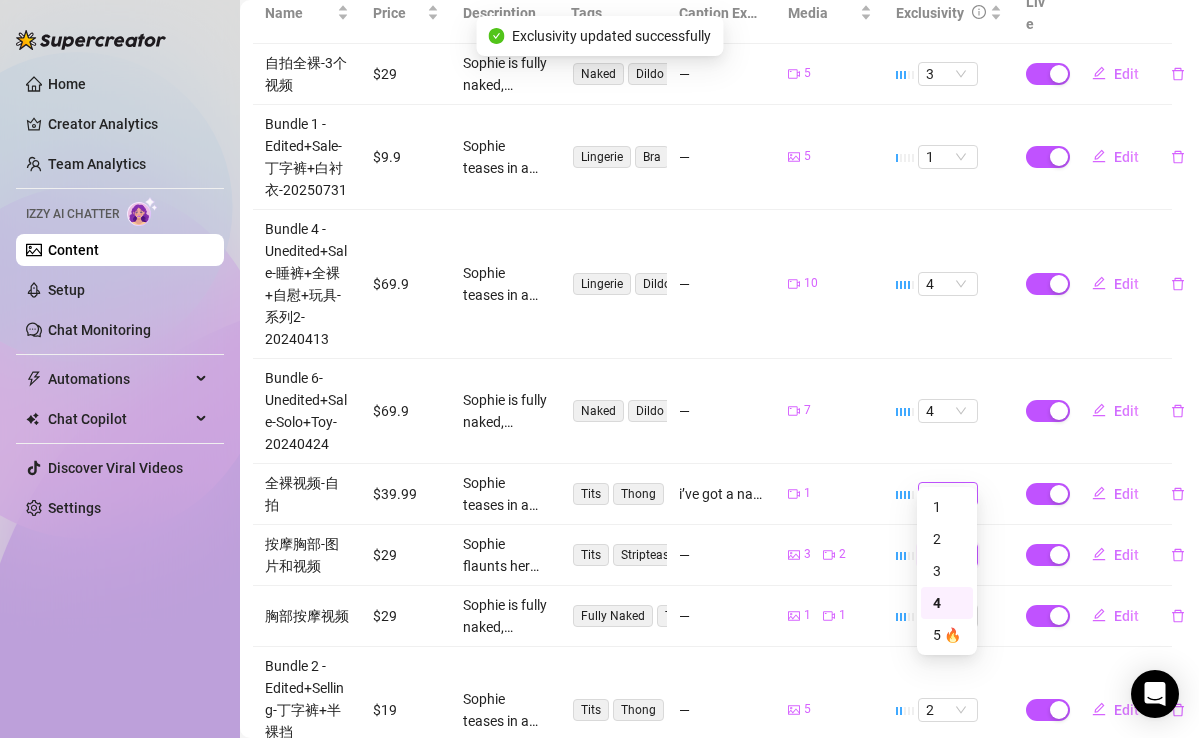 click on "4" at bounding box center [948, 494] 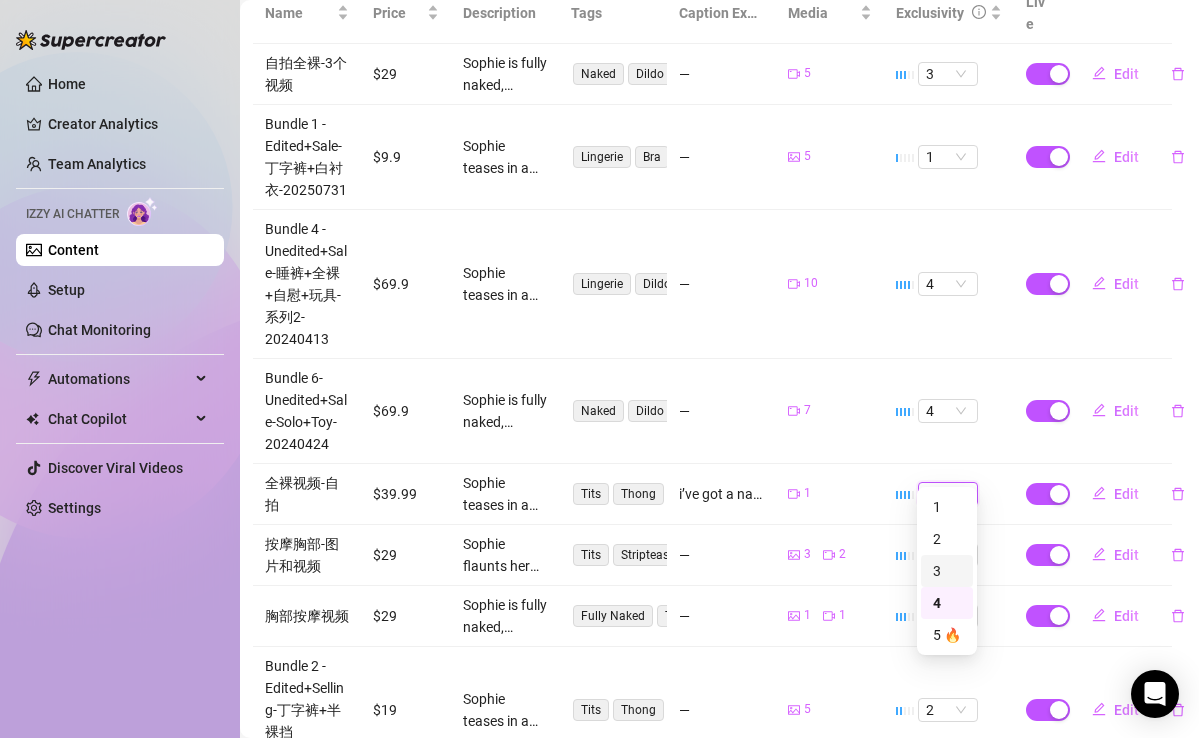 click on "3" at bounding box center [947, 571] 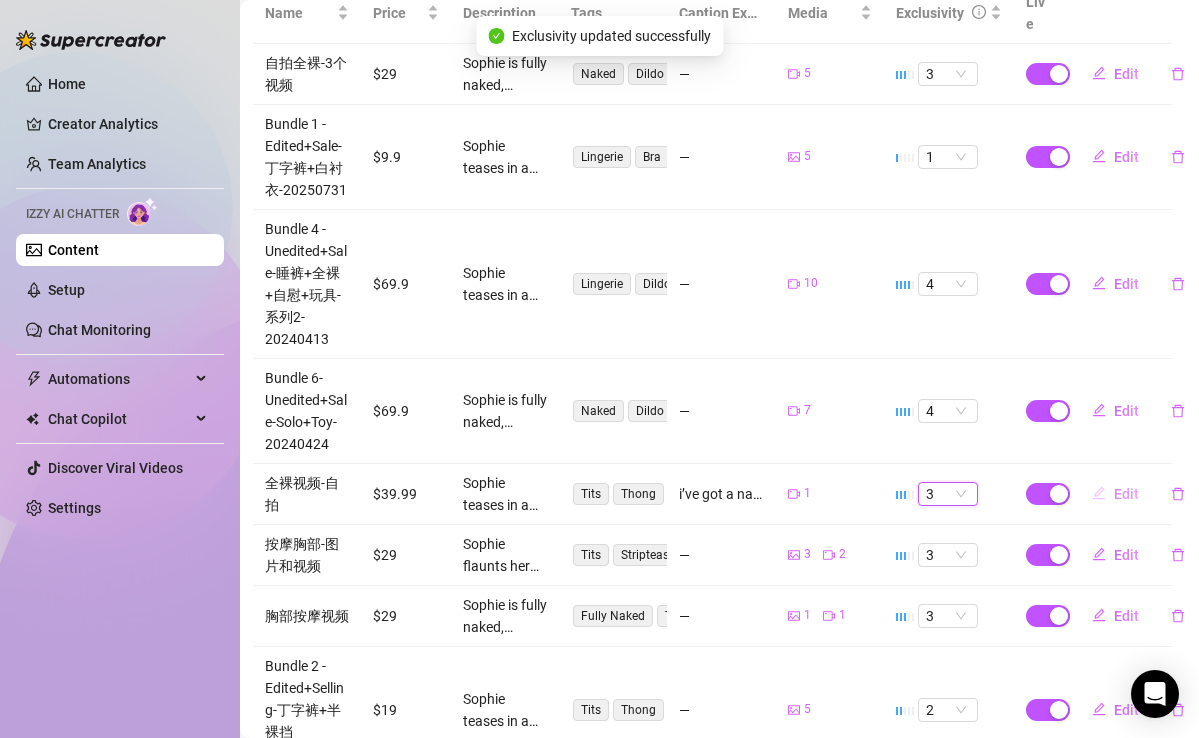 click on "Edit" at bounding box center (1126, 494) 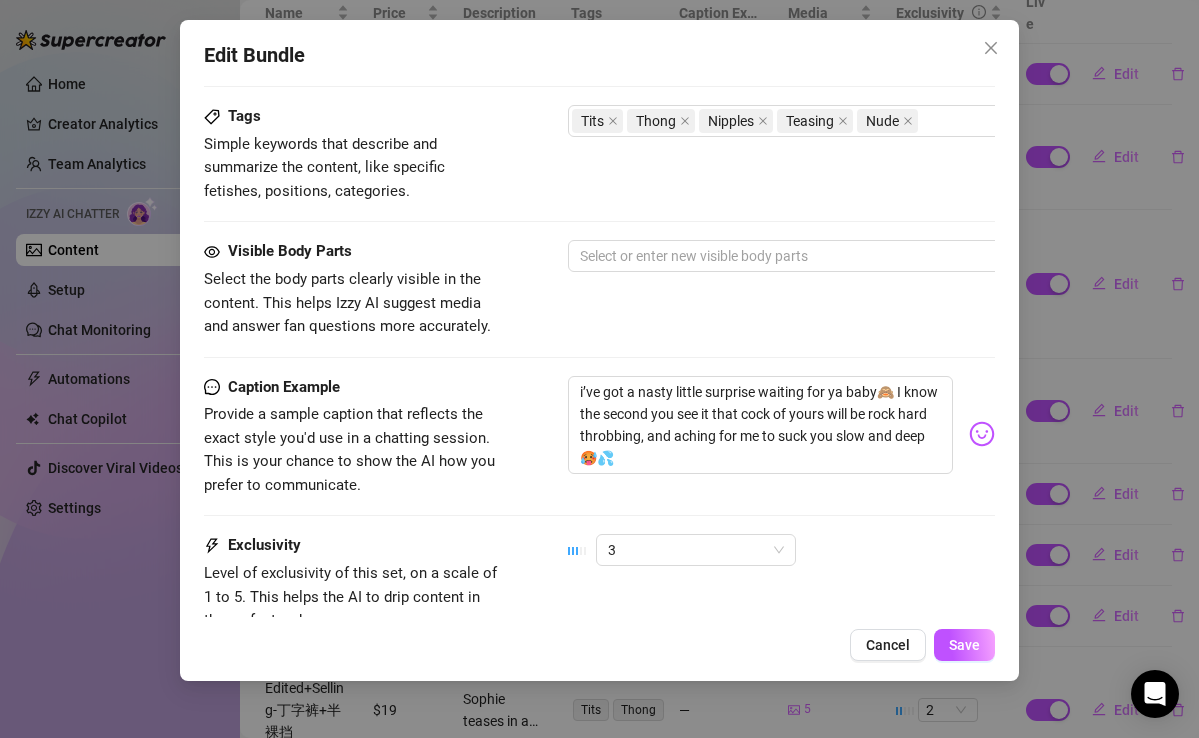 scroll, scrollTop: 1049, scrollLeft: 0, axis: vertical 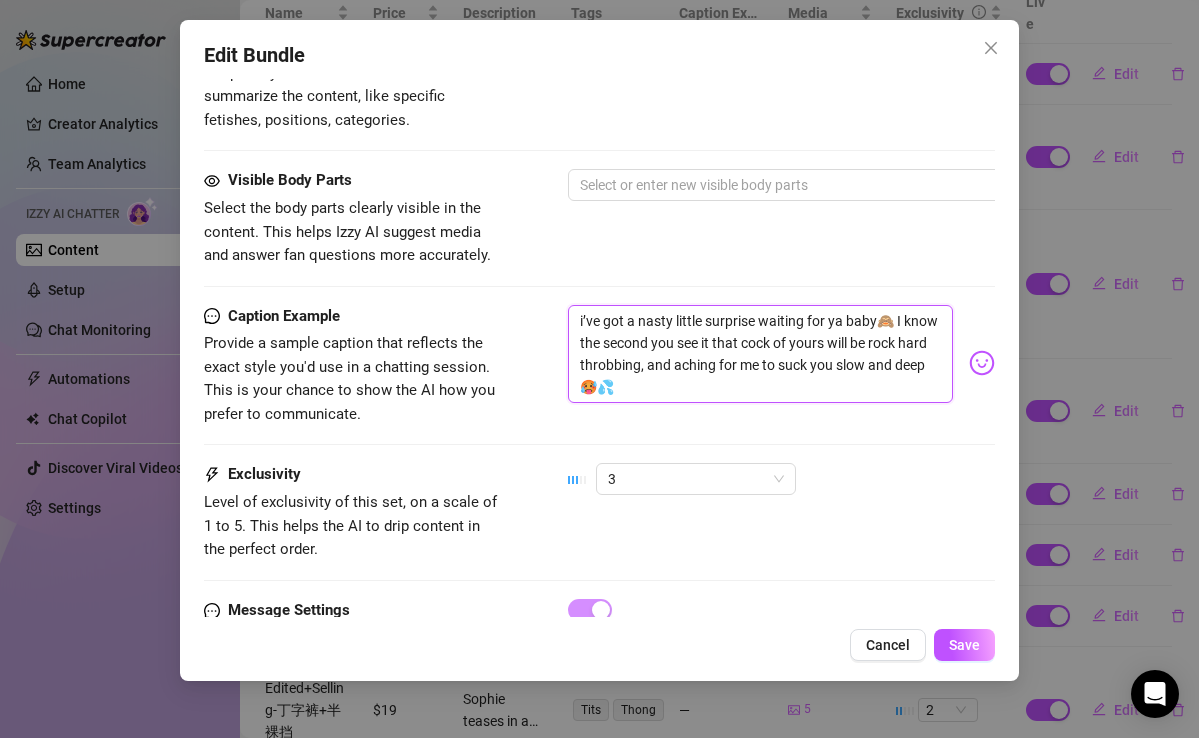drag, startPoint x: 618, startPoint y: 382, endPoint x: 552, endPoint y: 238, distance: 158.40454 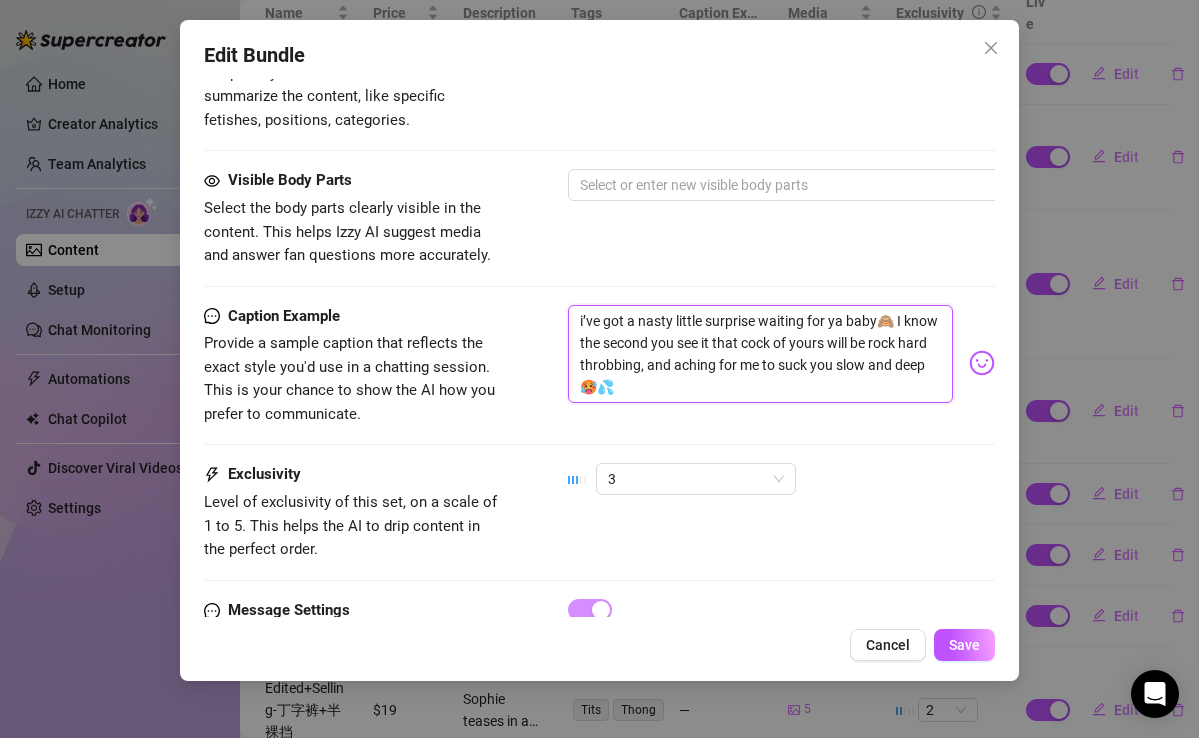 click on "Account Amaia (@amaiathatgirl) Name Name is for your internal organization only. 全裸视频-自拍 Media Add Media from Vault Free preview Pay to view 02:01 Tag Collaborators   @ Tag creator Minimum Price Set the minimum price for the bundle. $ 39.99 Izzy AI Assistant Describe with AI Description Write a detailed description of the content in a few sentences. Avoid vague or implied descriptions - the more detail, the better.  No need to include metadata like duration or photo count. Sophie teases in a dimly lit room, wearing nothing but a tiny thong. Her busty tits are on full display as she plays with them, giving a seductive show. Her toned body and bare skin are the focus, with close-ups highlighting her curves and nipples. Tags Simple keywords that describe and summarize the content, like specific fetishes, positions, categories. Tits Thong Nipples Teasing Nude   Visible Body Parts   Select or enter new visible body parts Caption Example Exclusivity 3 Message Settings" at bounding box center (599, -118) 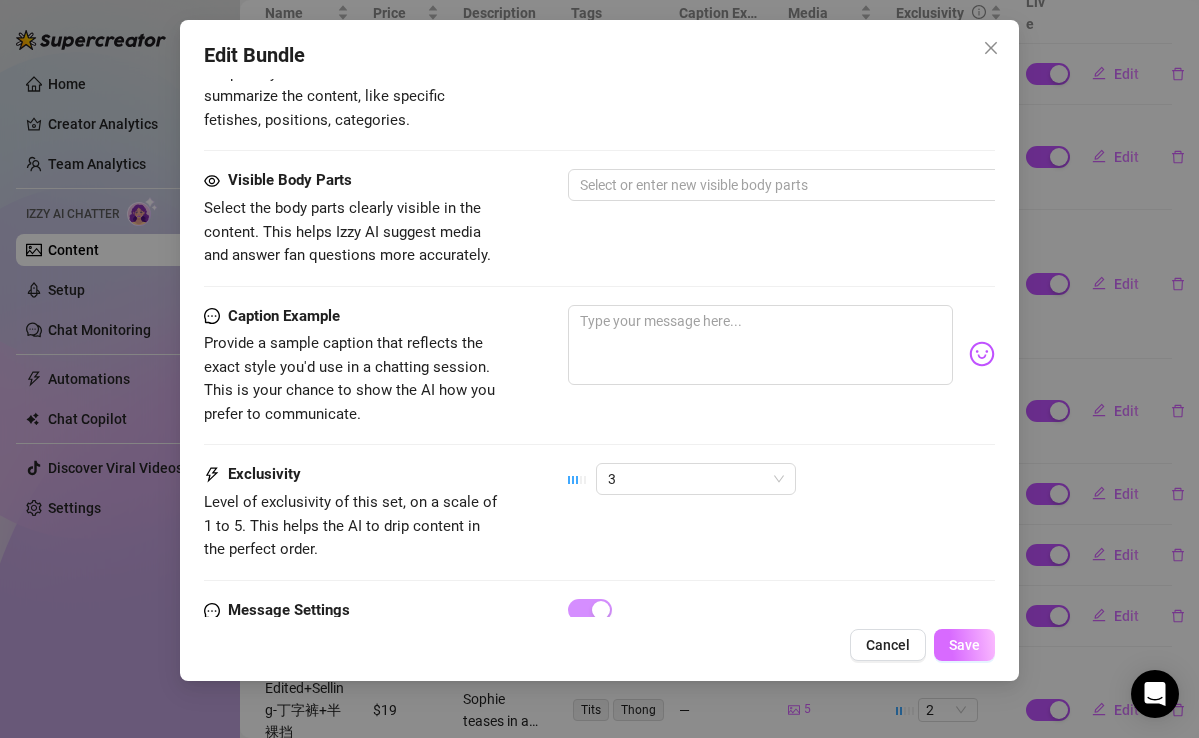 click on "Save" at bounding box center [964, 645] 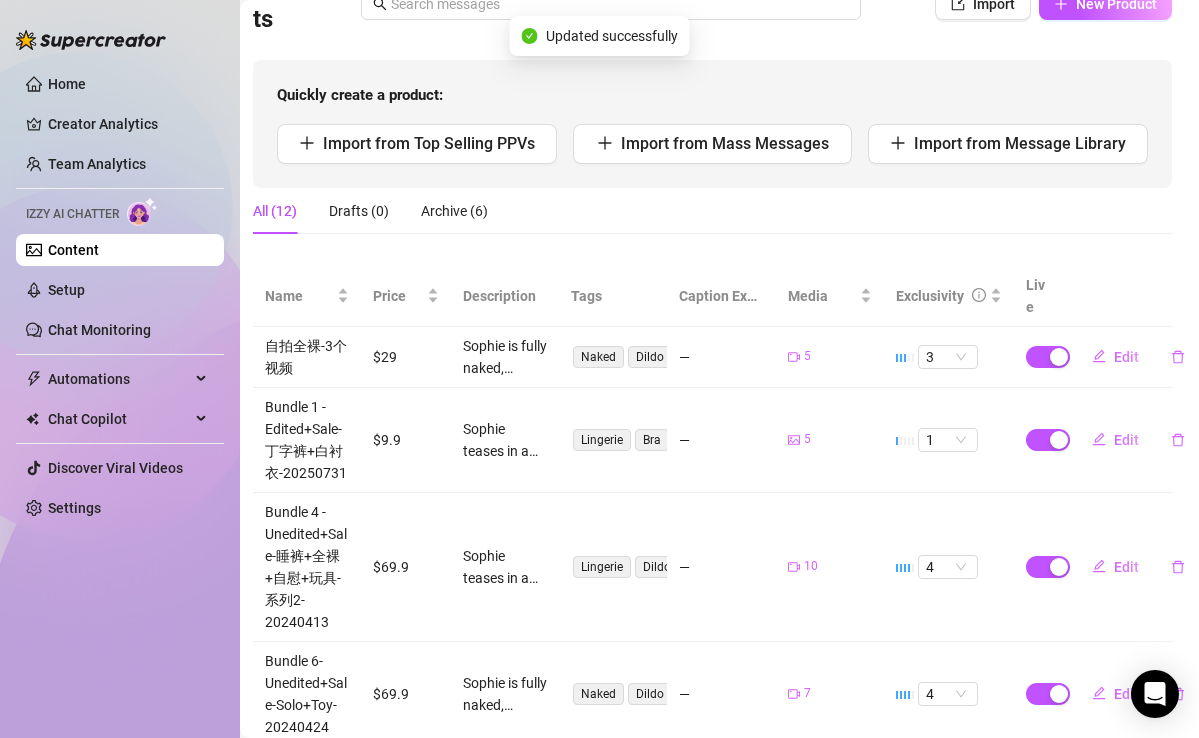 scroll, scrollTop: 800, scrollLeft: 7, axis: both 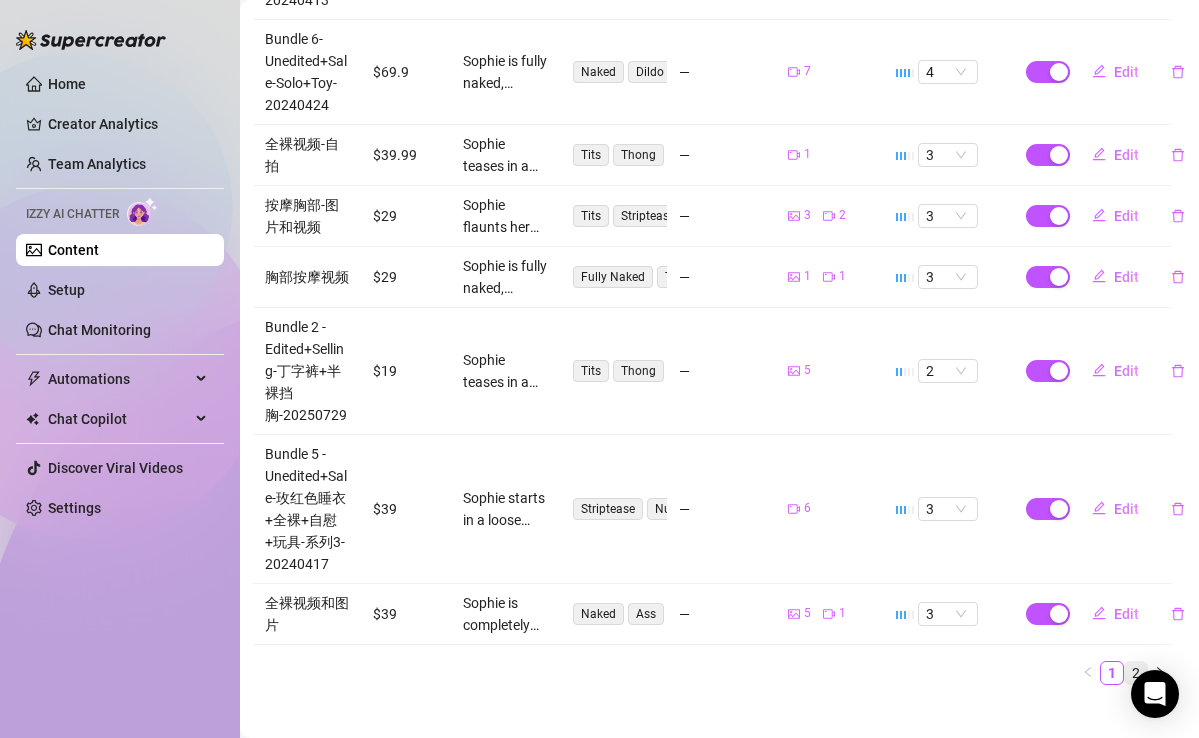 click on "2" at bounding box center (1136, 673) 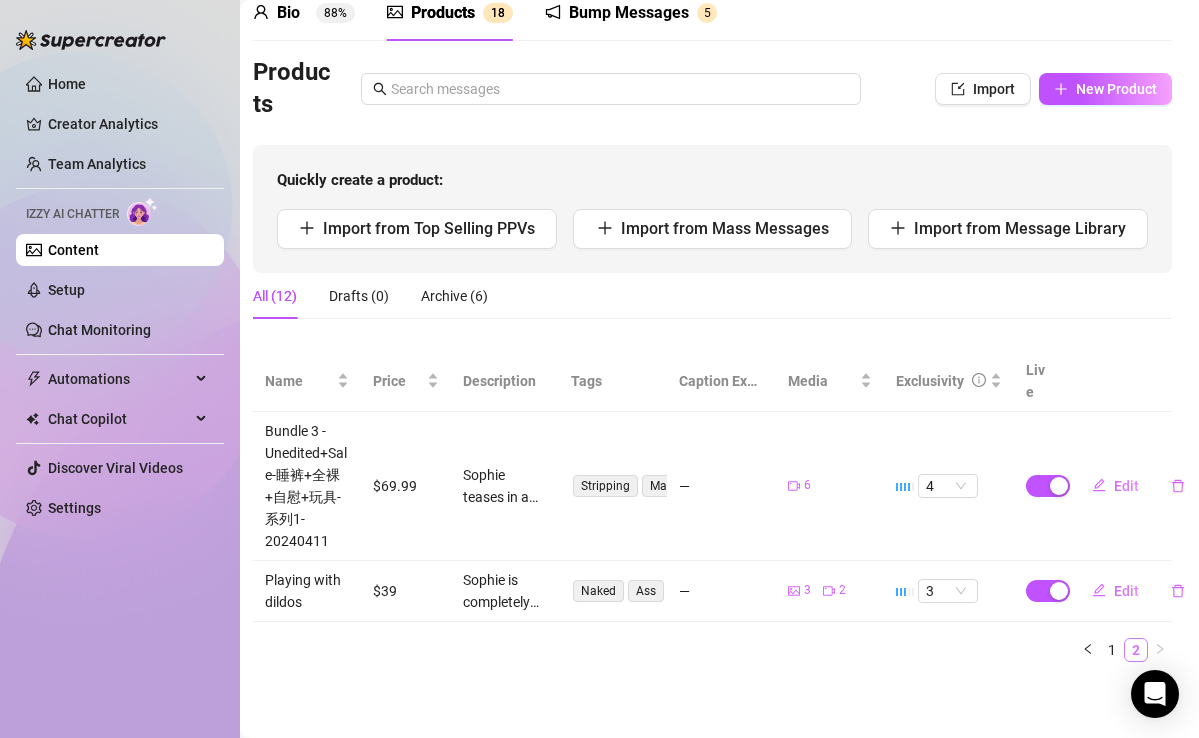 scroll, scrollTop: 70, scrollLeft: 7, axis: both 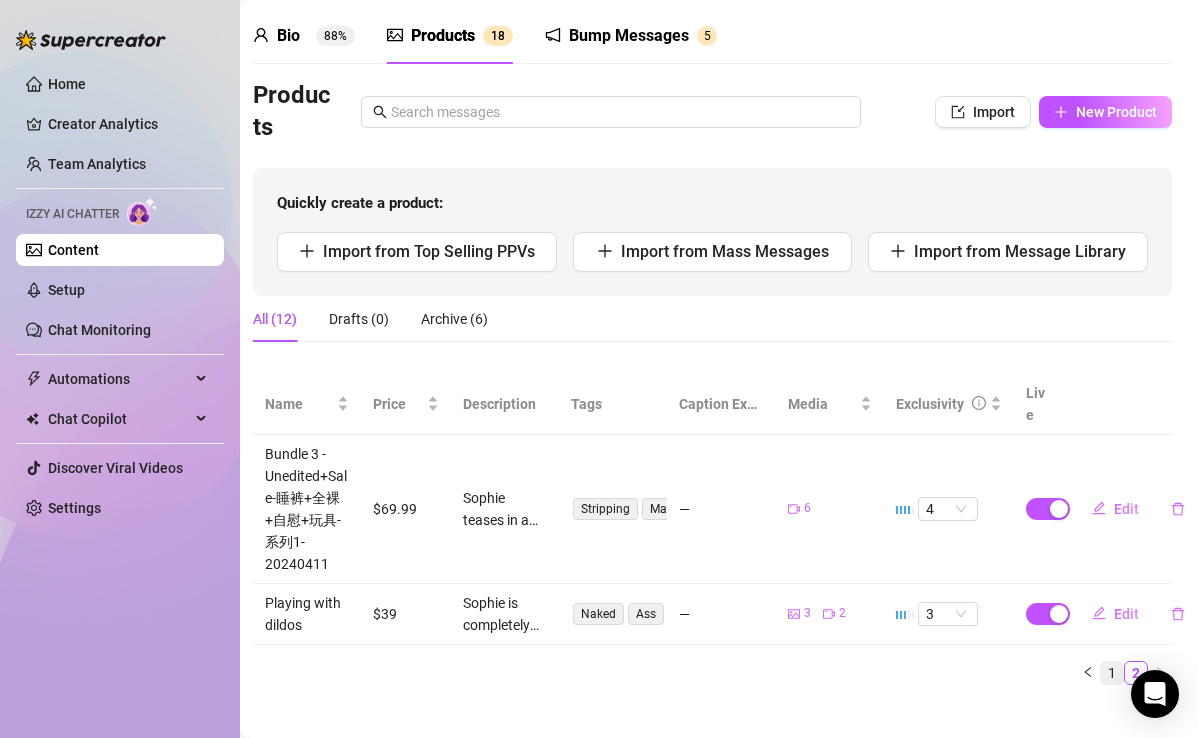 click on "1" at bounding box center [1112, 673] 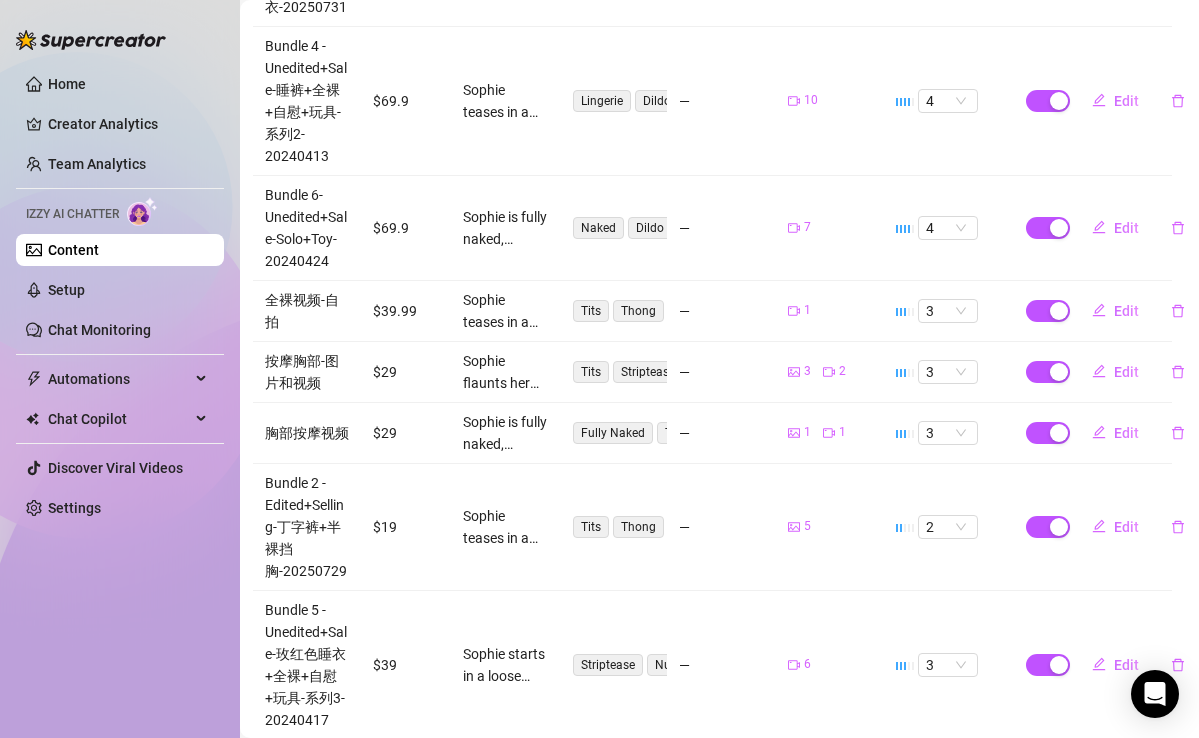 scroll, scrollTop: 800, scrollLeft: 7, axis: both 